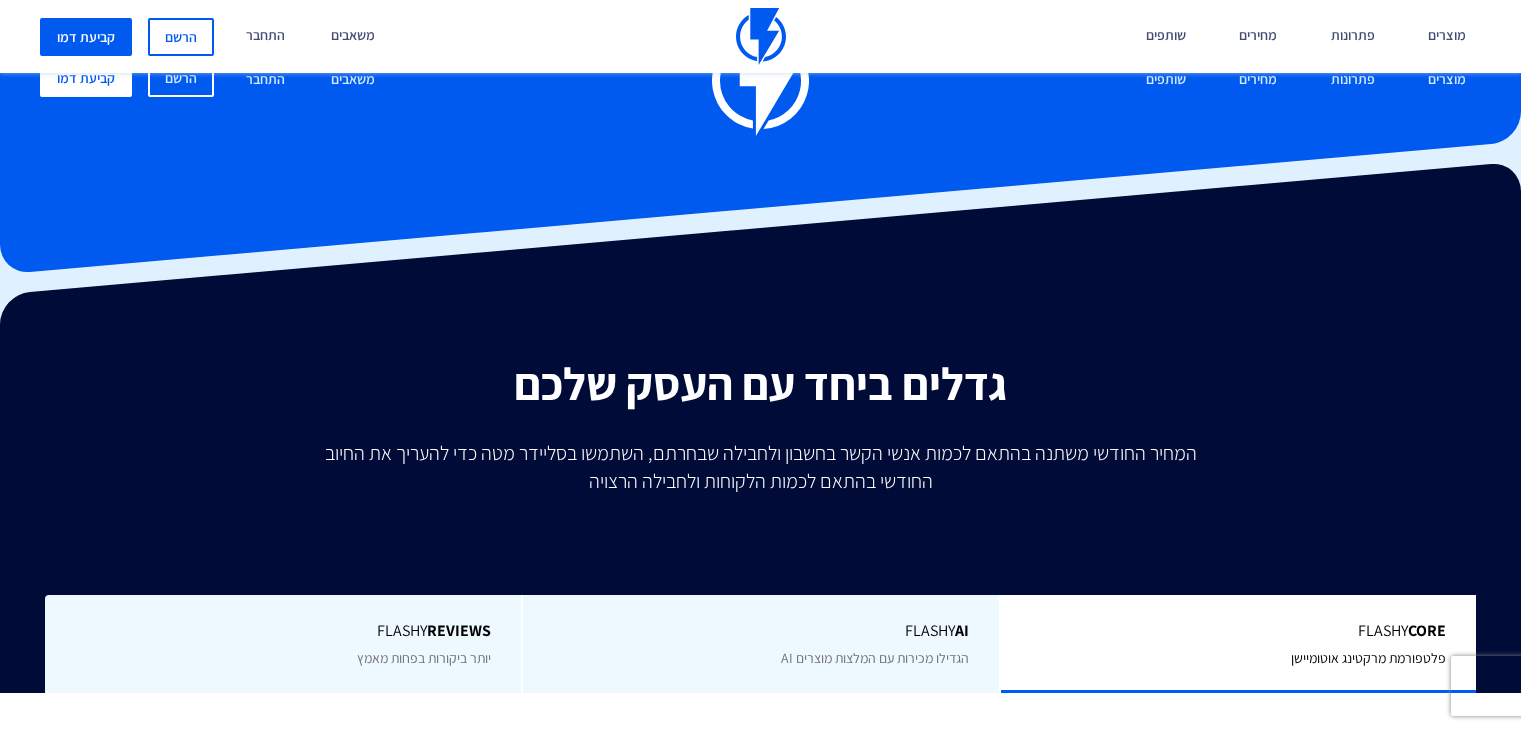 scroll, scrollTop: 900, scrollLeft: 0, axis: vertical 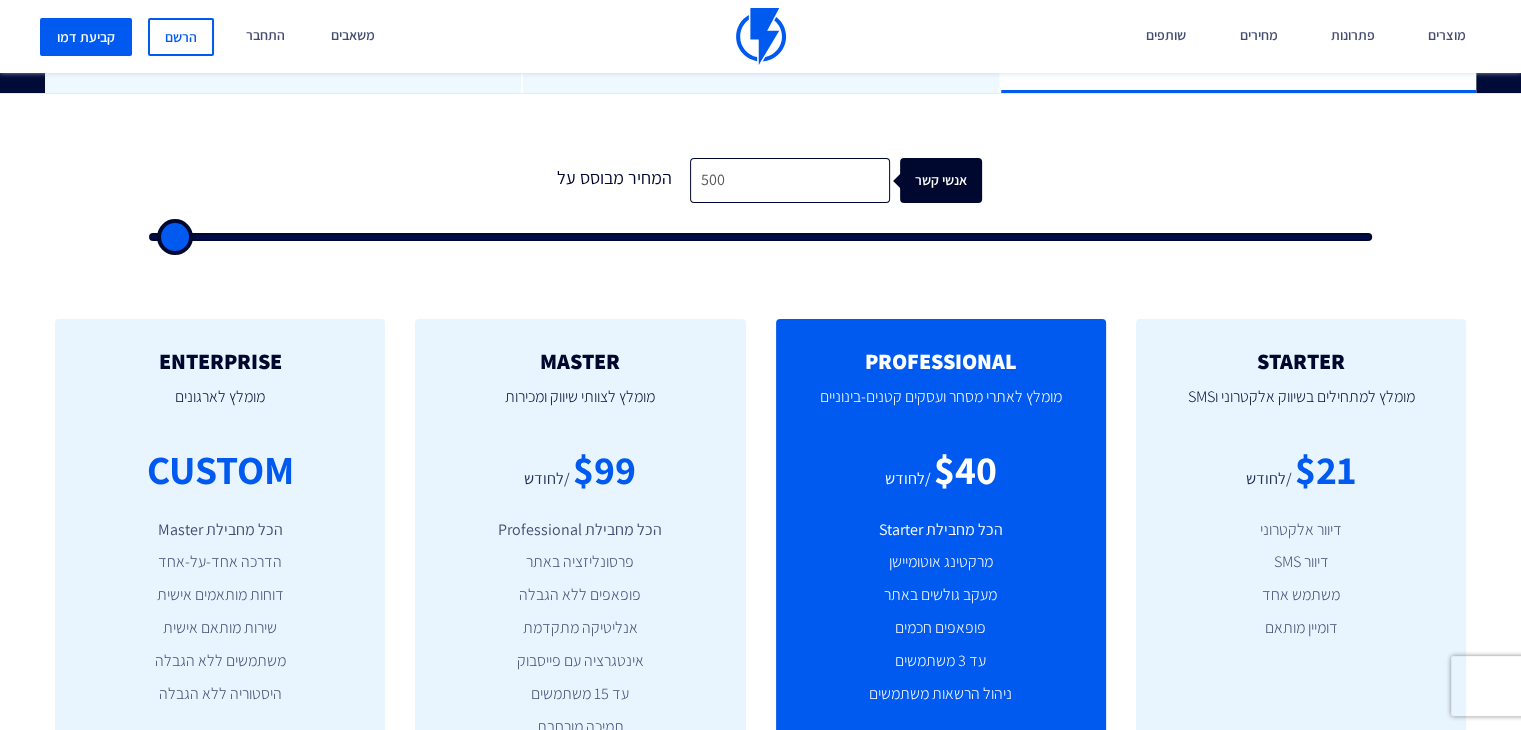 type on "2,000" 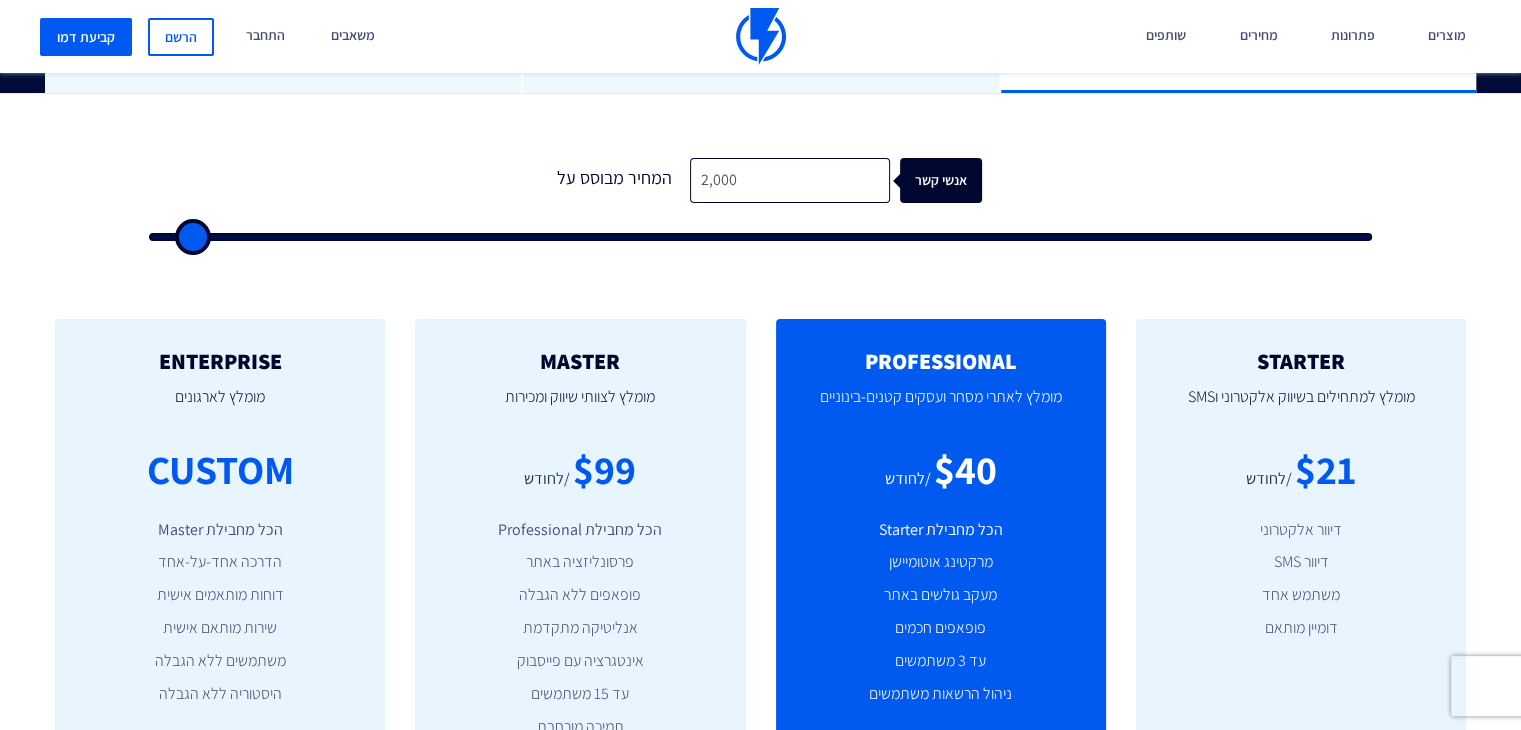 type on "5,000" 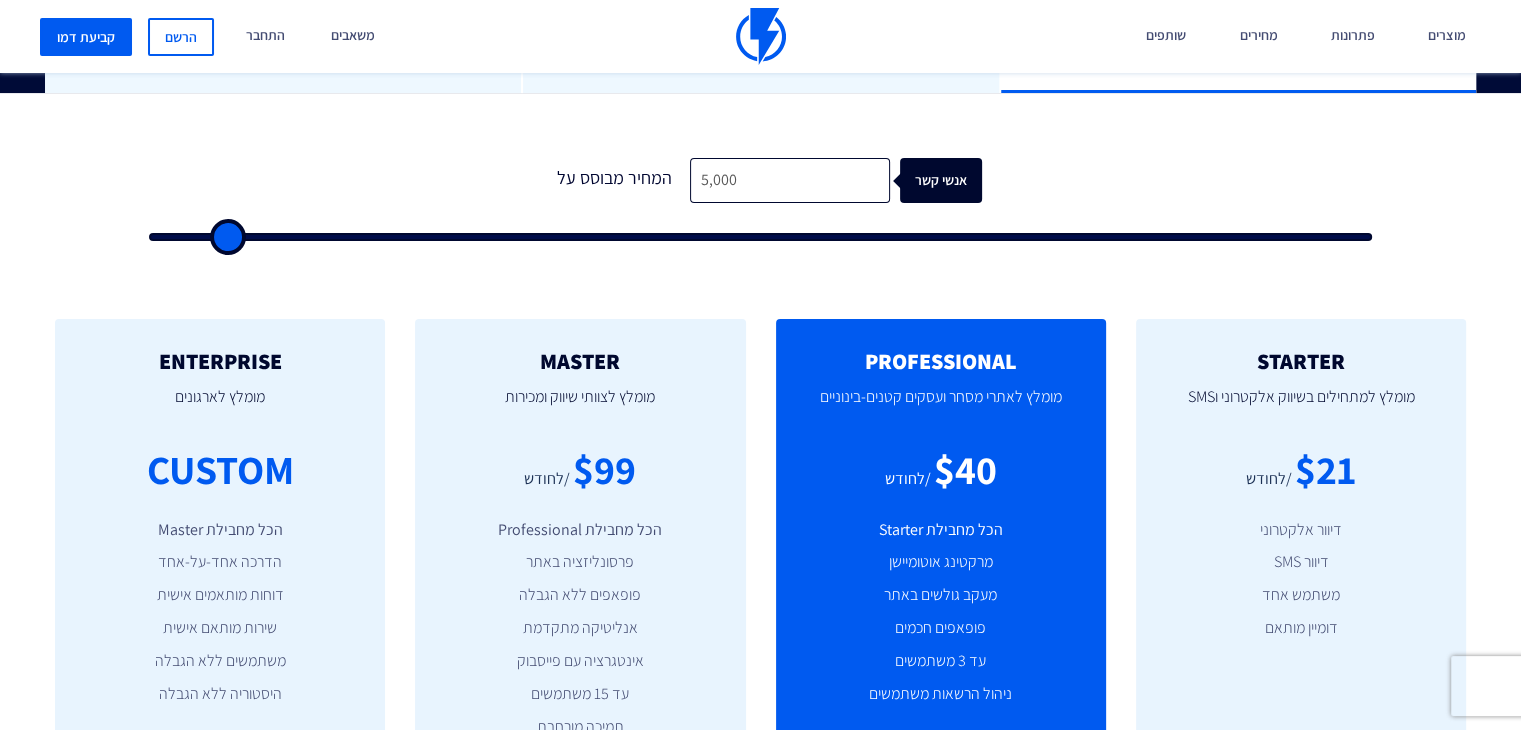 type on "10,500" 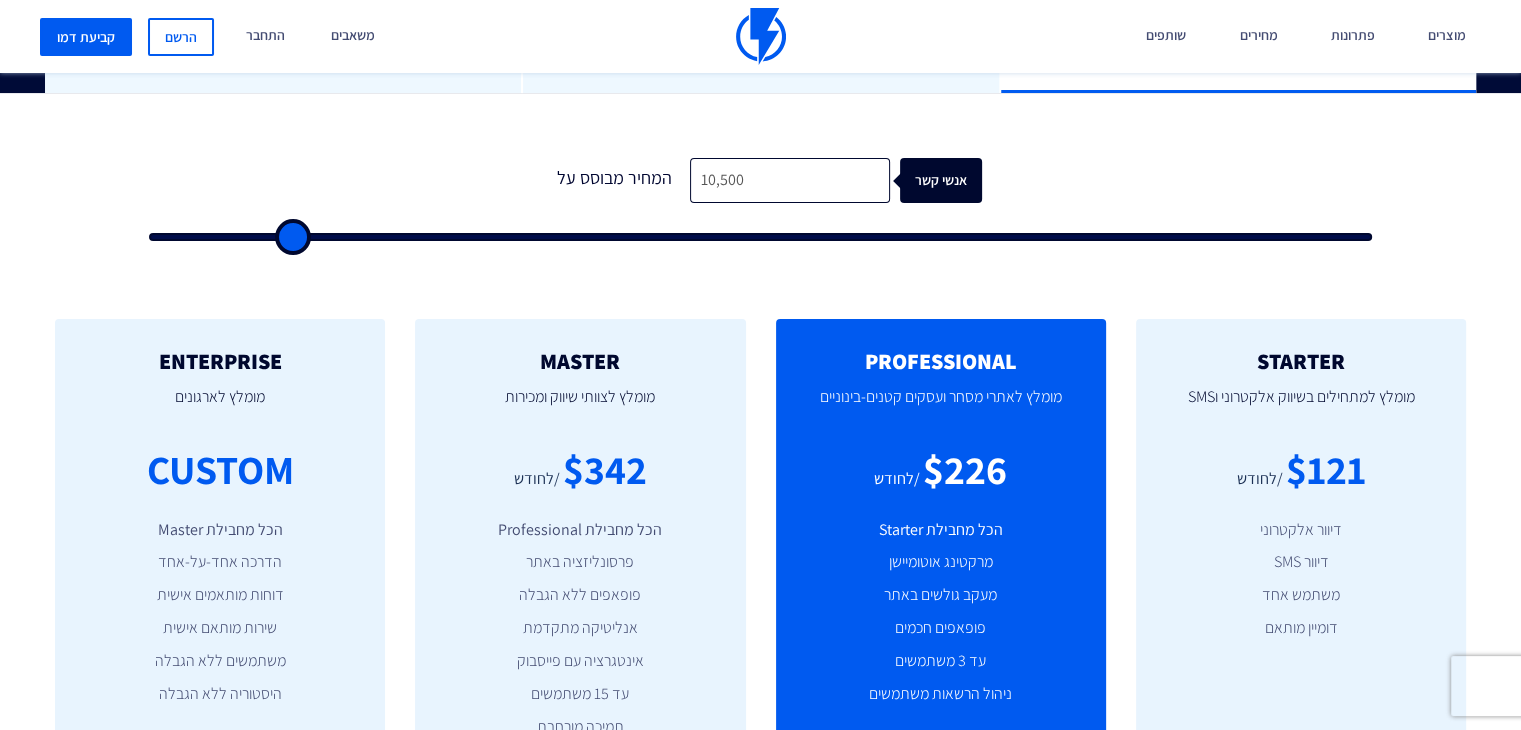 type on "13,000" 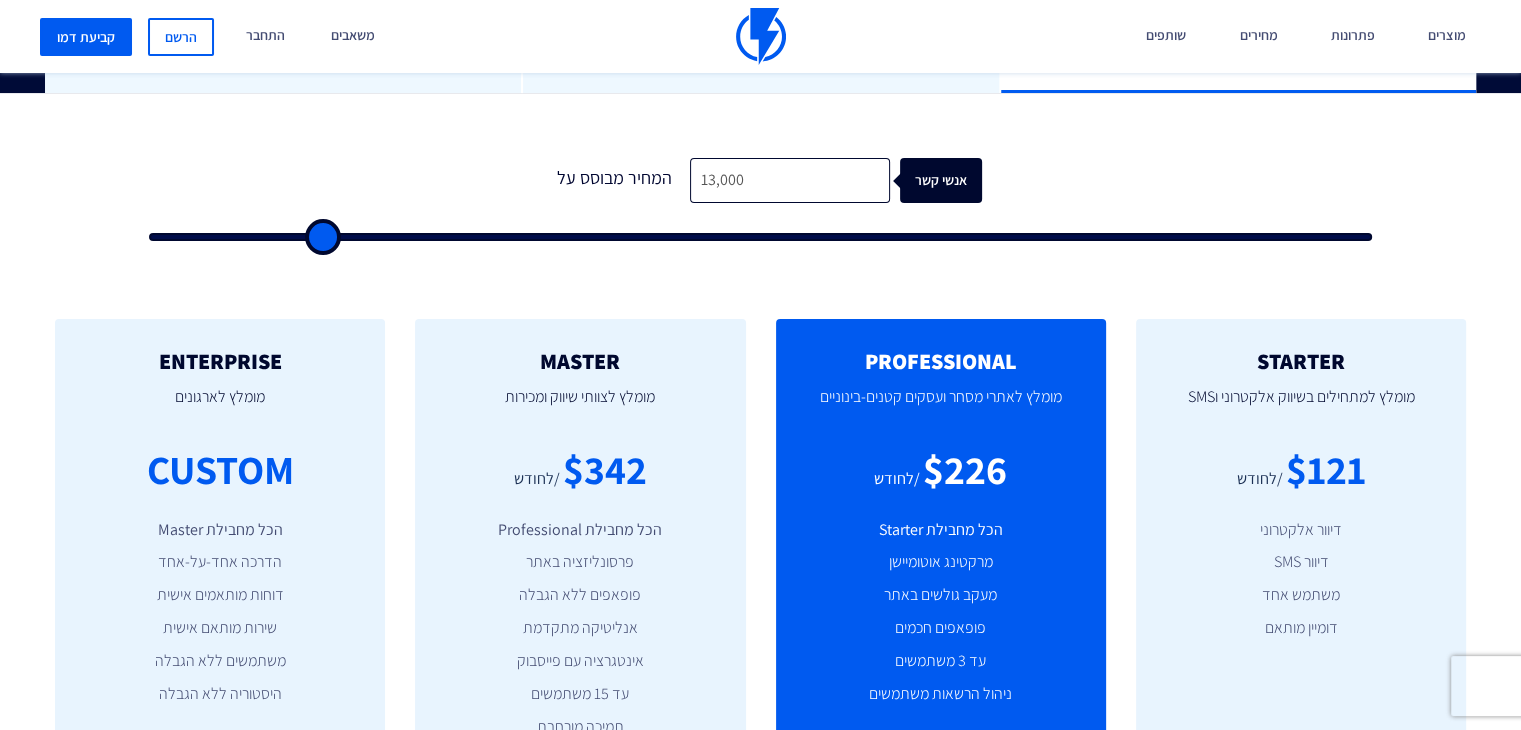 type on "15,500" 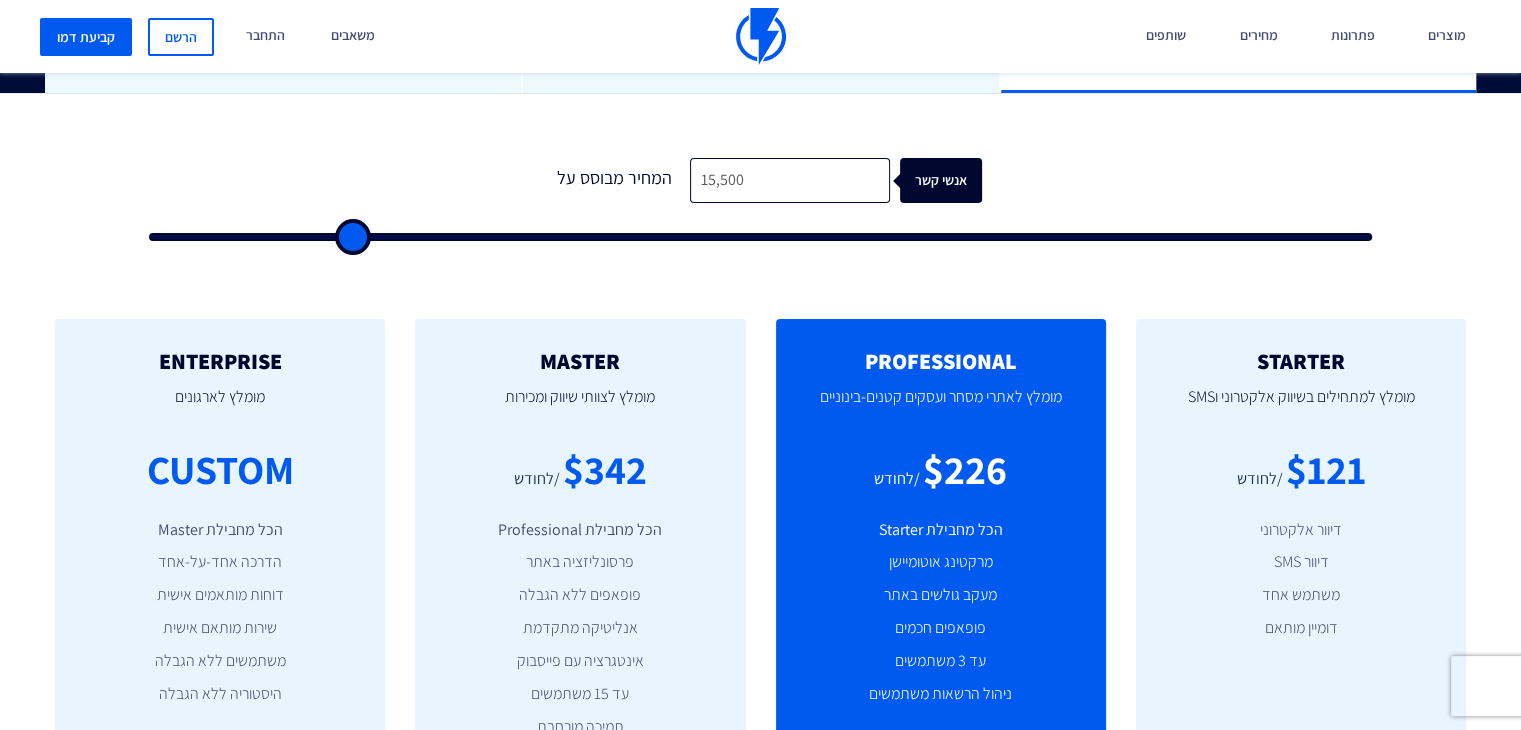 type on "18,500" 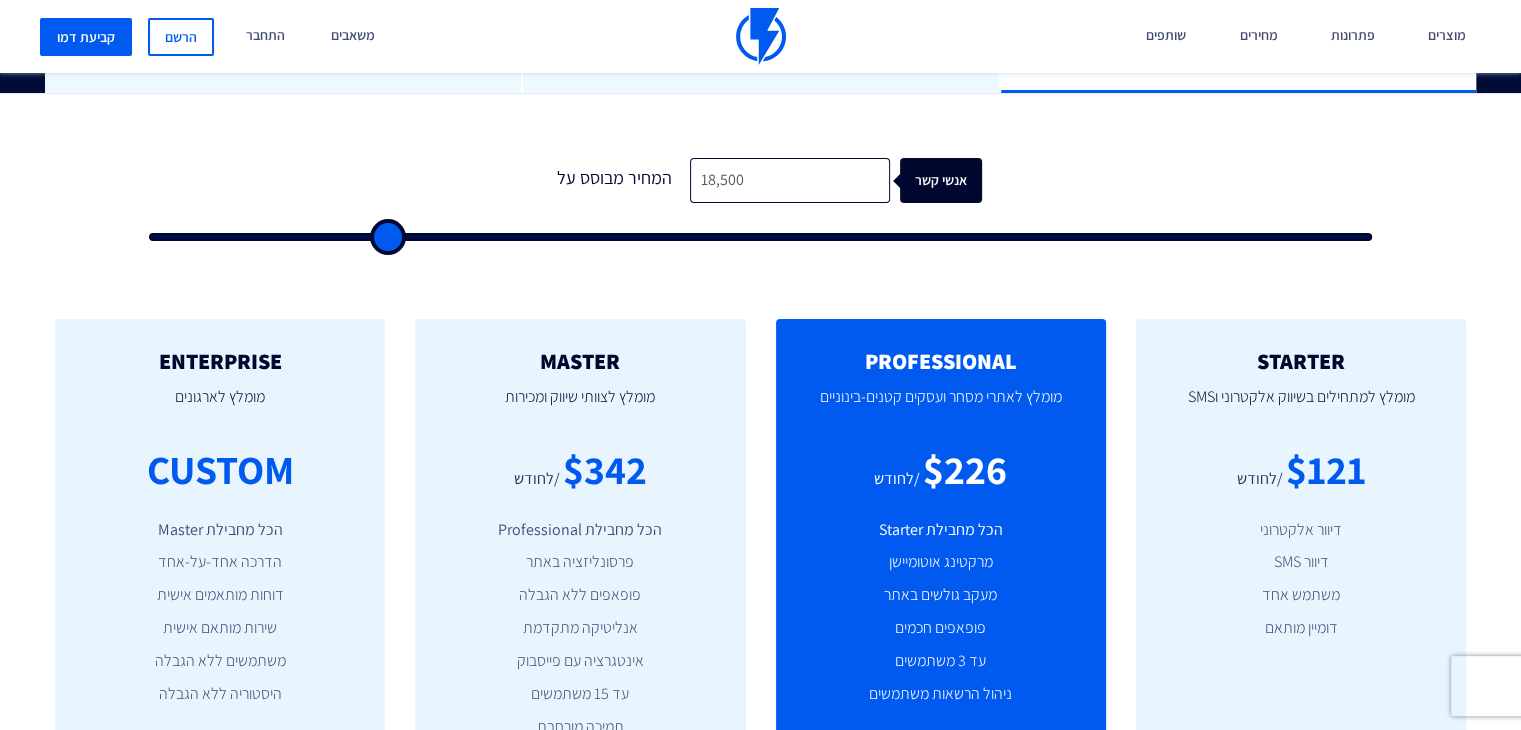 type on "21,500" 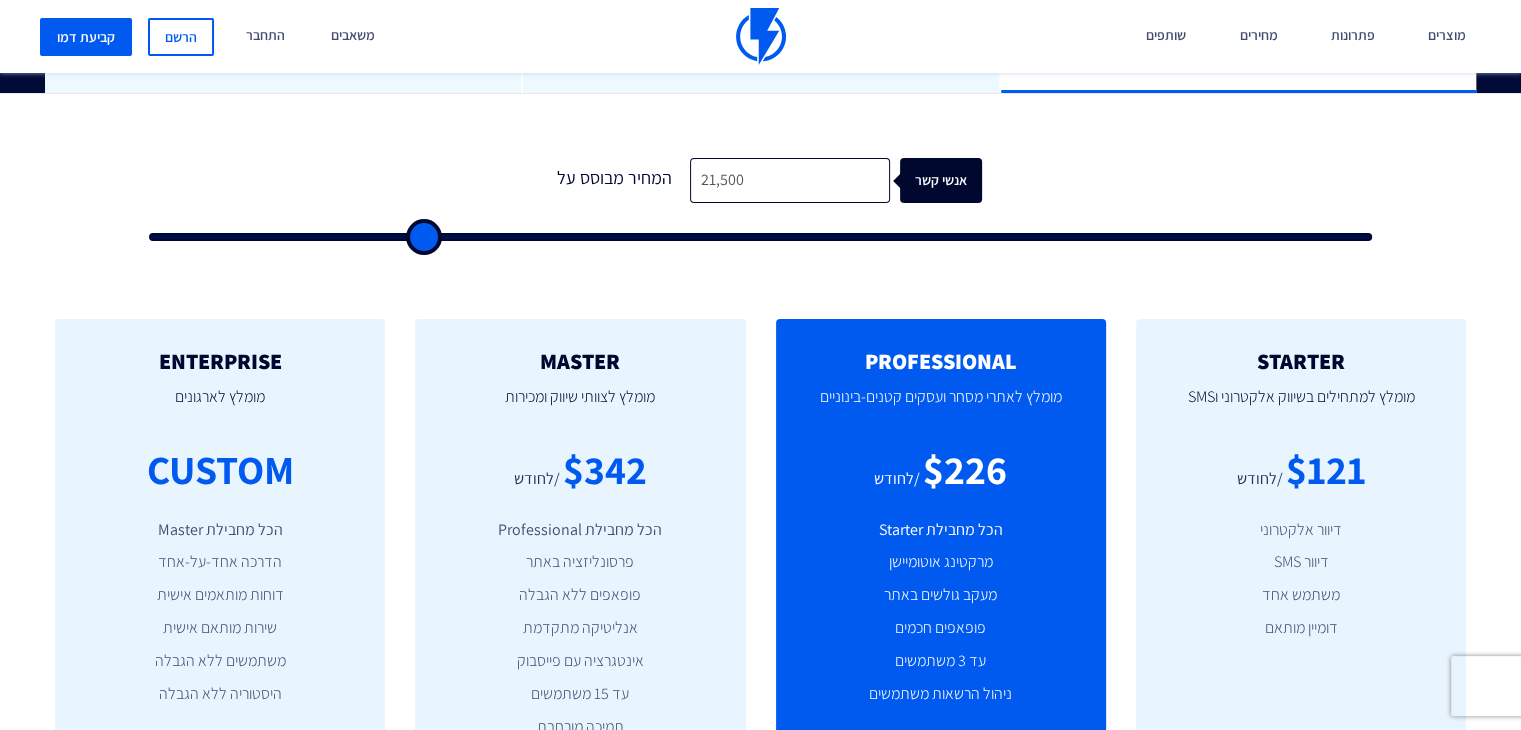 type on "24,000" 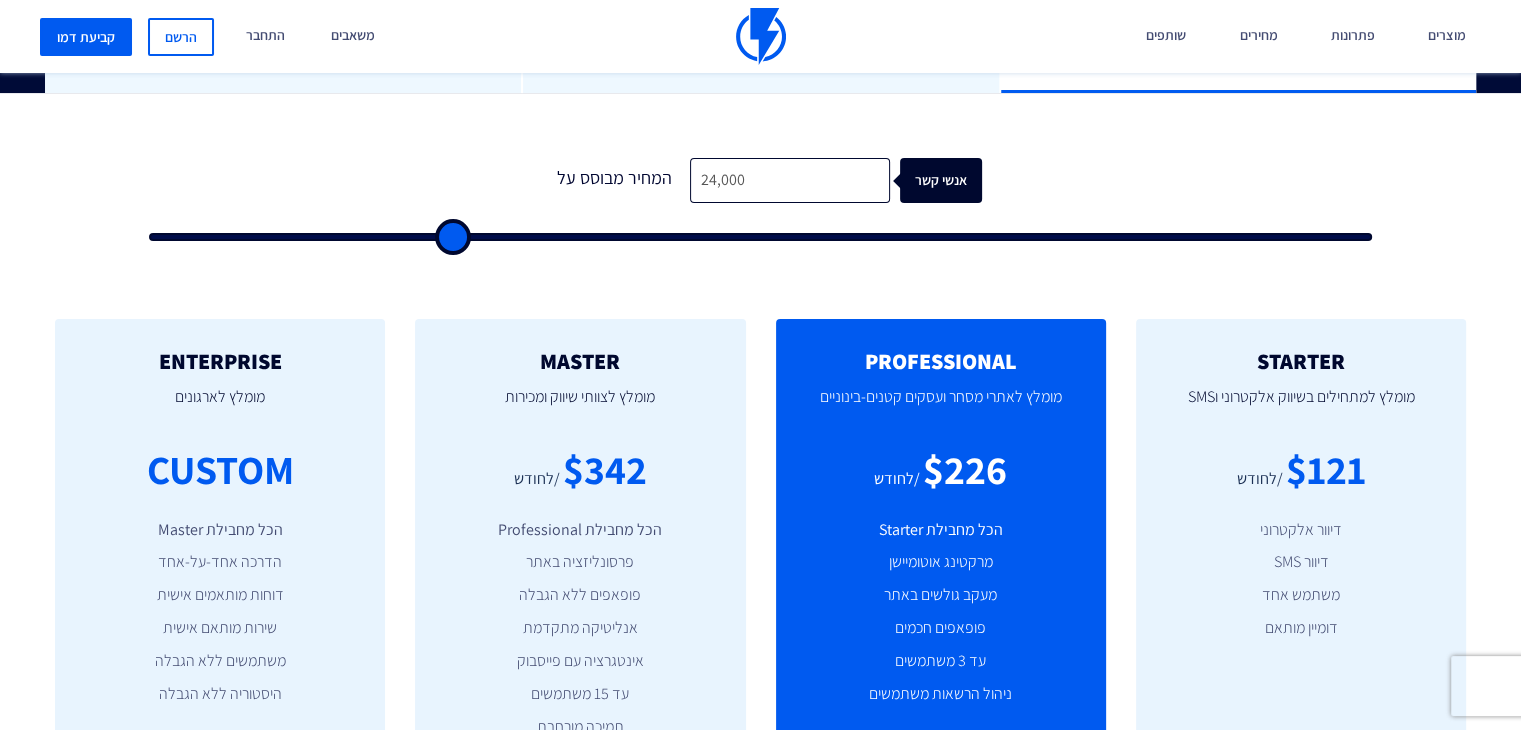 type on "26,500" 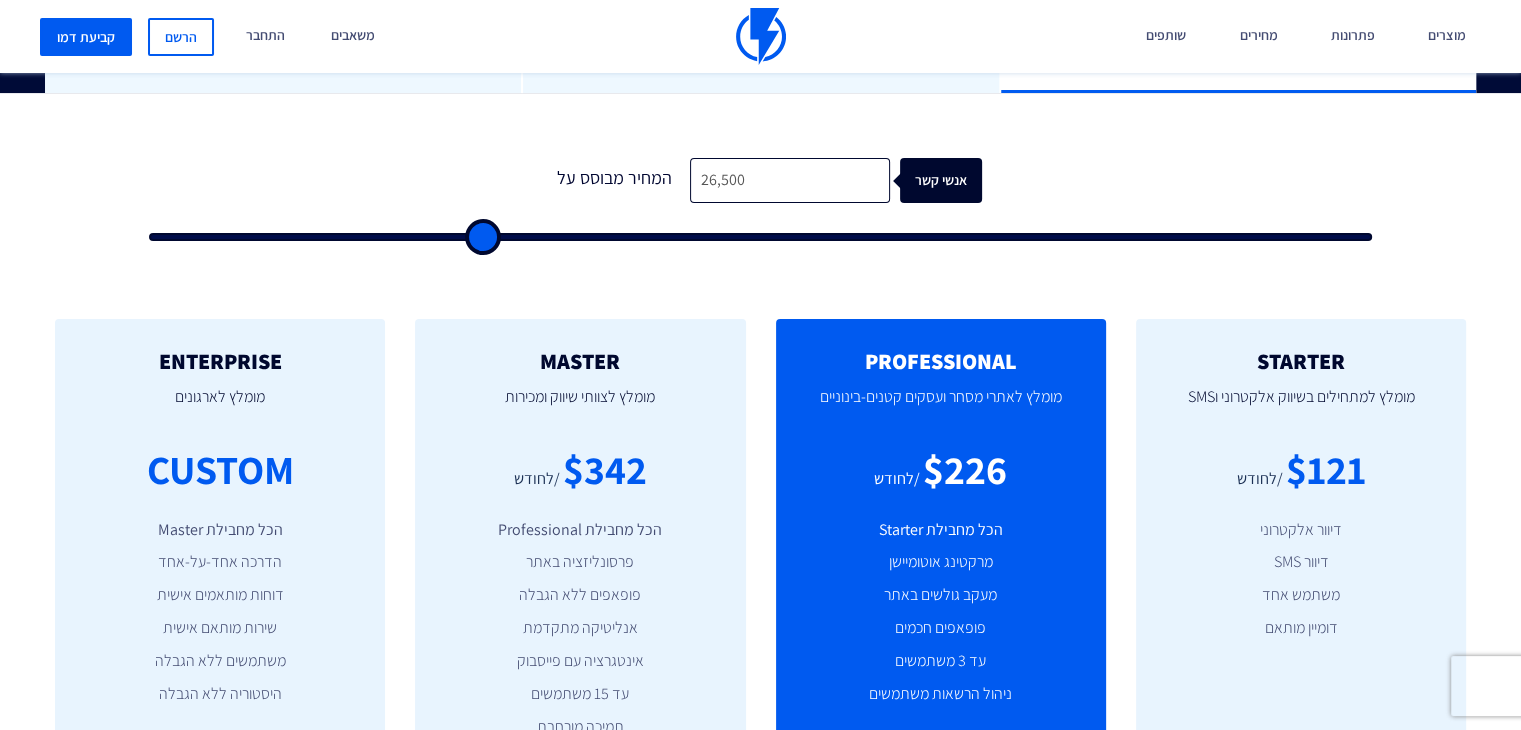 type on "29,000" 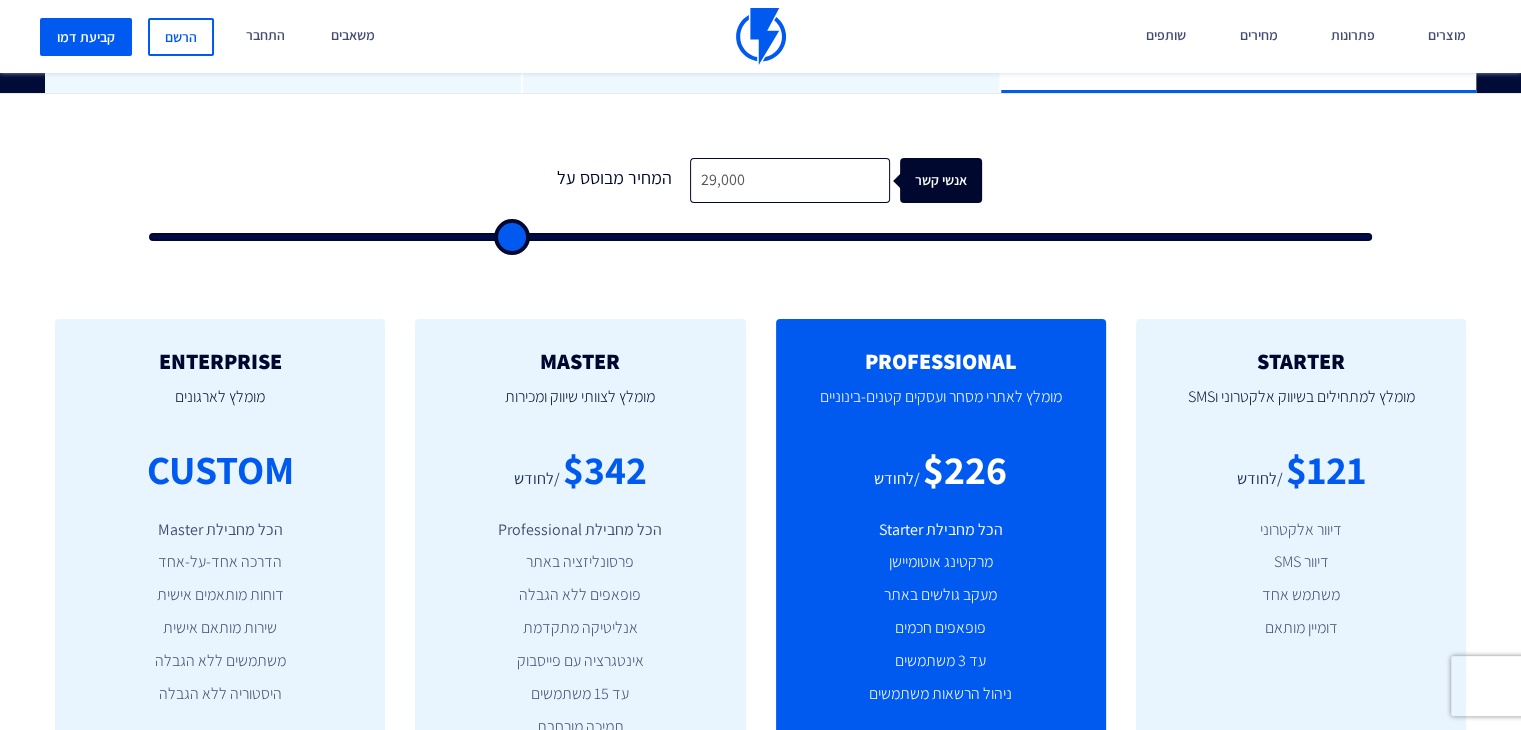 type on "31,500" 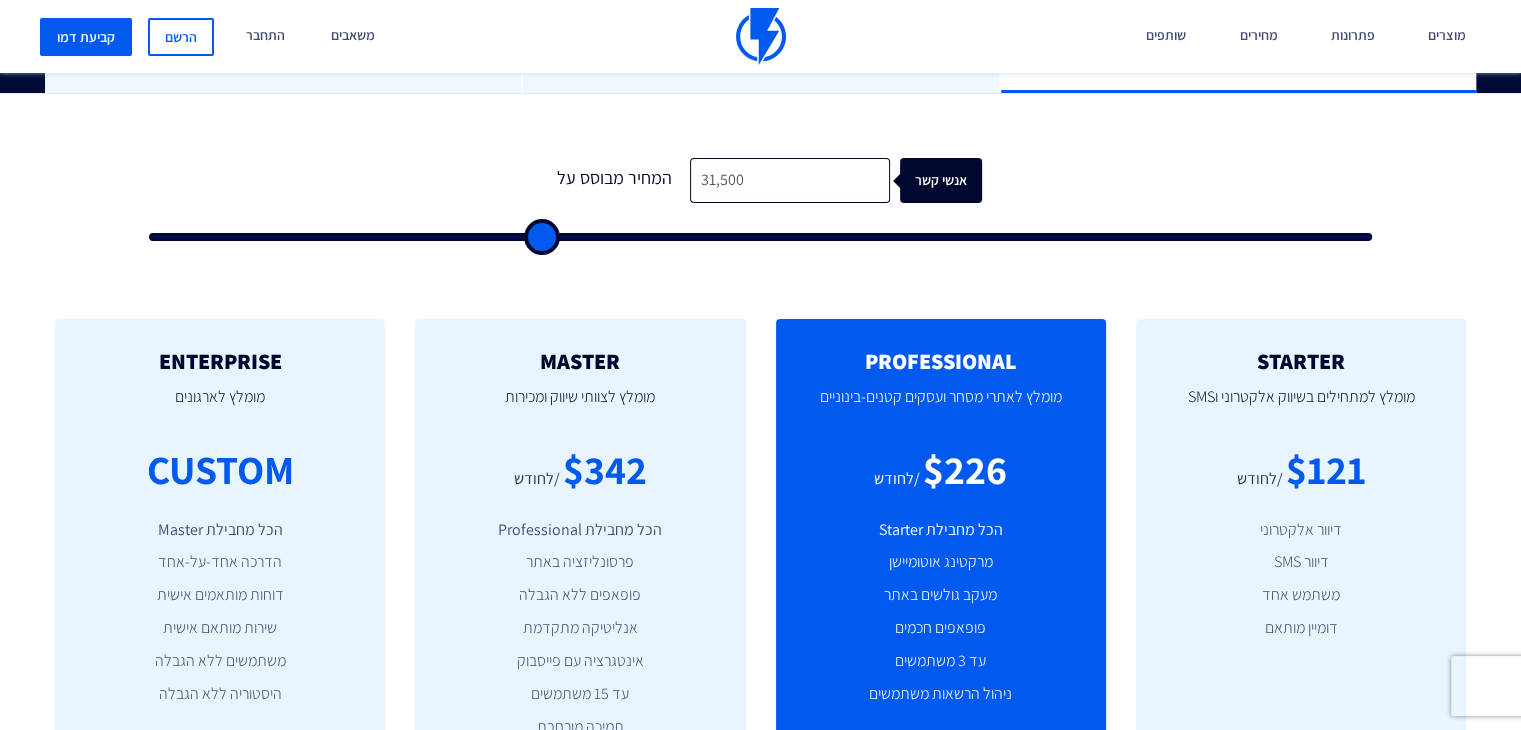 type on "34,000" 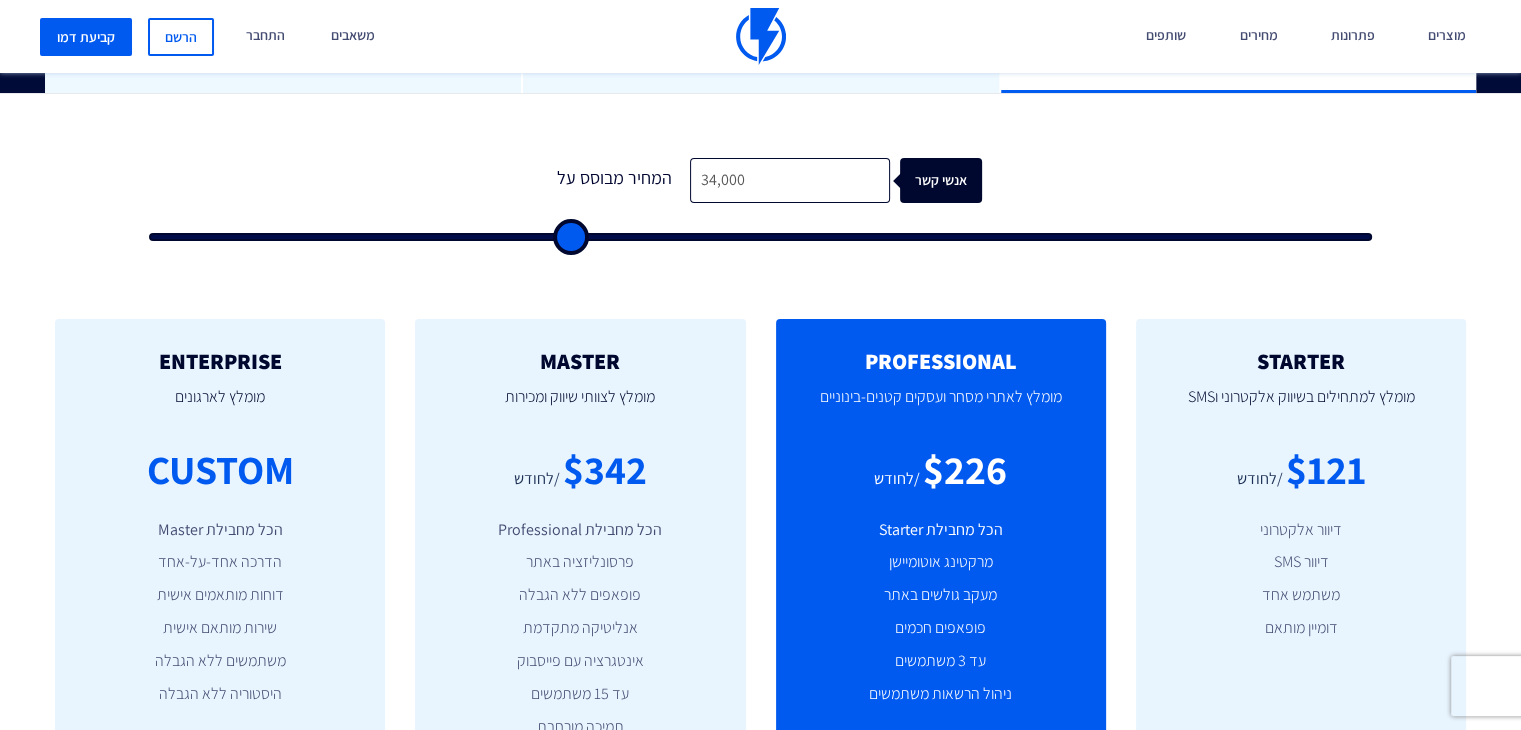type on "36,000" 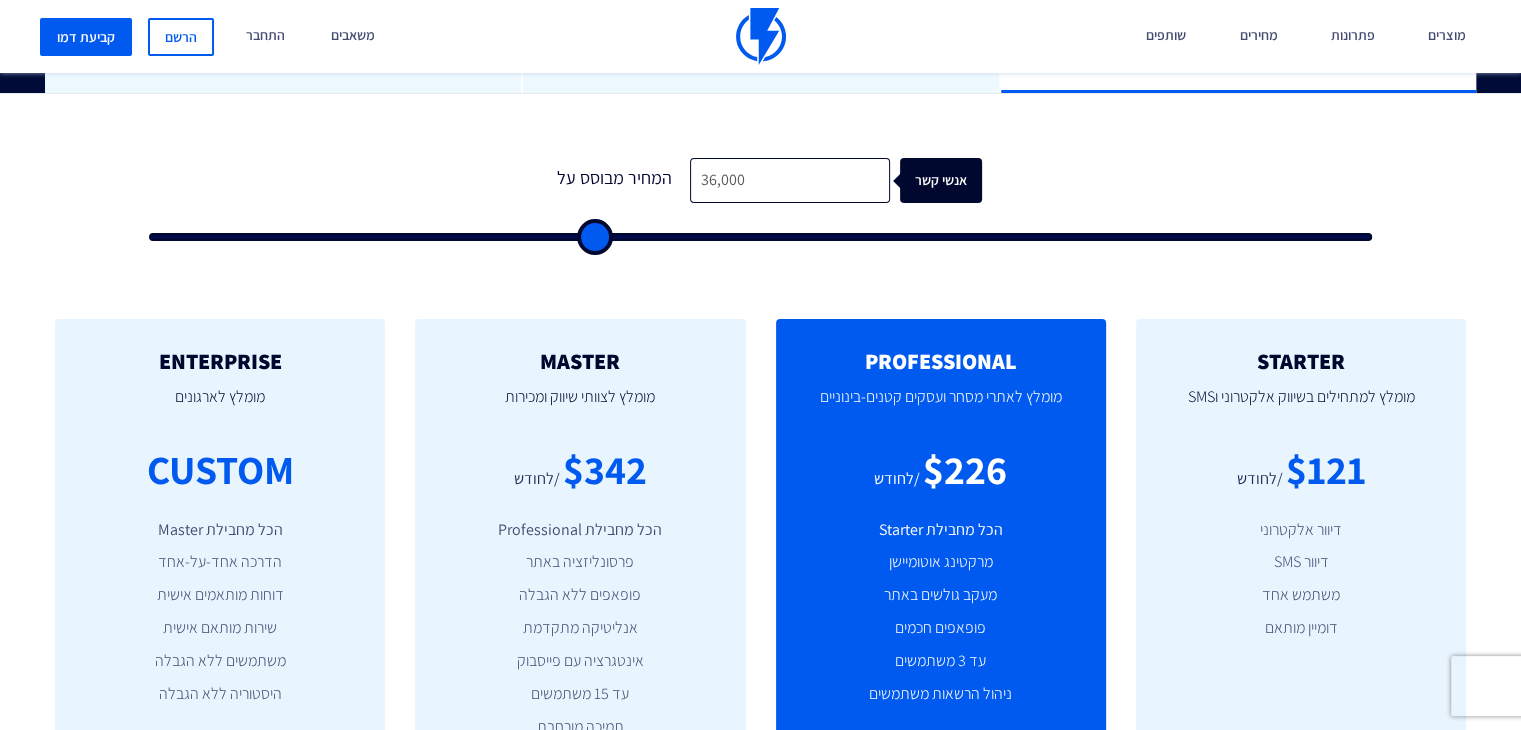 type on "38,000" 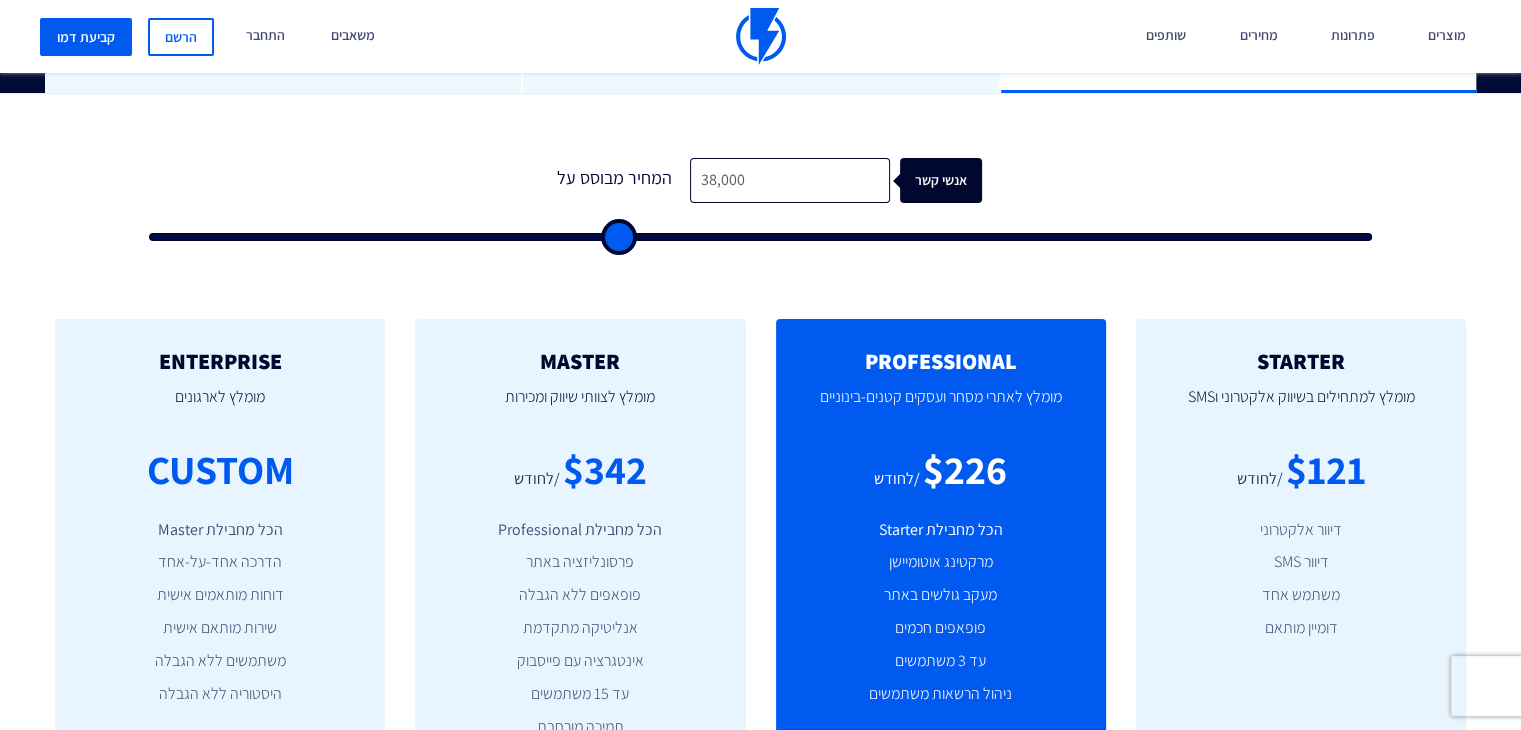 type on "39,000" 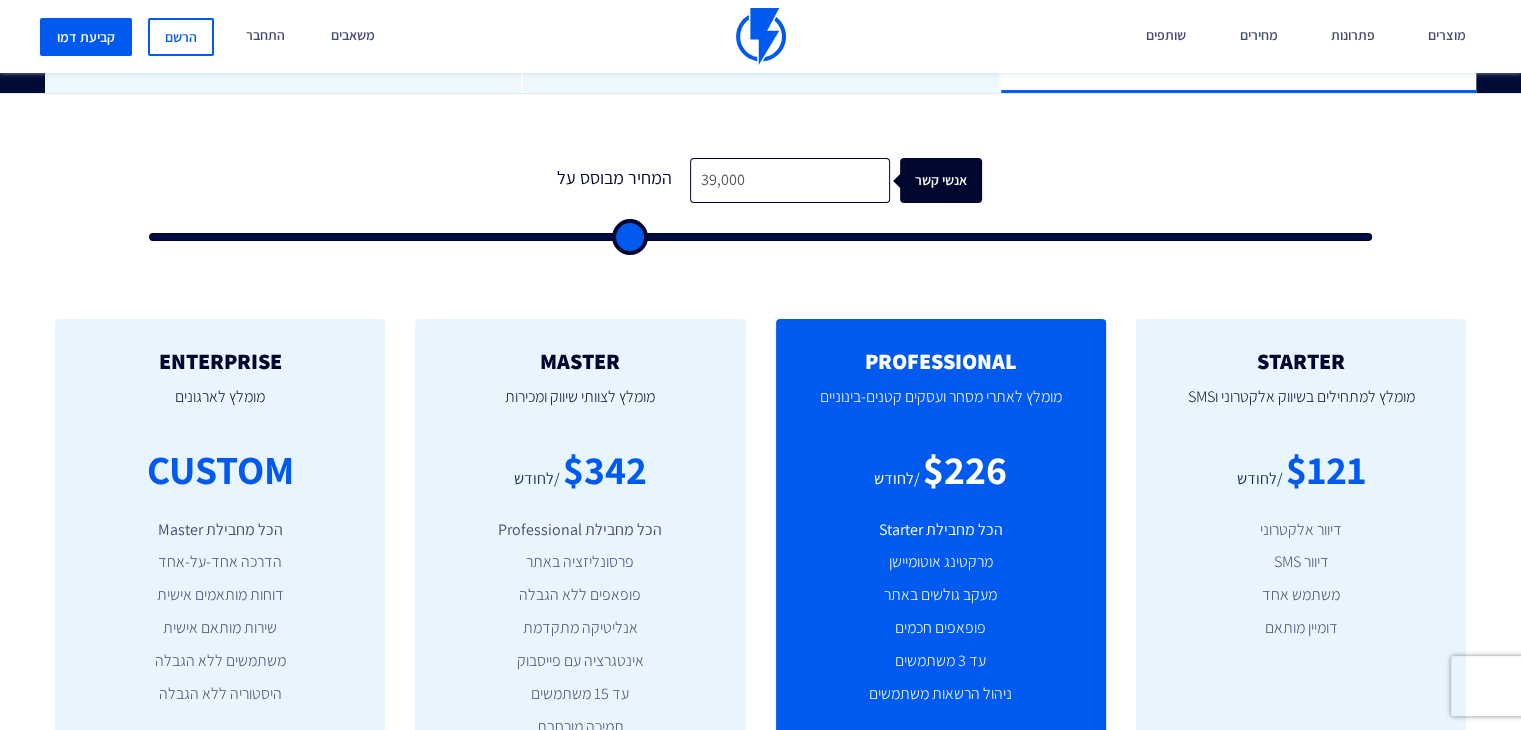 type on "41,500" 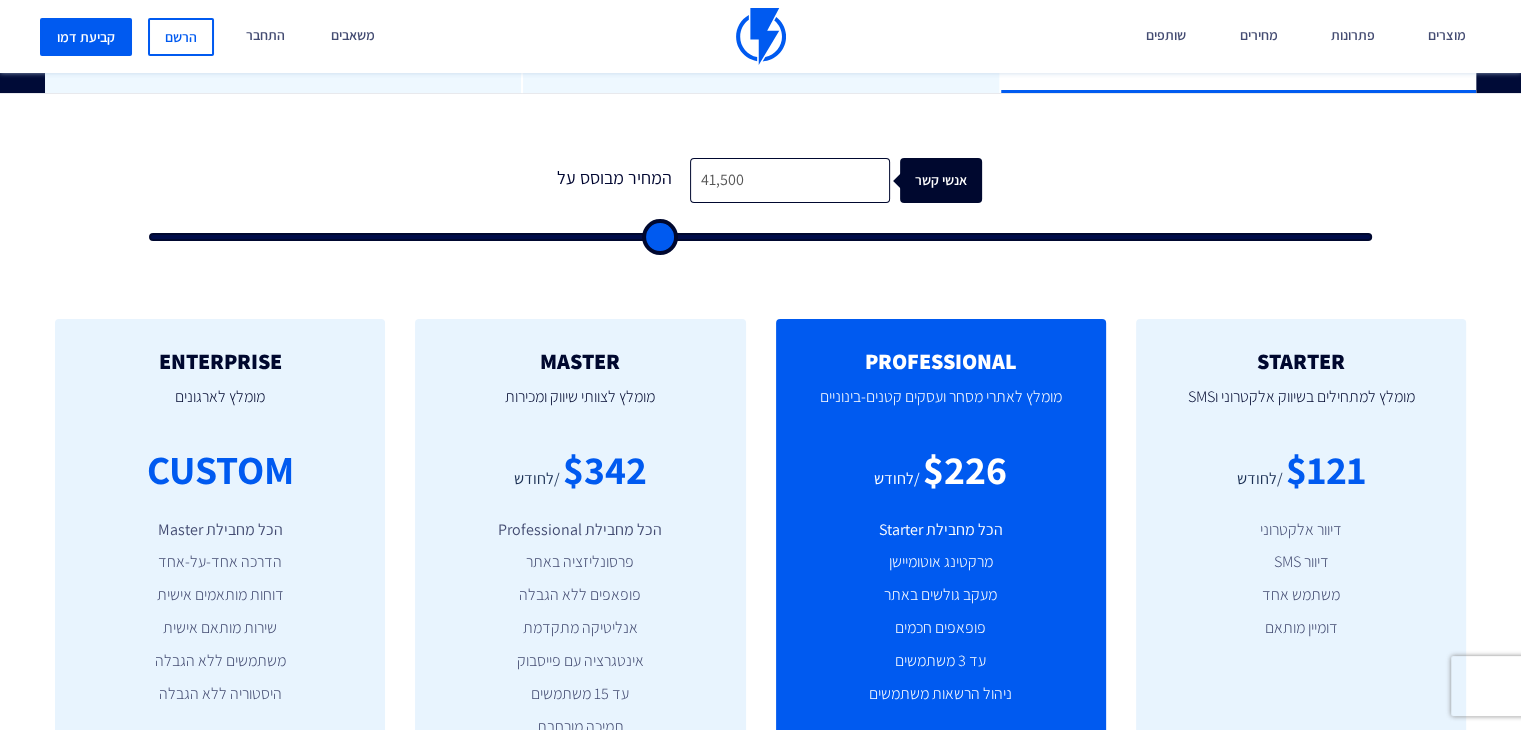 type on "46,500" 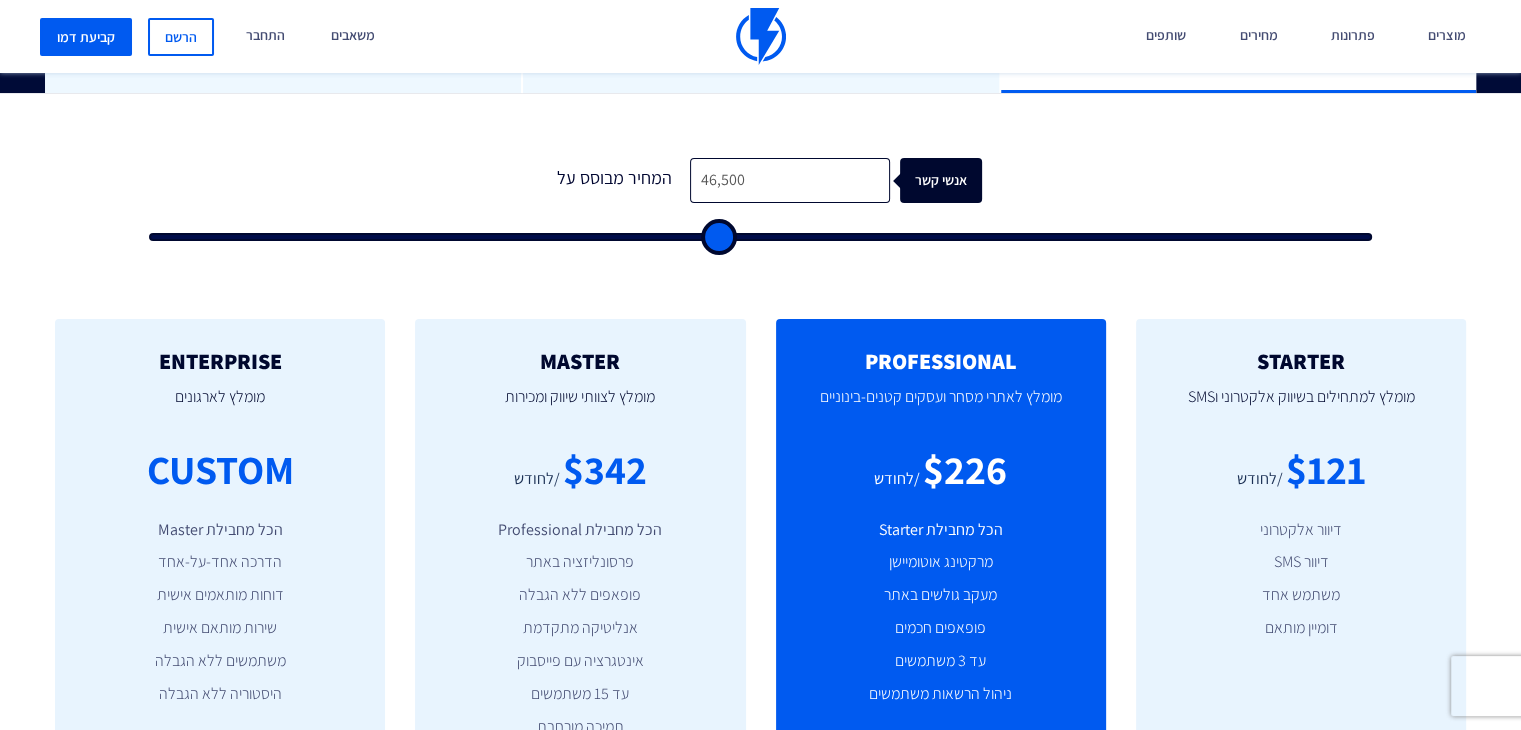 type on "49,000" 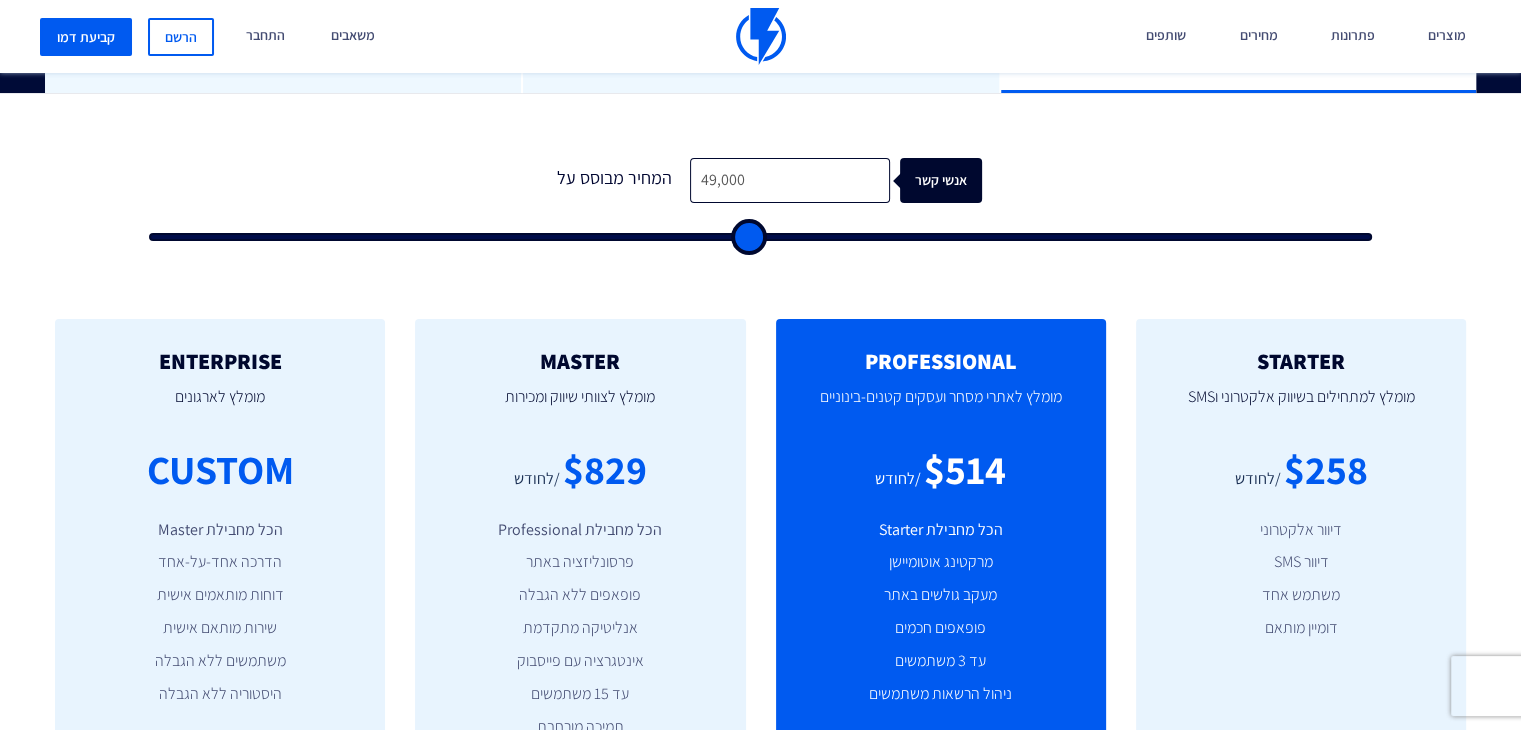 type on "51,500" 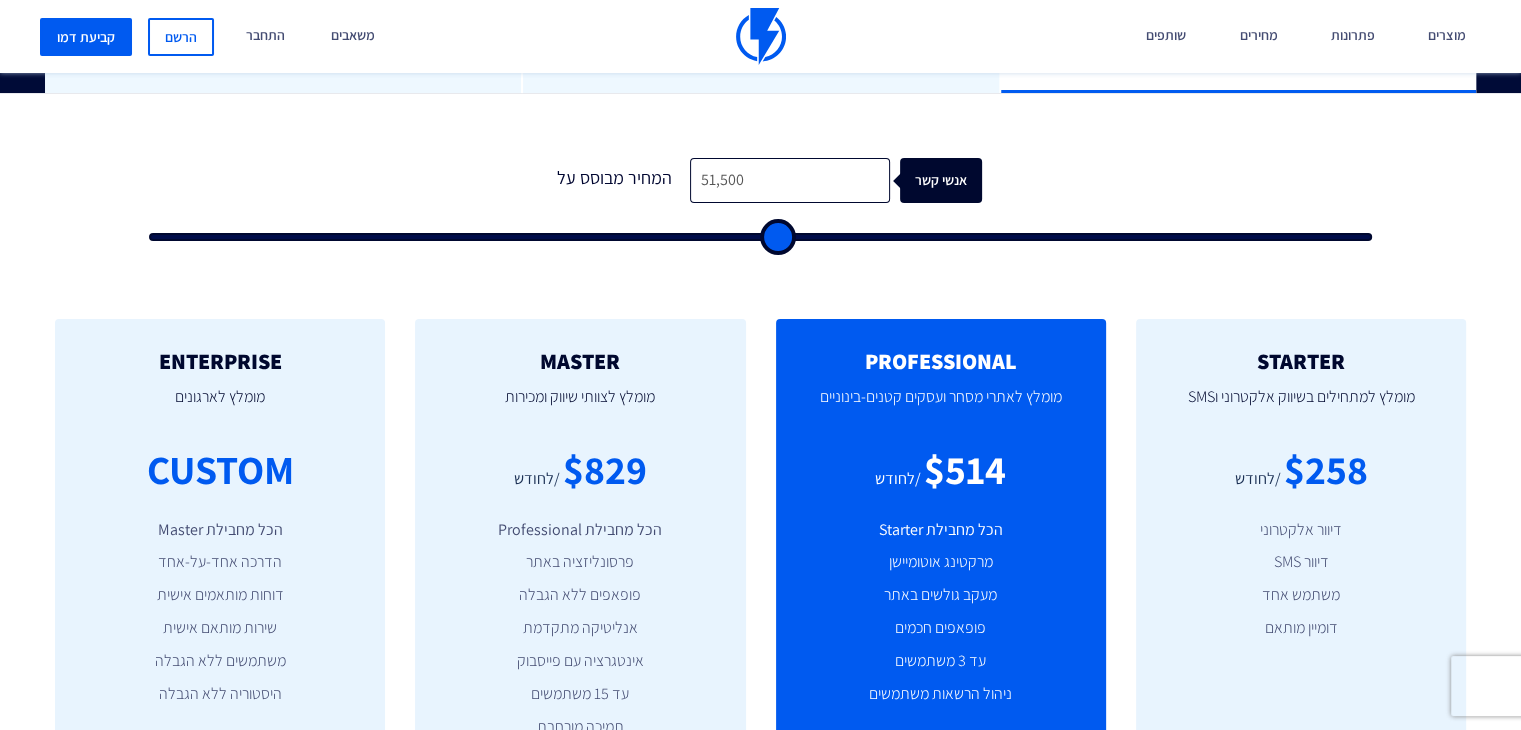 type on "53,000" 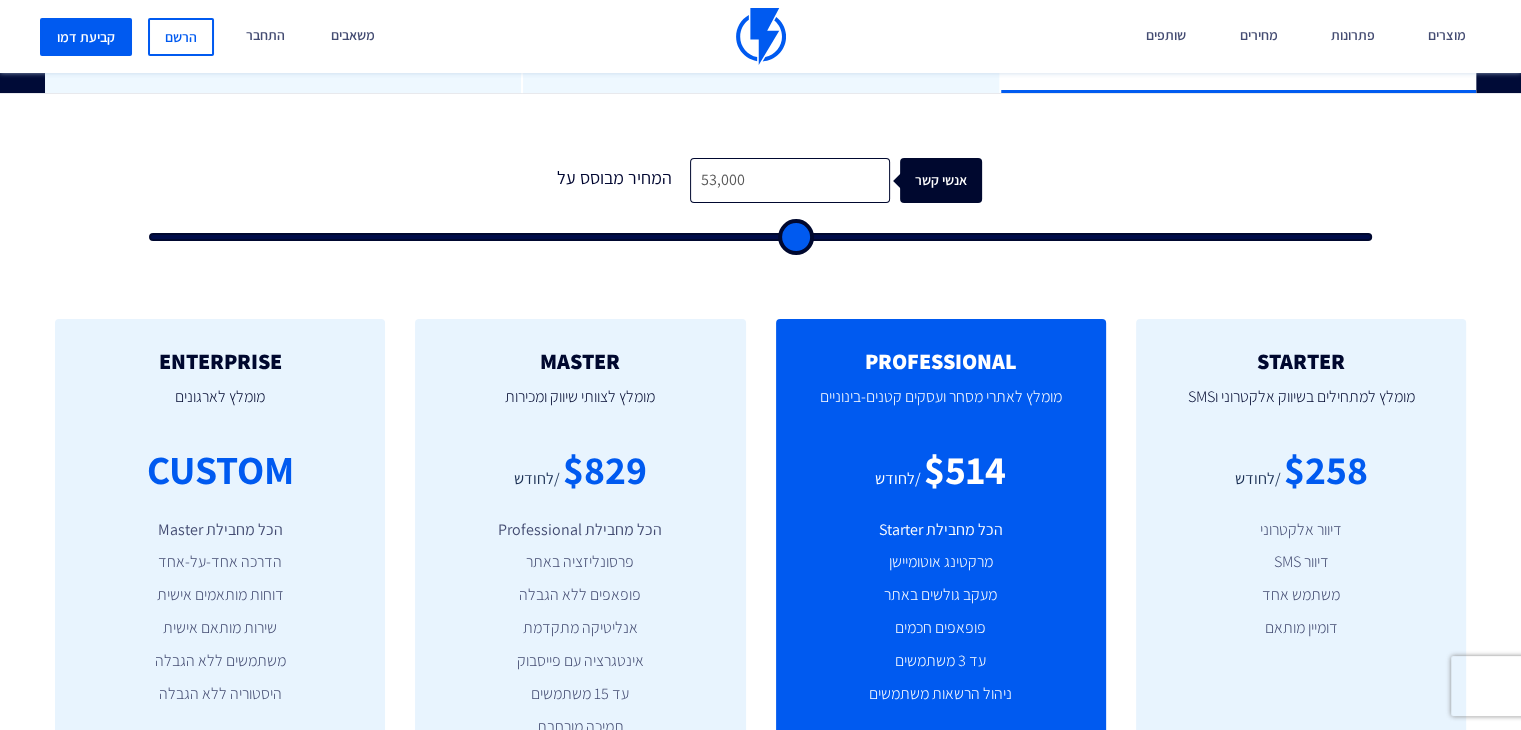 type on "54,000" 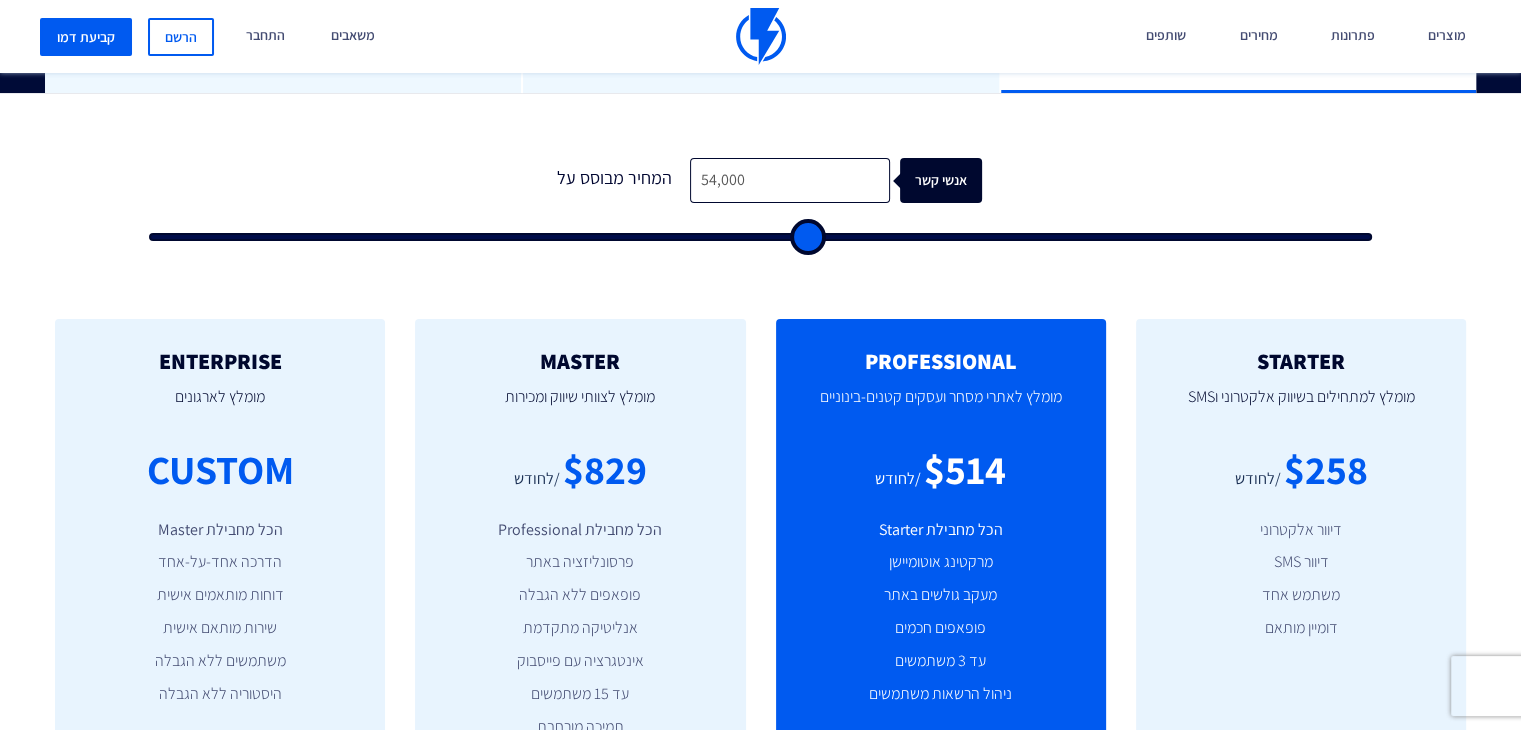 type on "56,500" 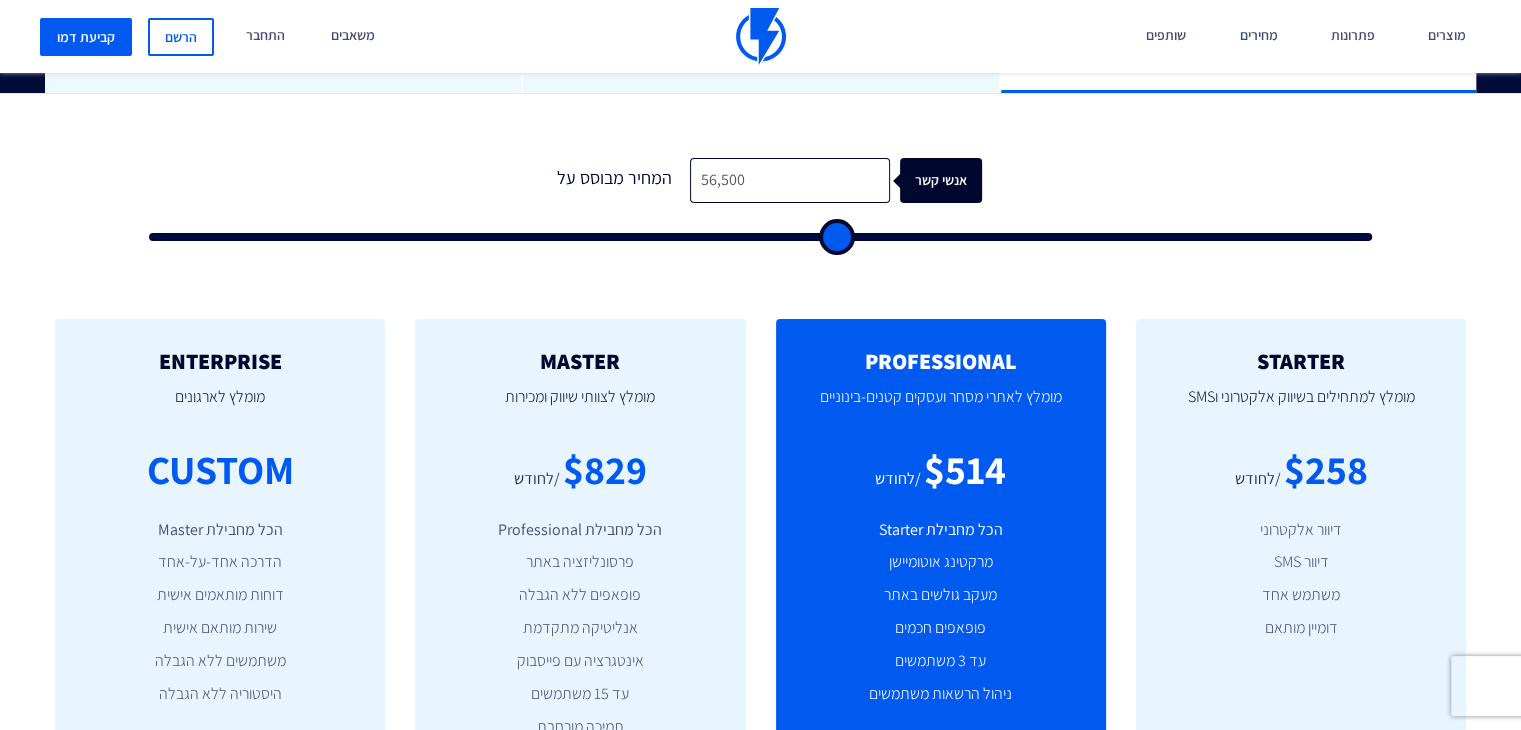 type on "59,500" 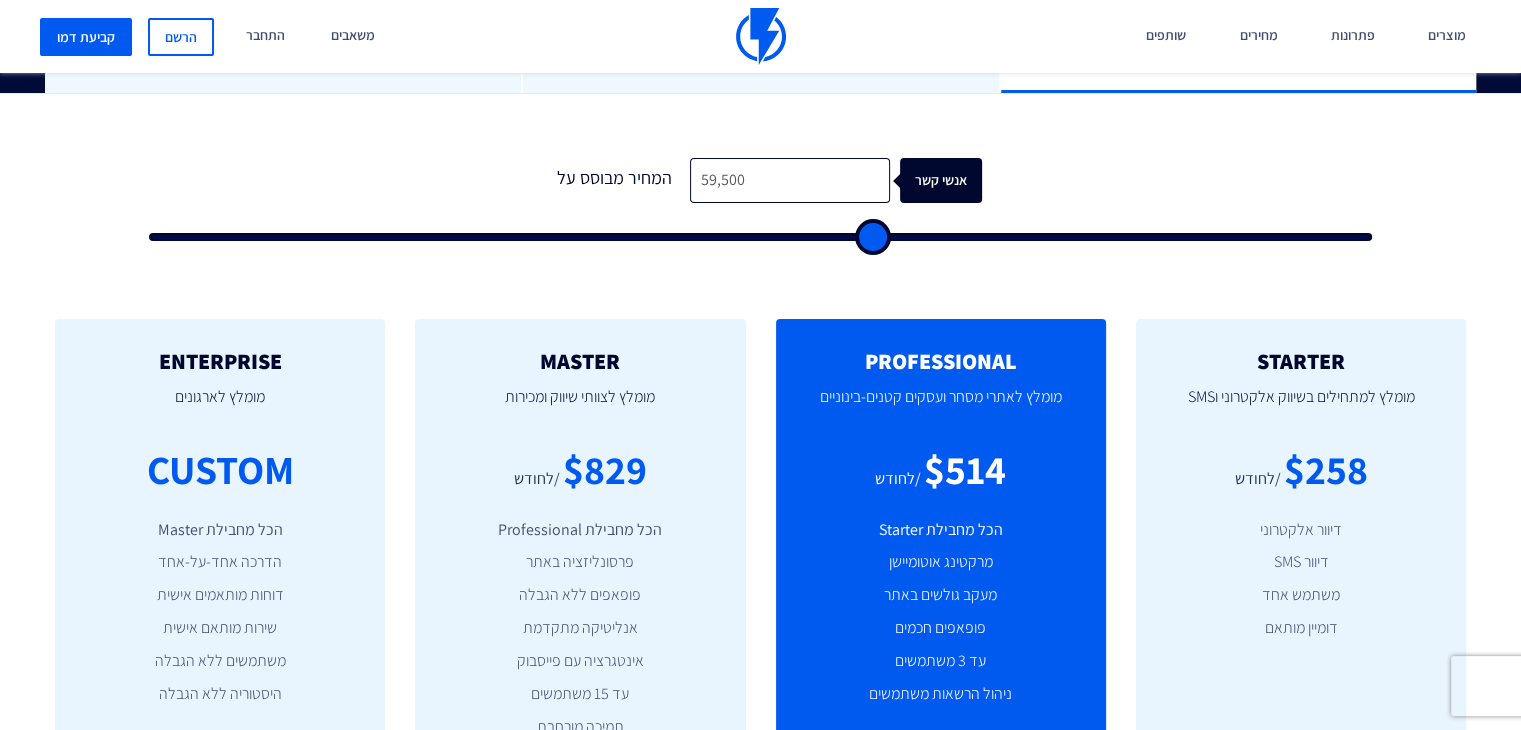 type on "63,500" 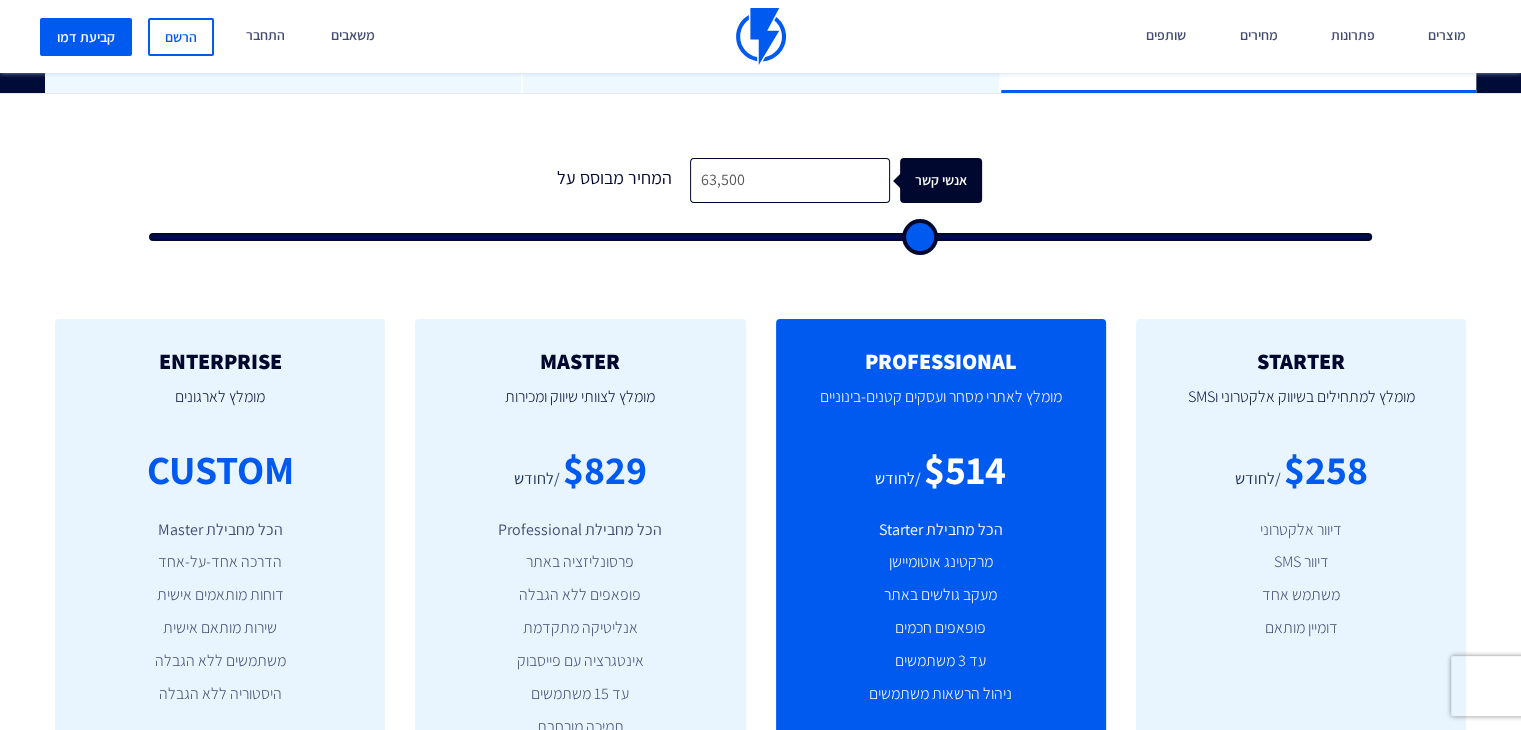 type on "66,000" 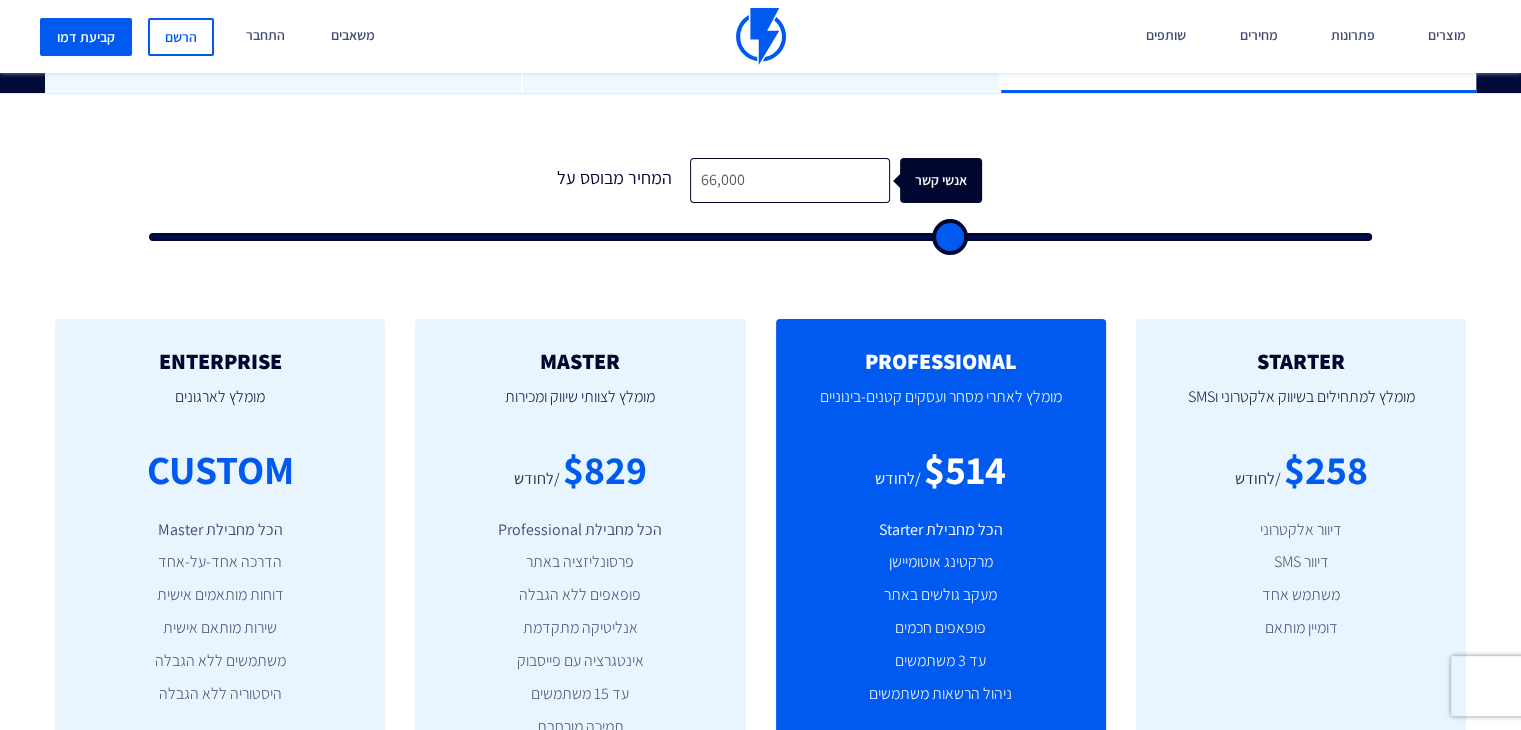type on "68,000" 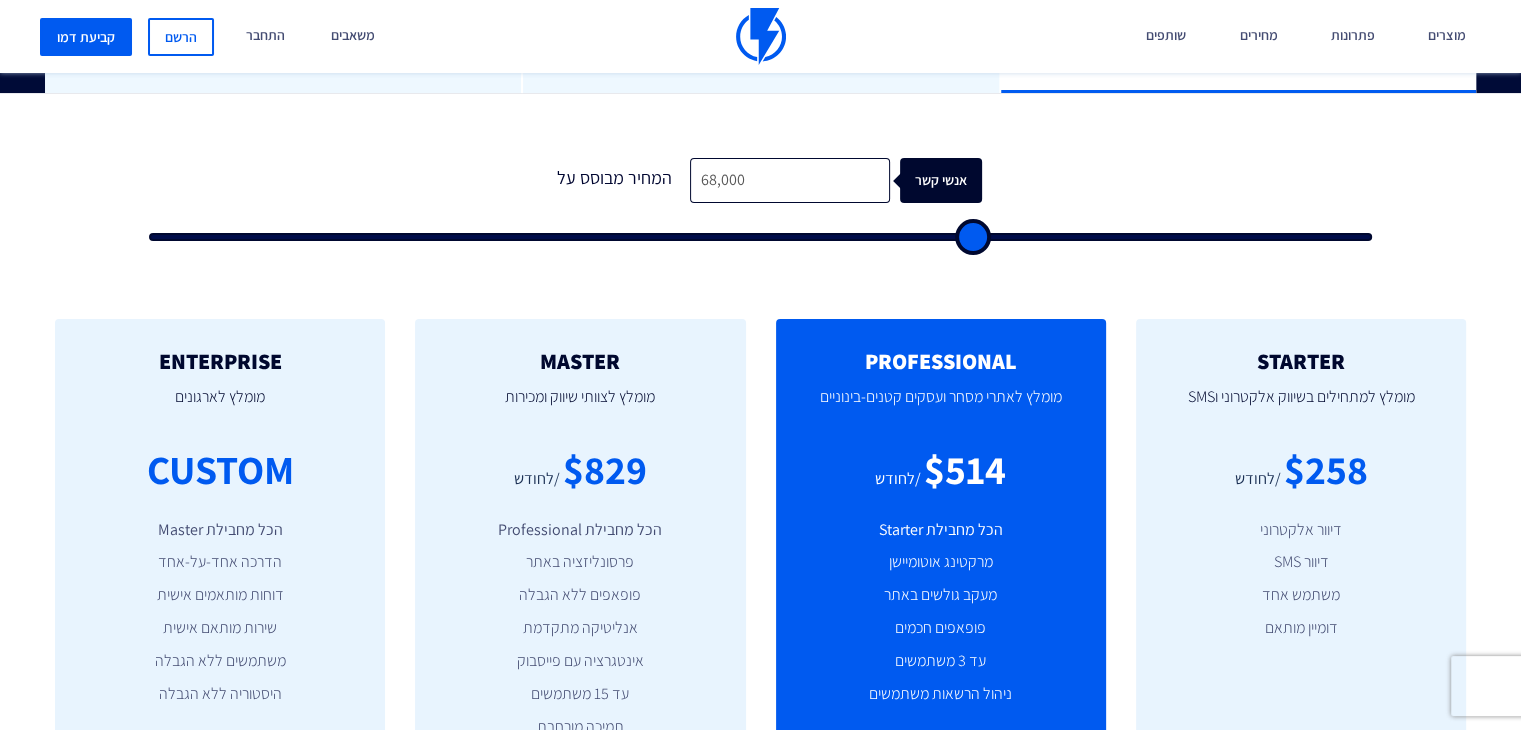 type on "69,000" 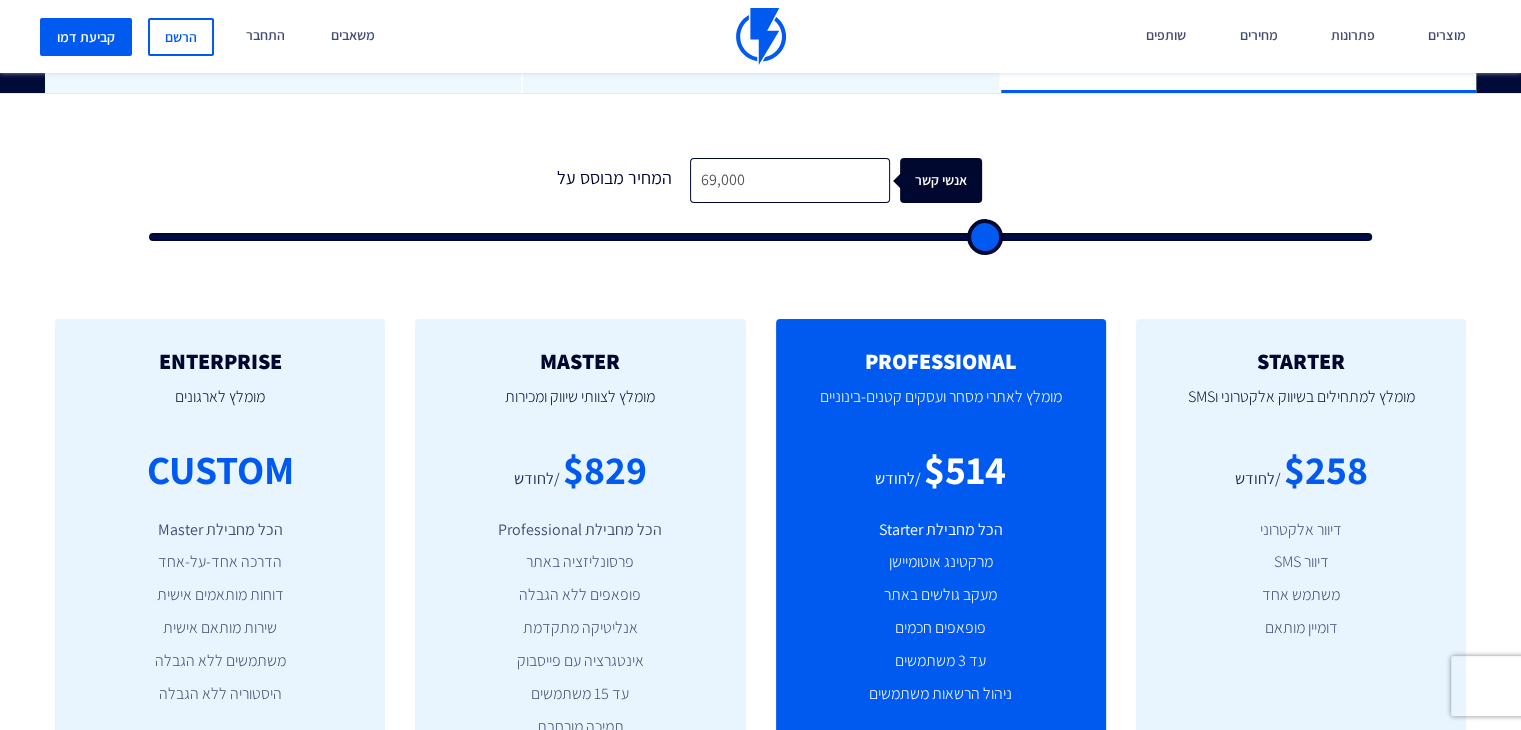 type on "70,000" 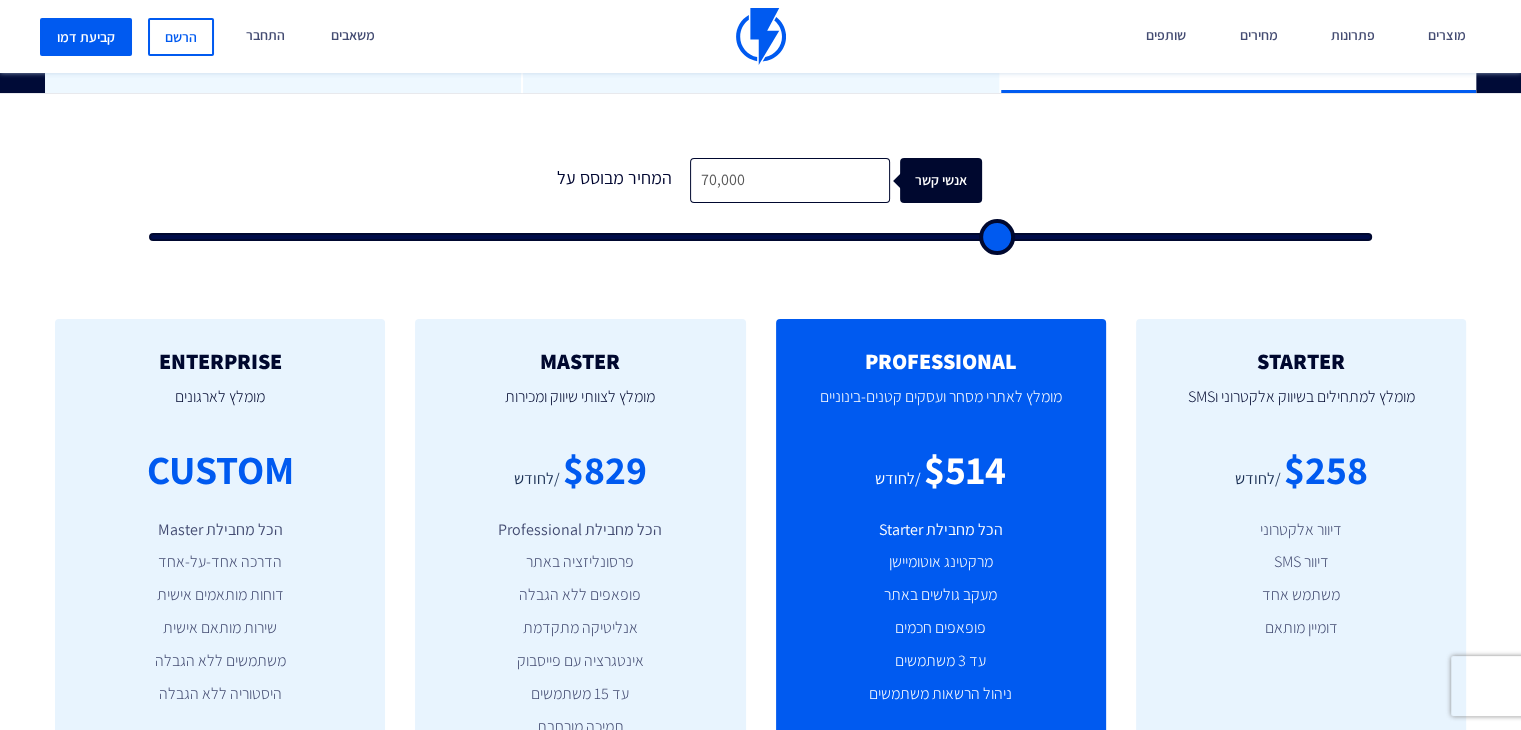 type on "72,000" 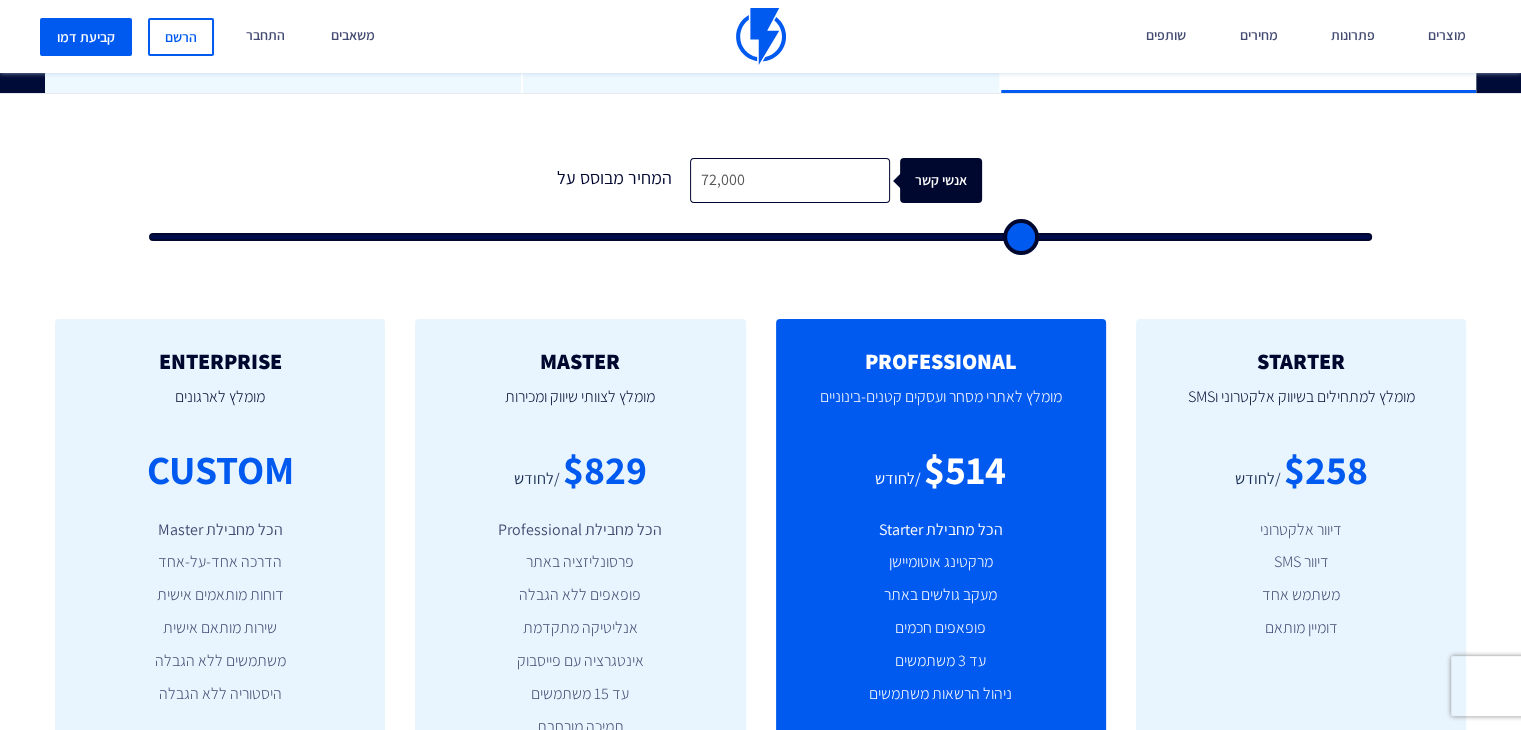 type on "73,000" 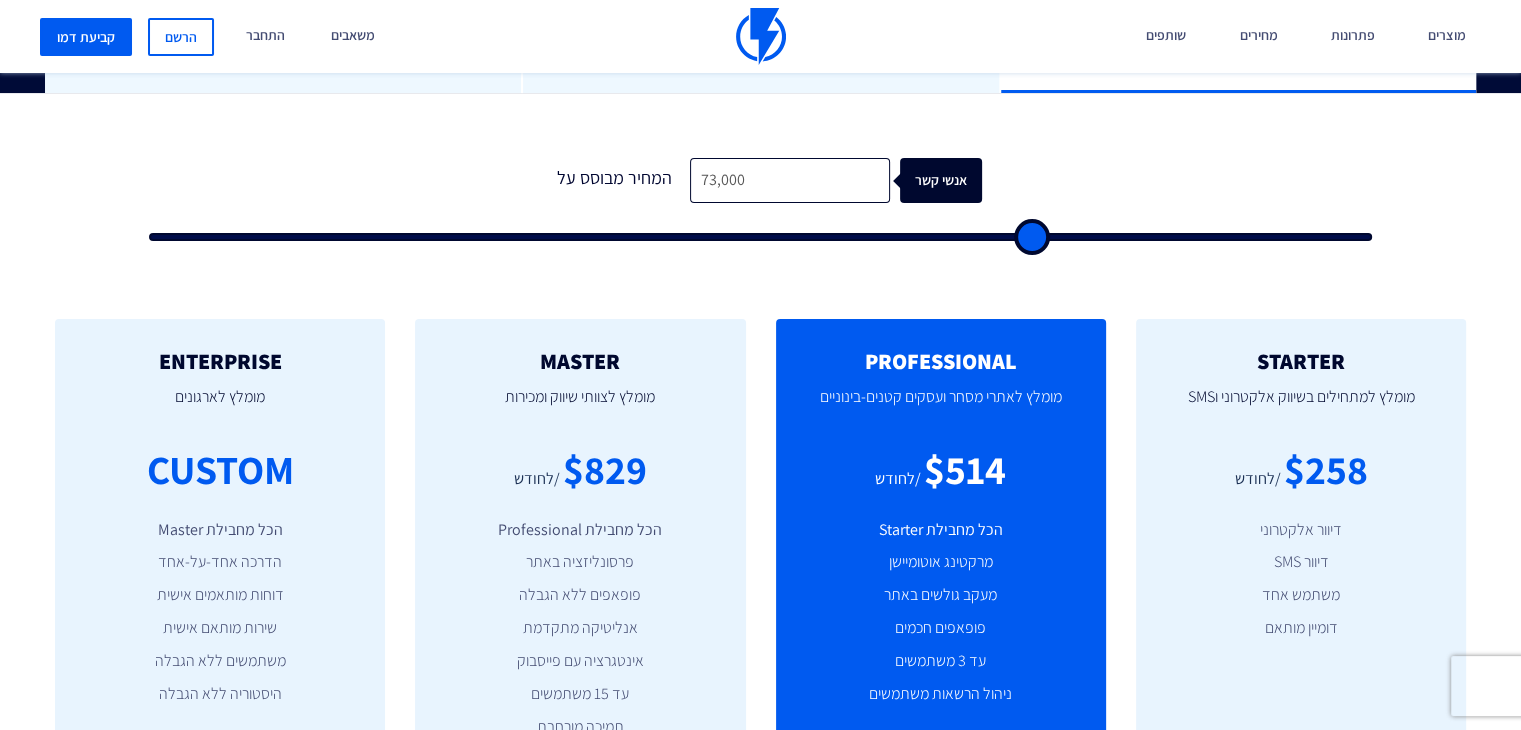 type on "77,000" 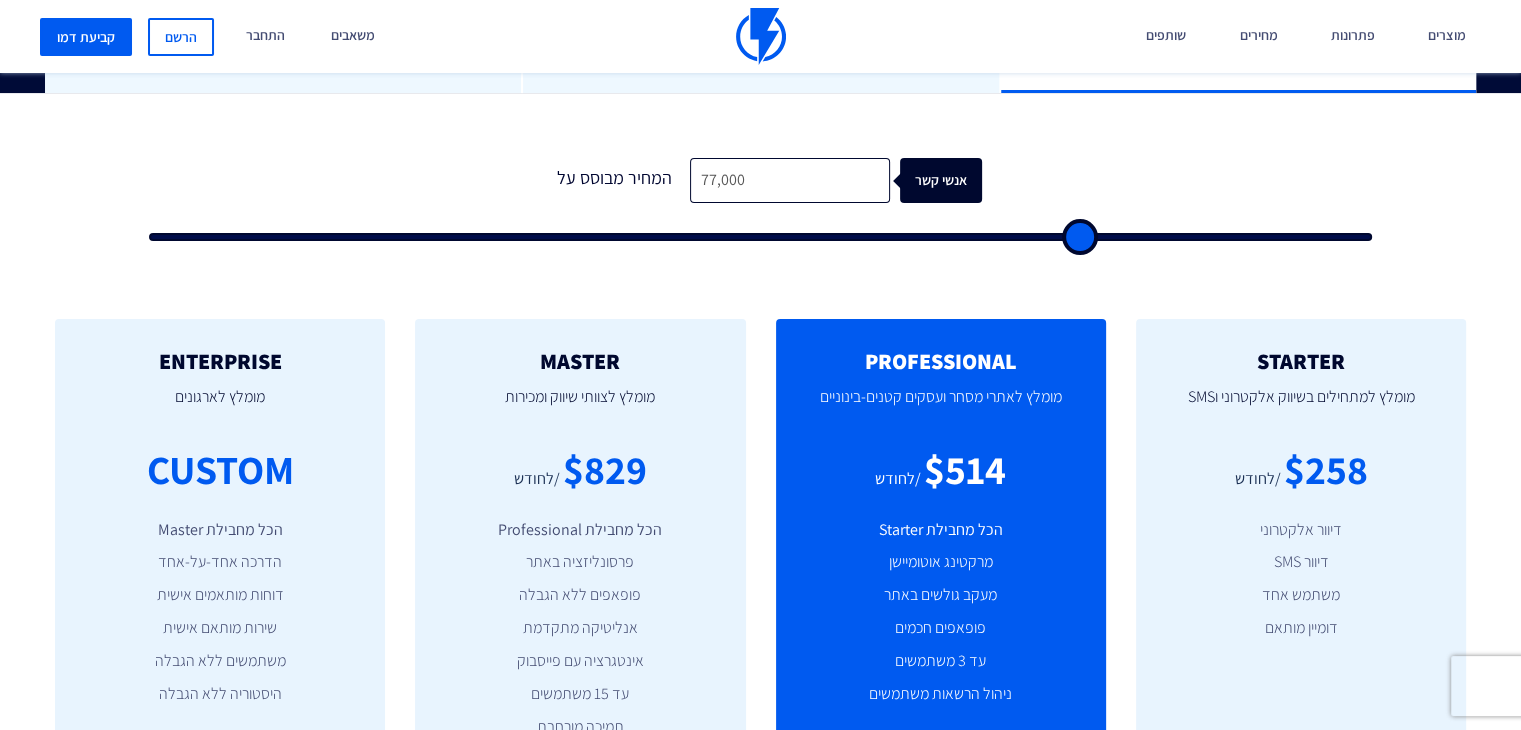 type on "79,000" 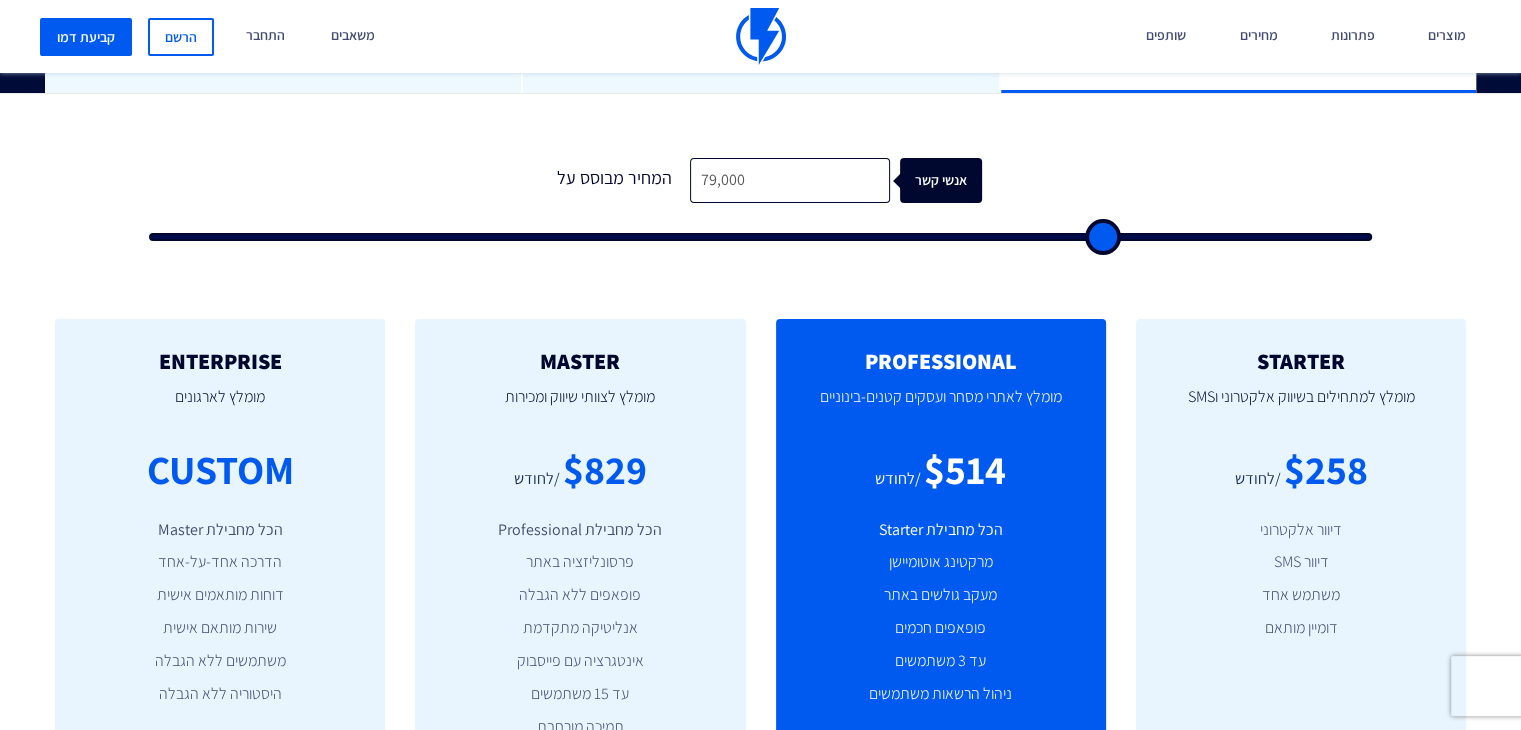 type on "80,000" 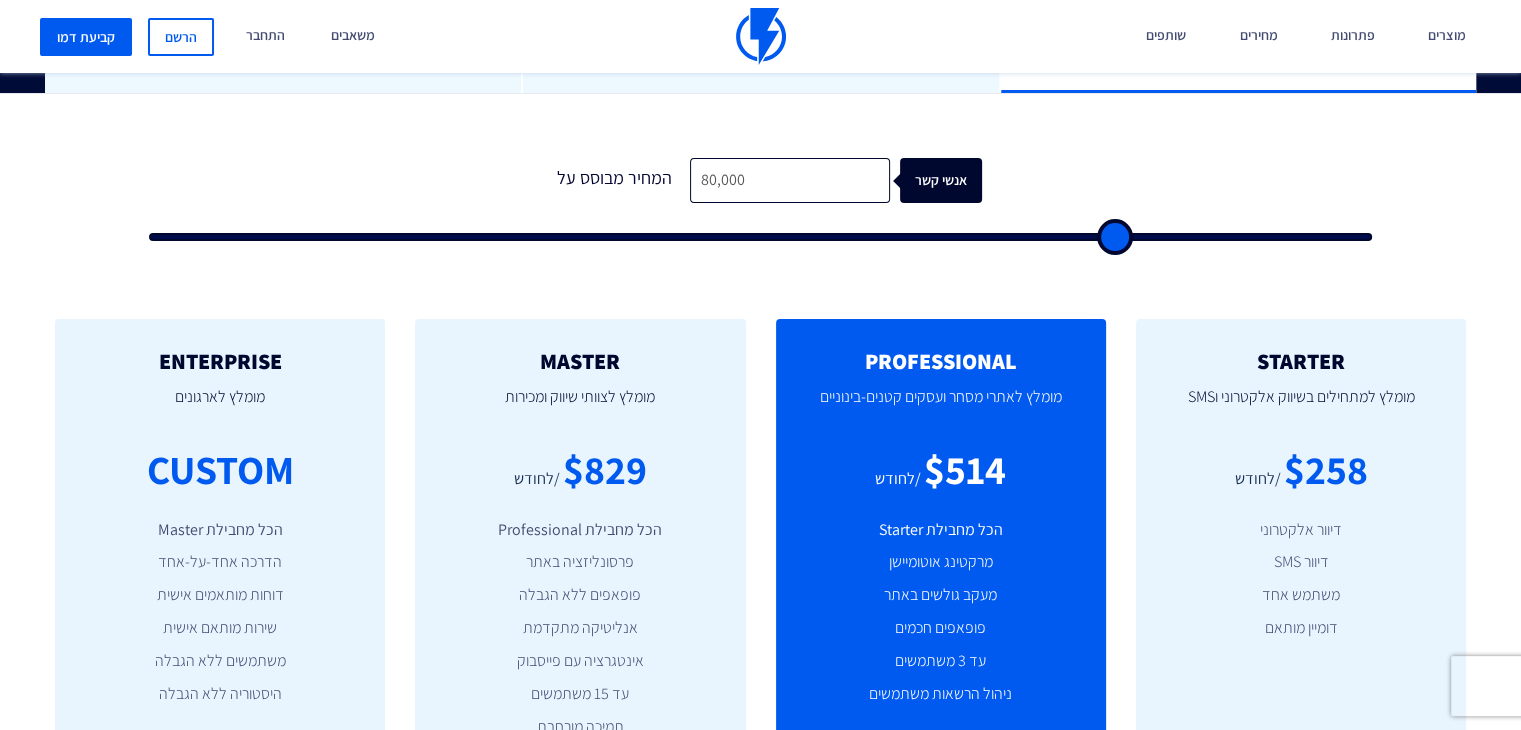type on "81,000" 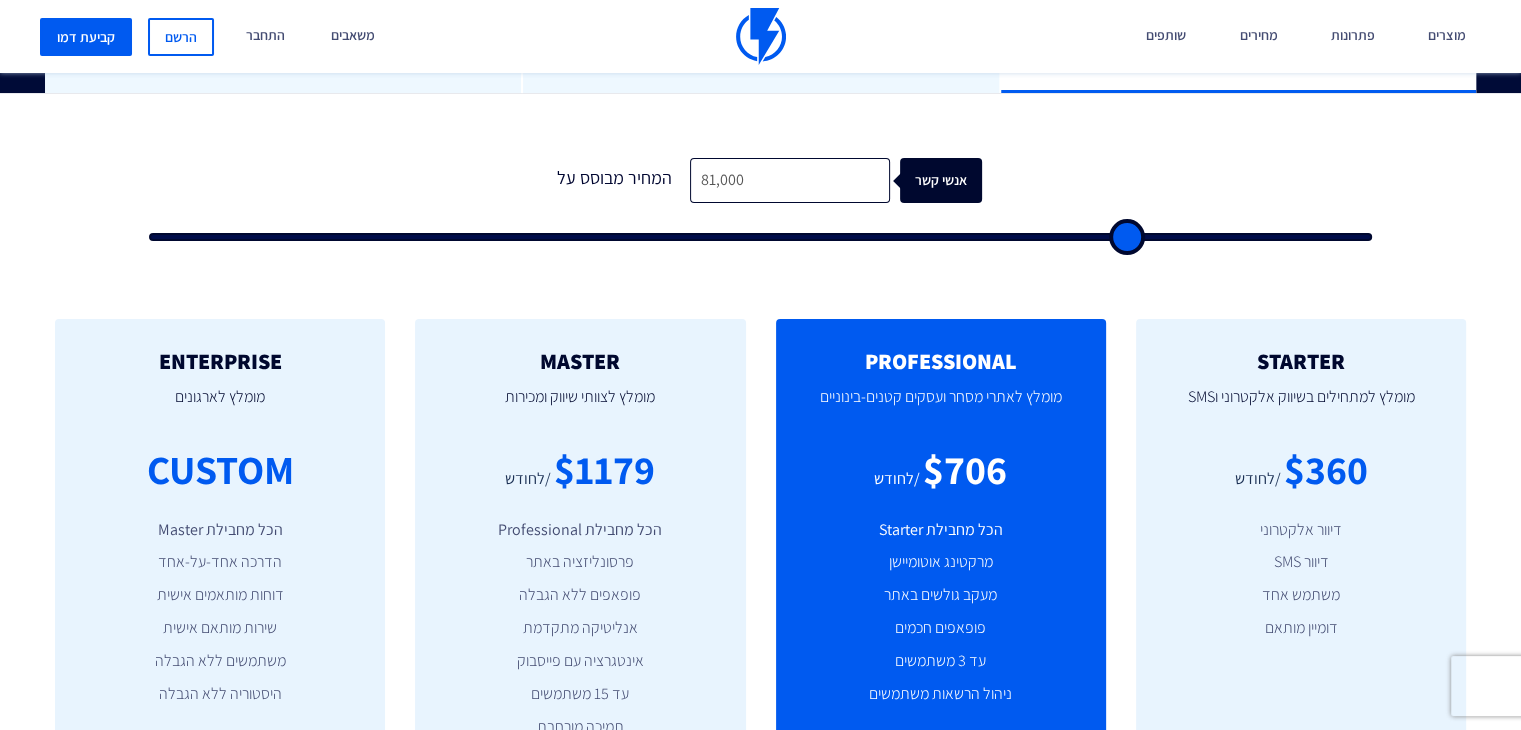 type on "82,000" 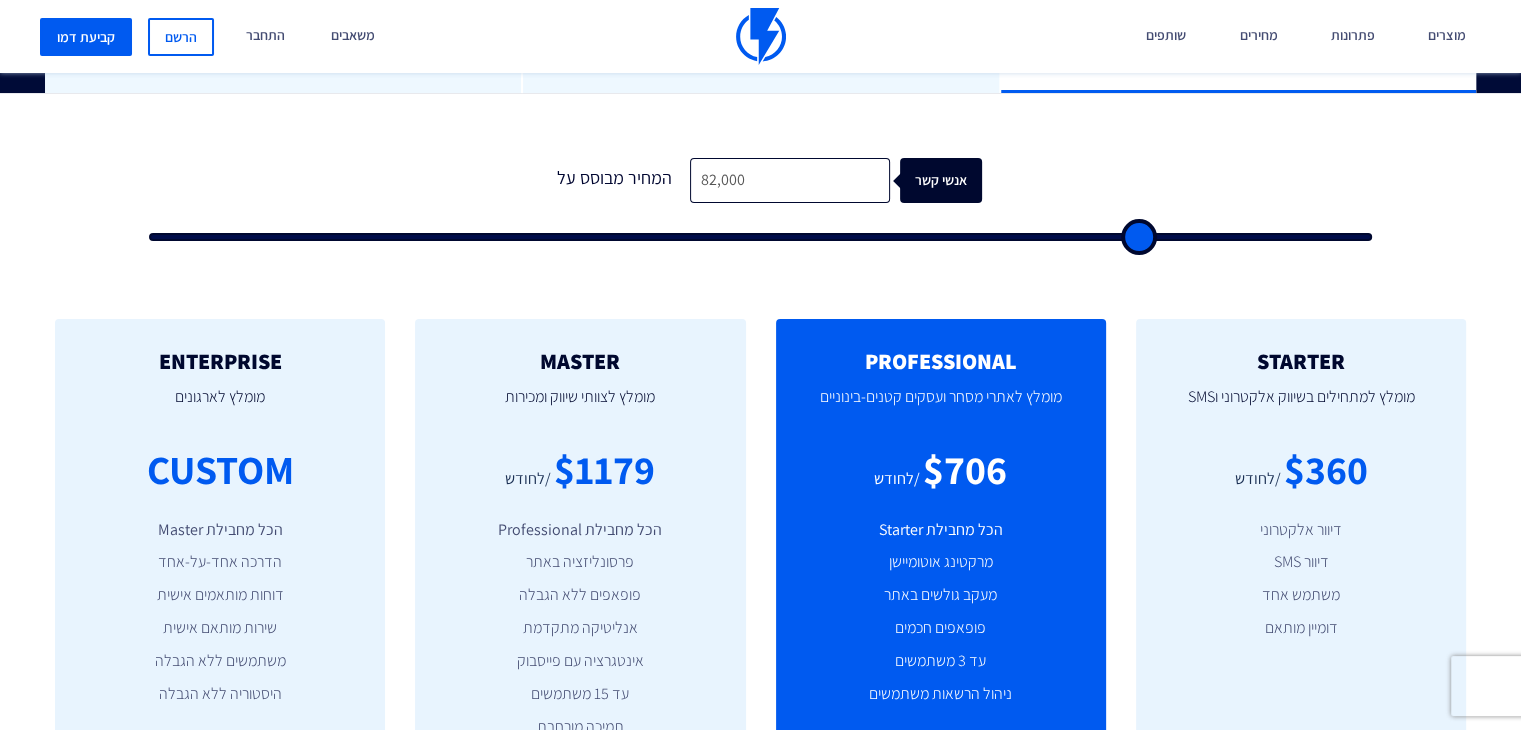 type on "83,500" 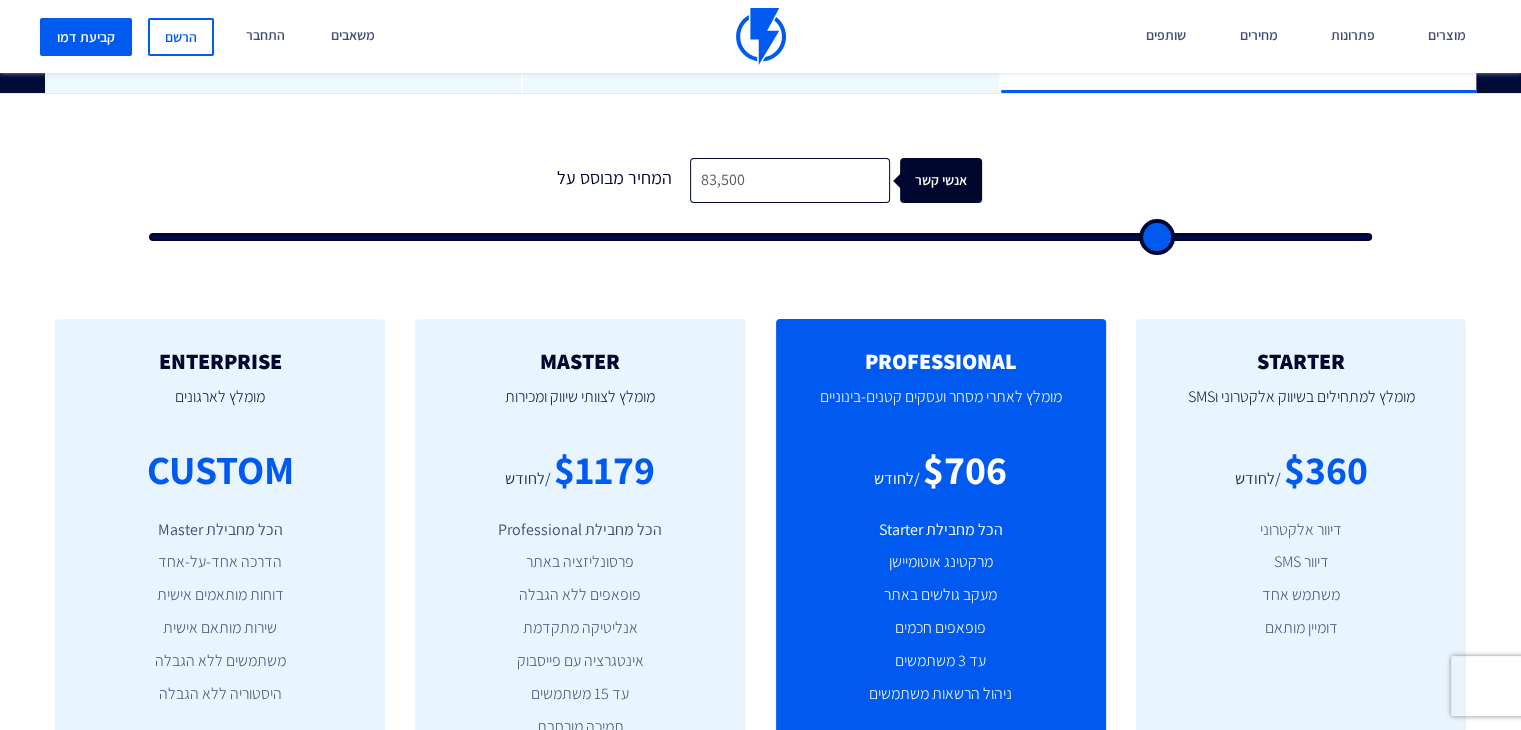 type on "85,500" 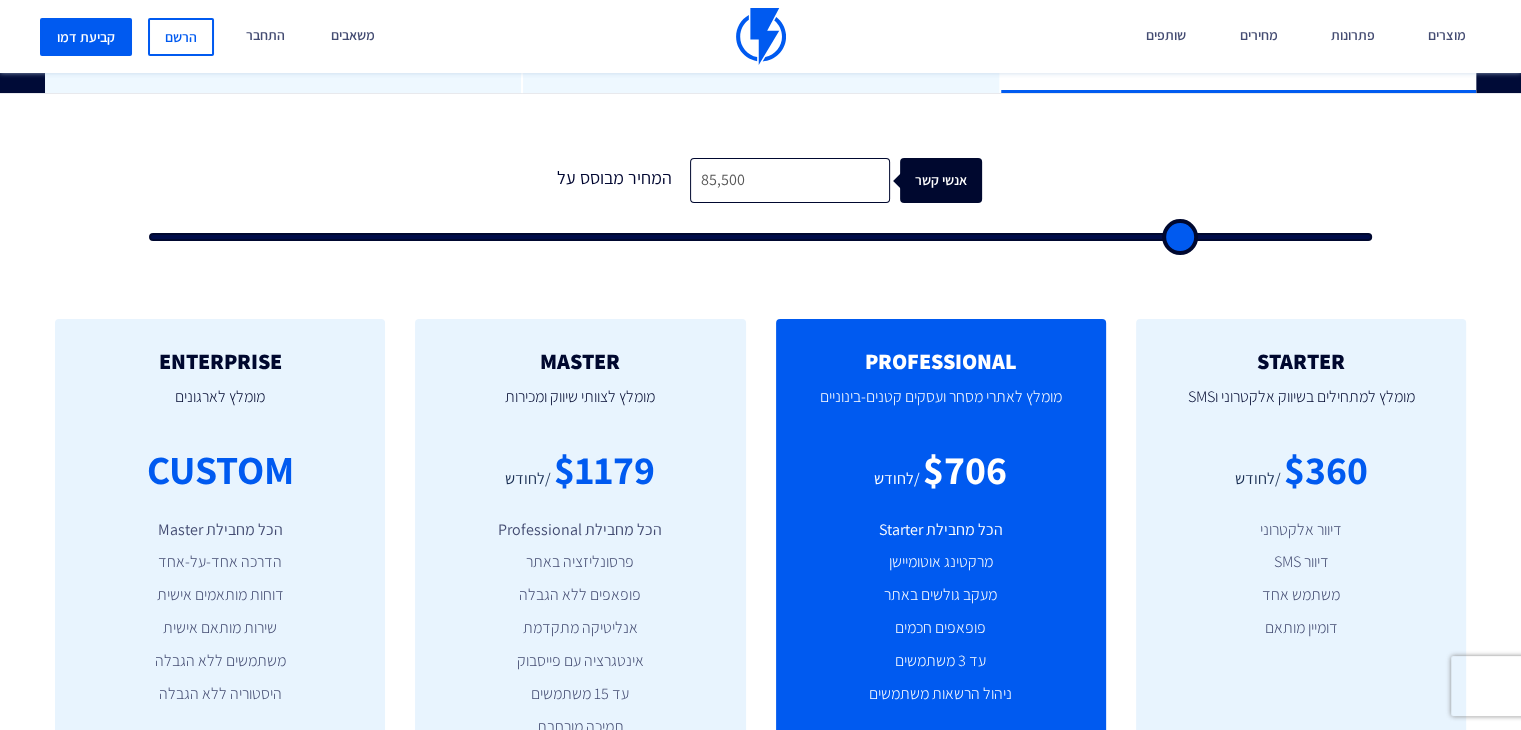 type on "87,000" 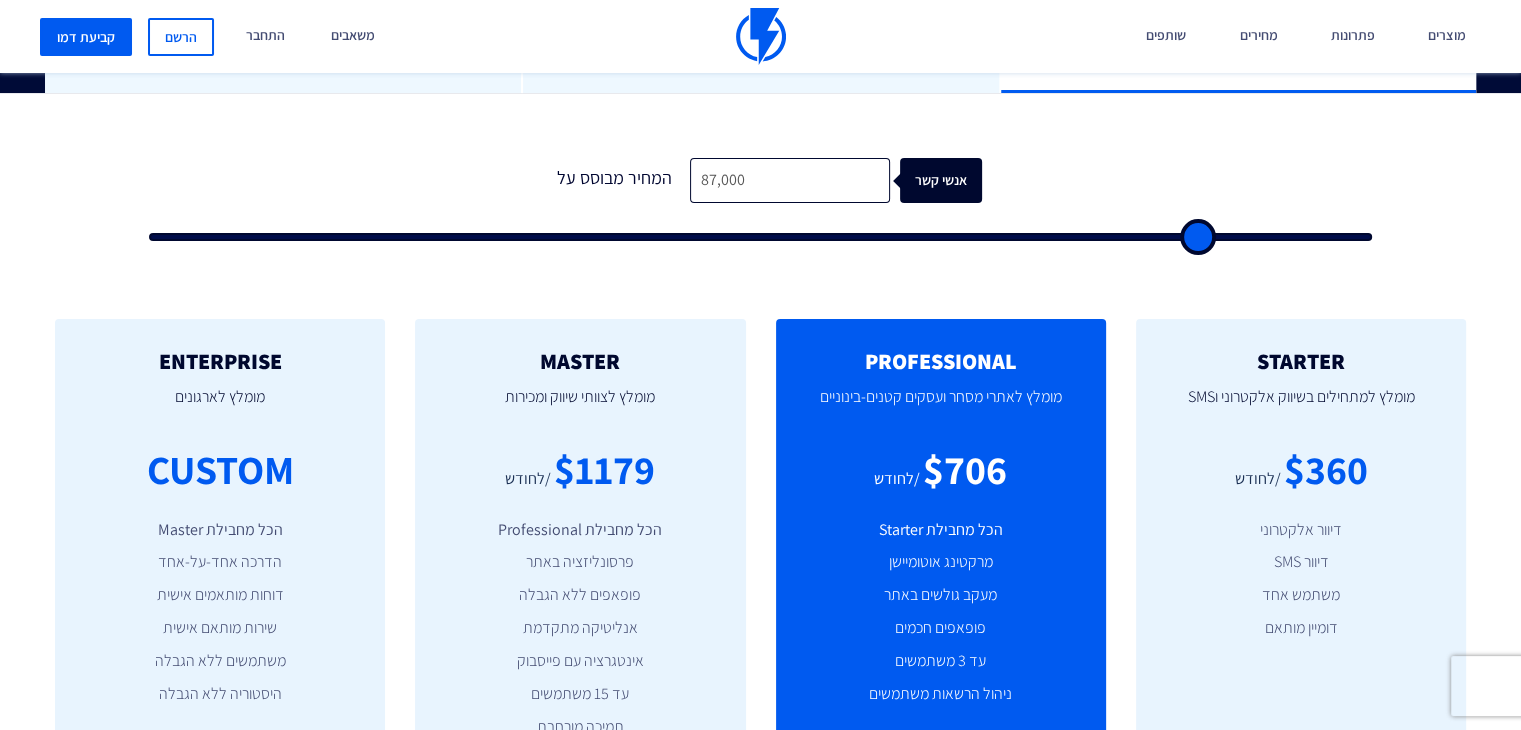 type on "90,500" 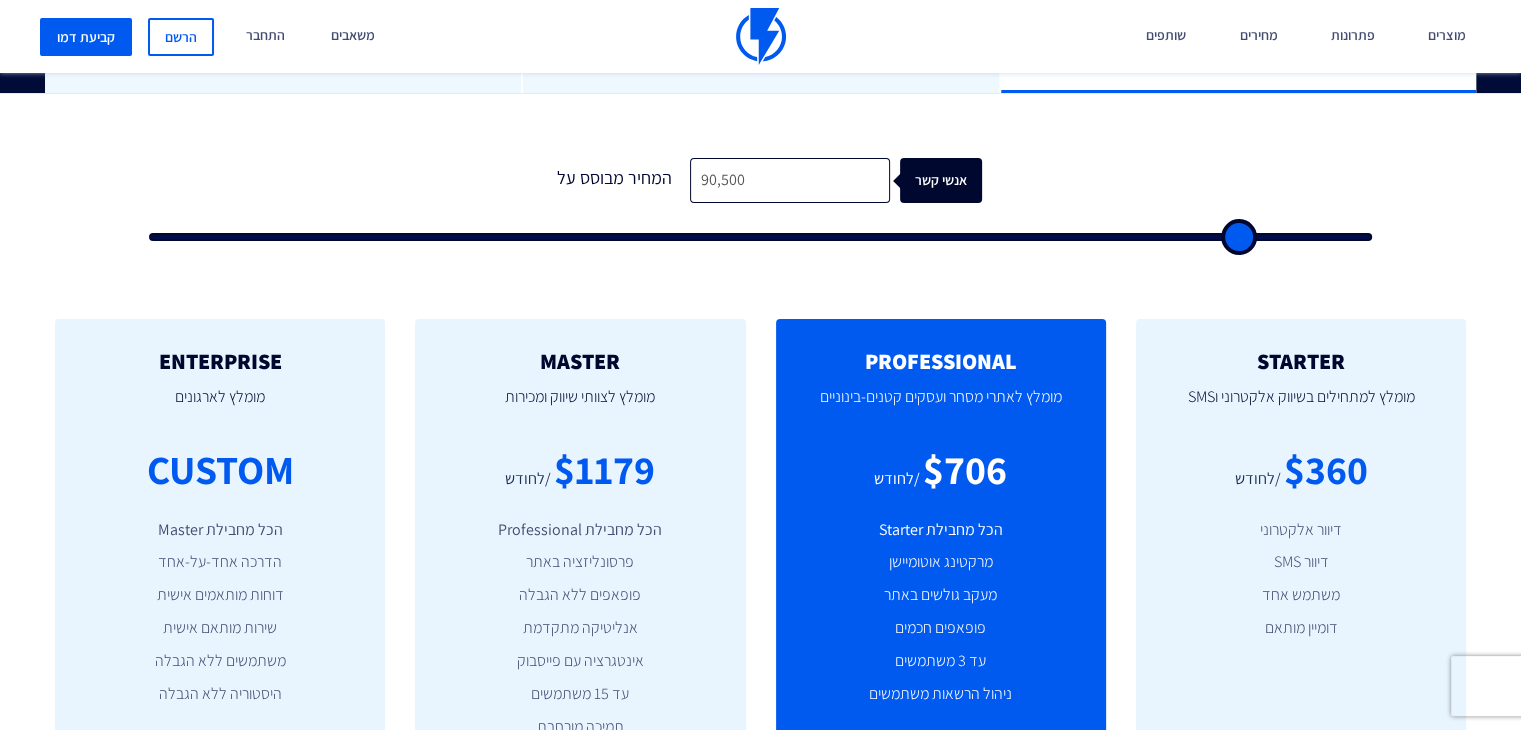 type on "91,500" 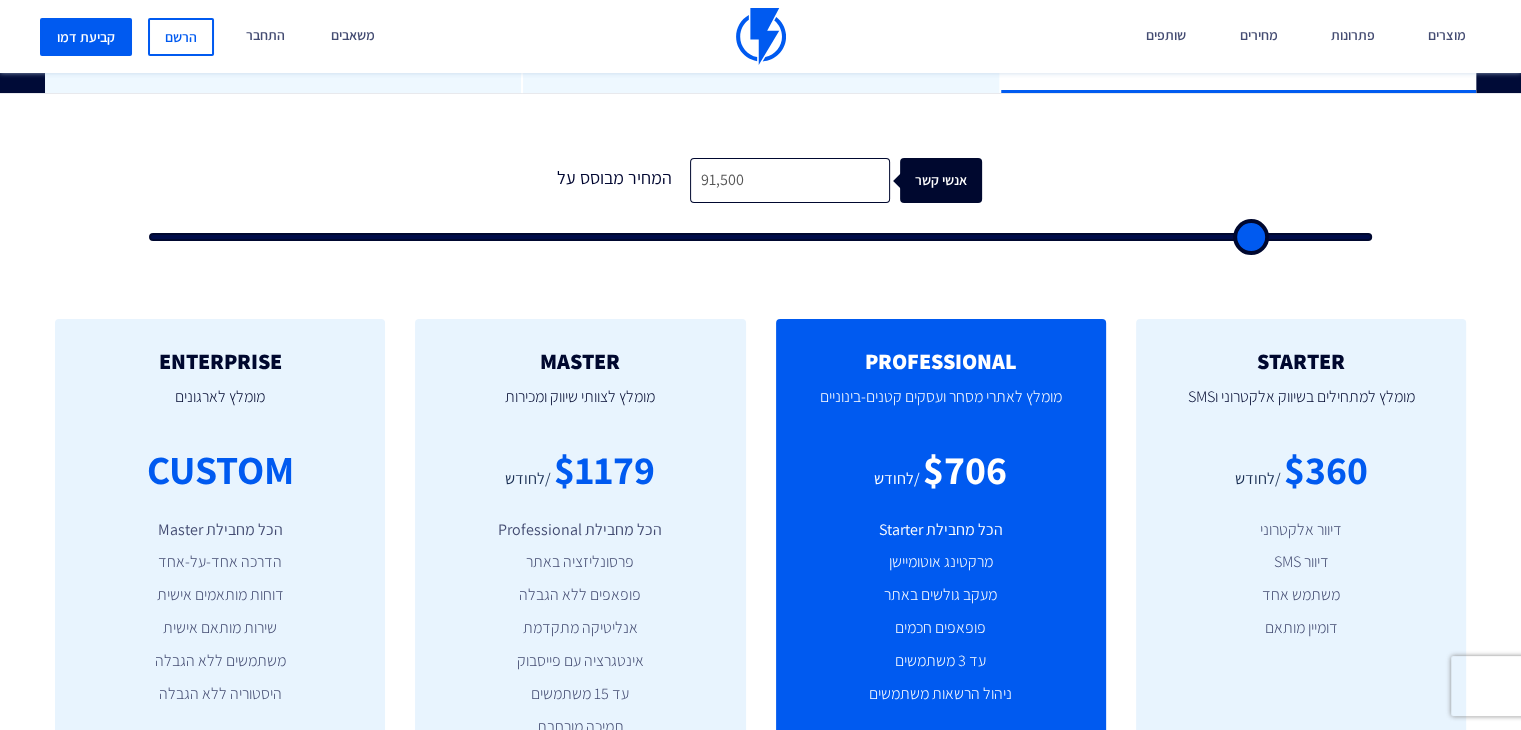 type on "94,500" 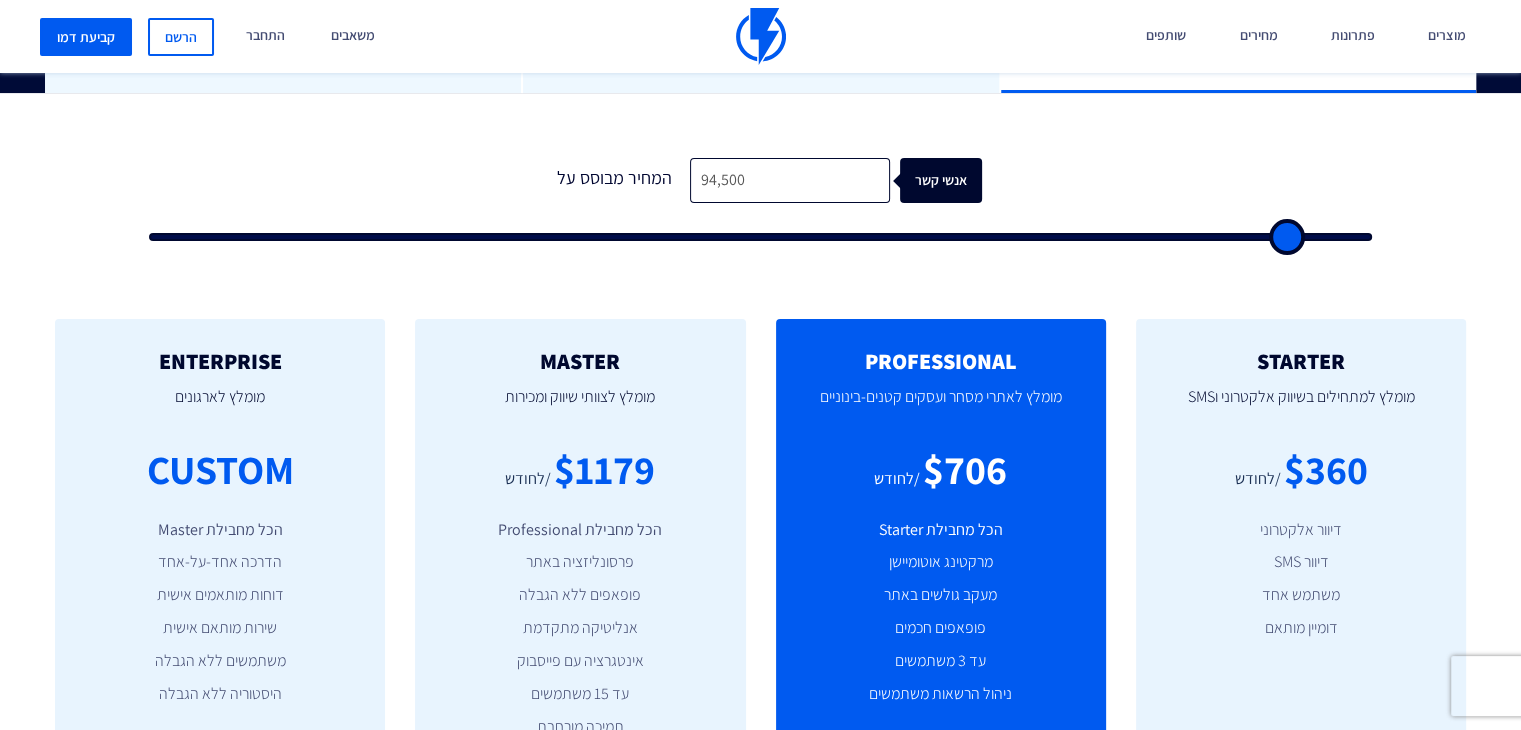 type on "96,500" 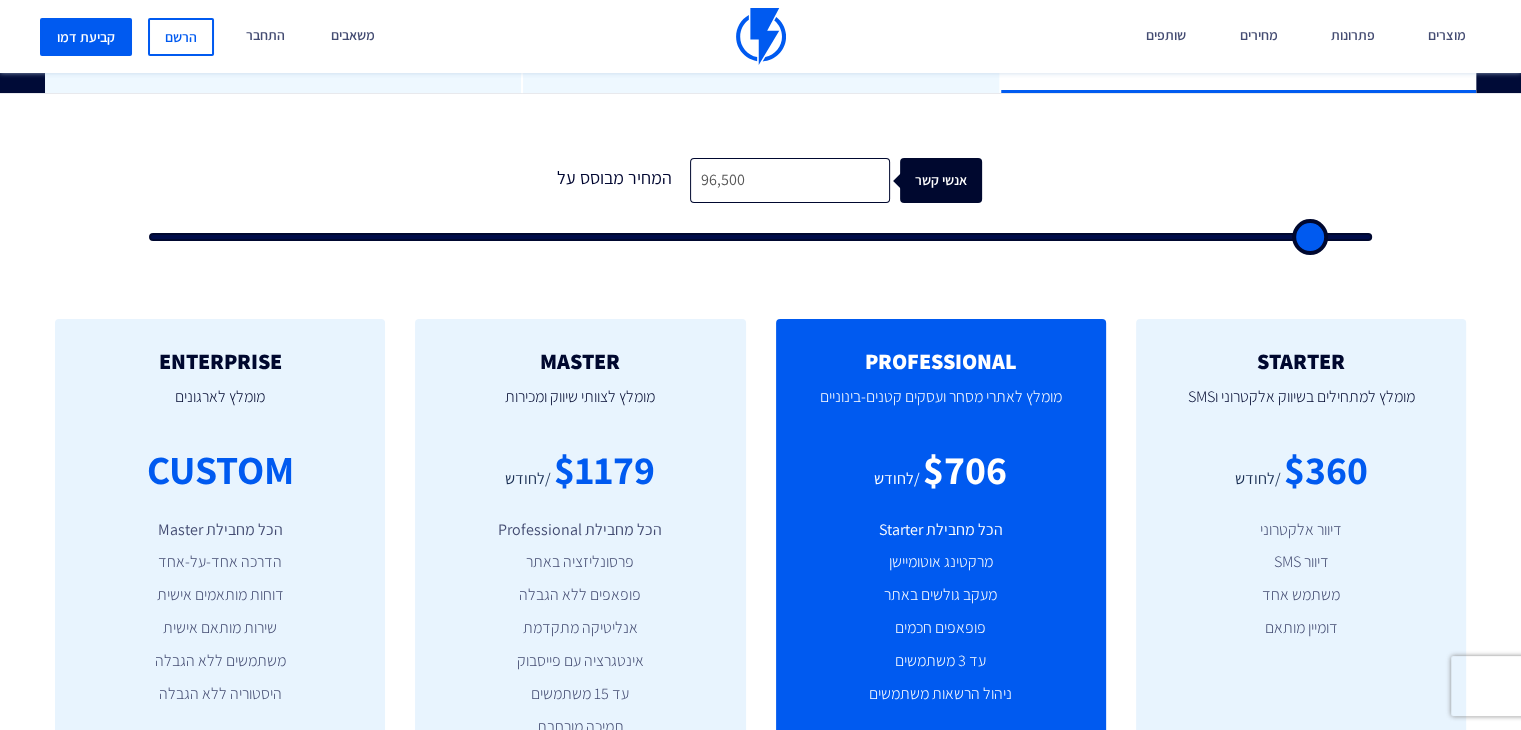 type on "97,000" 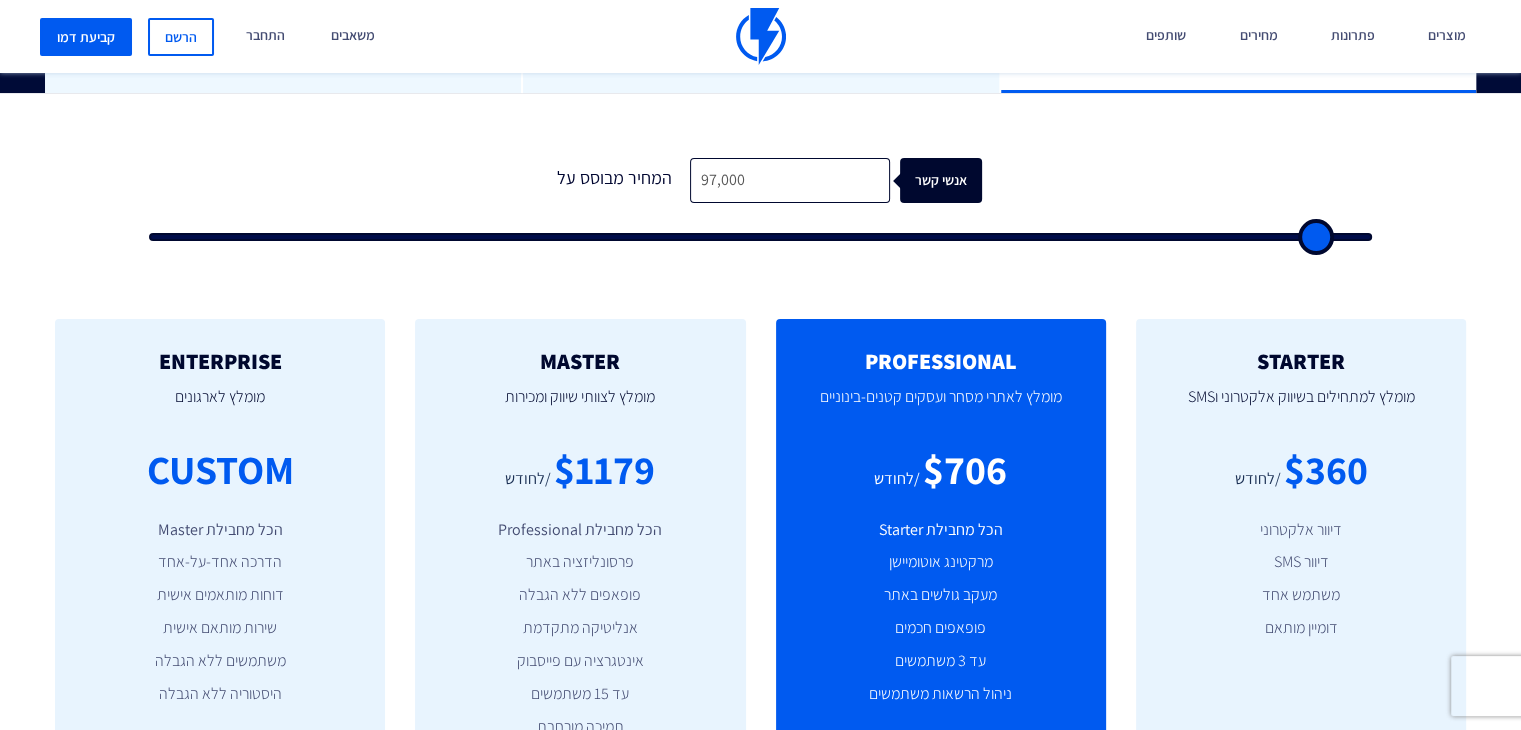 type on "98,000" 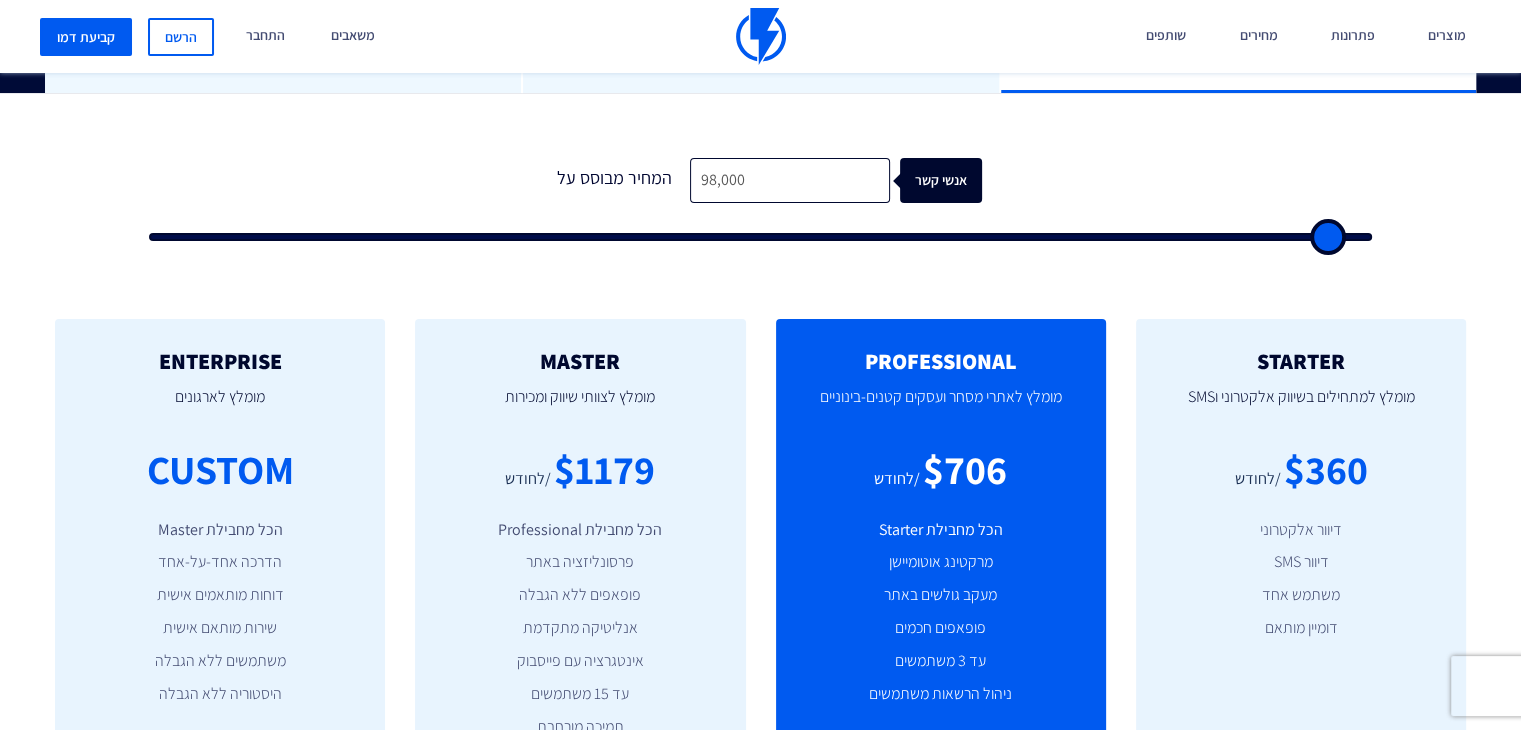 type on "99,500" 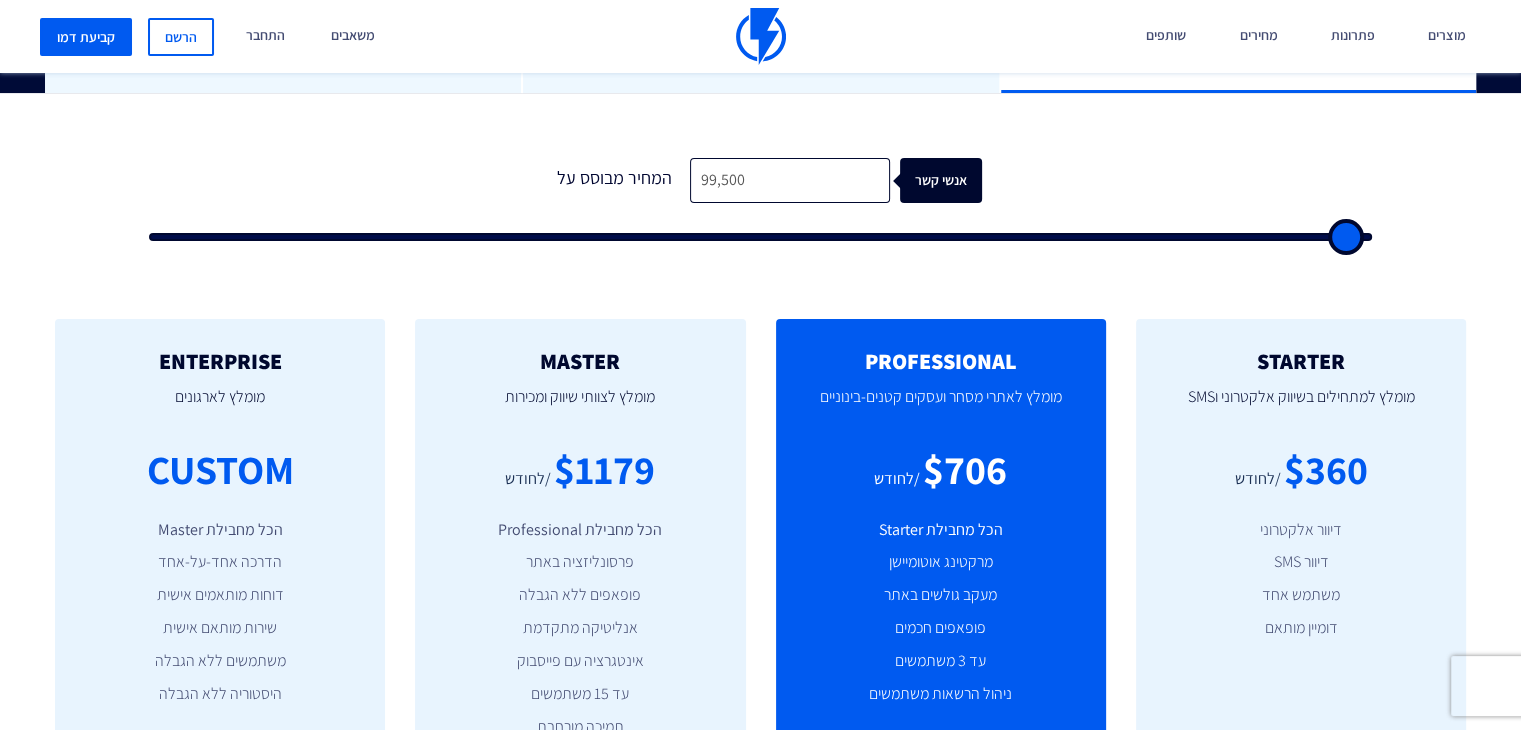 type on "100,000" 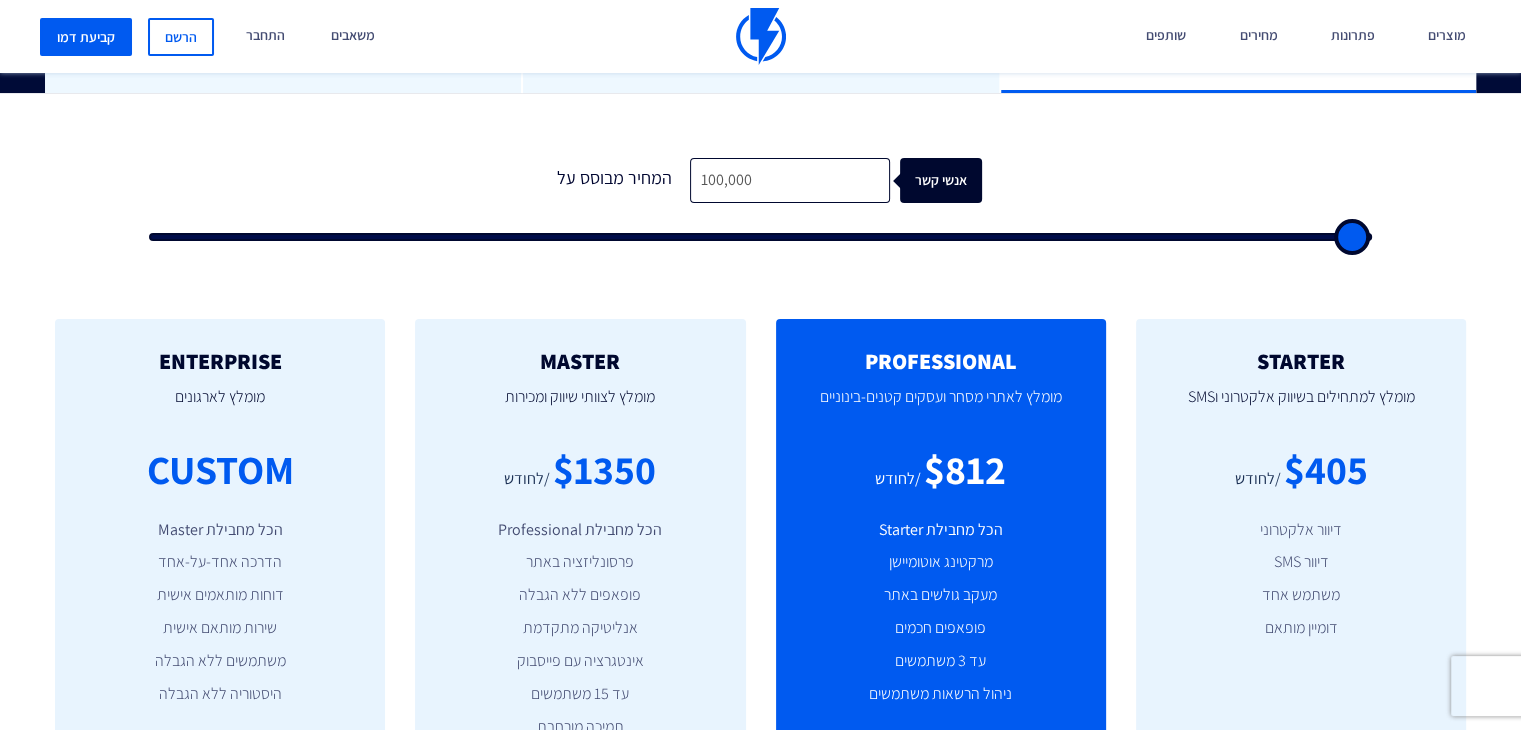 type on "99,000" 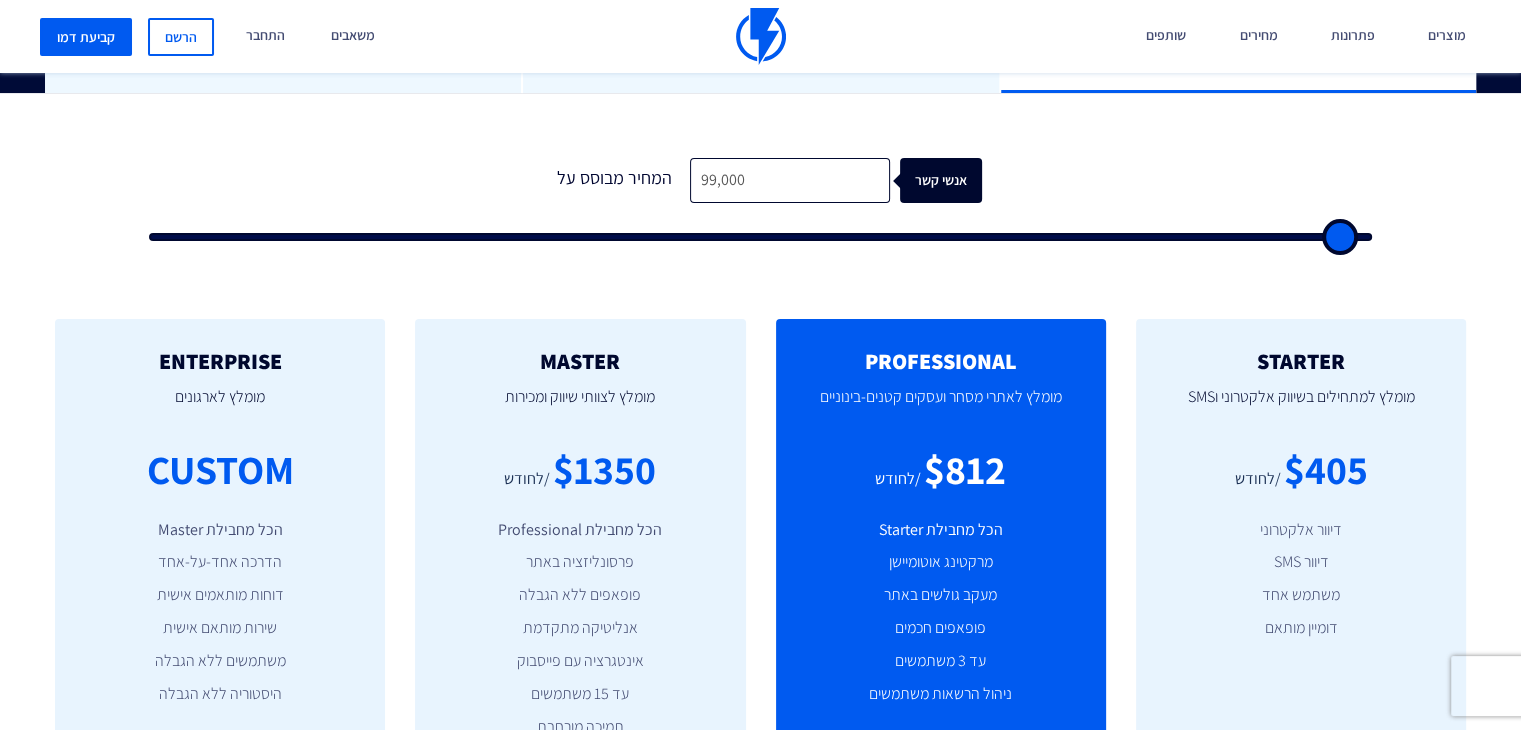 type on "98,500" 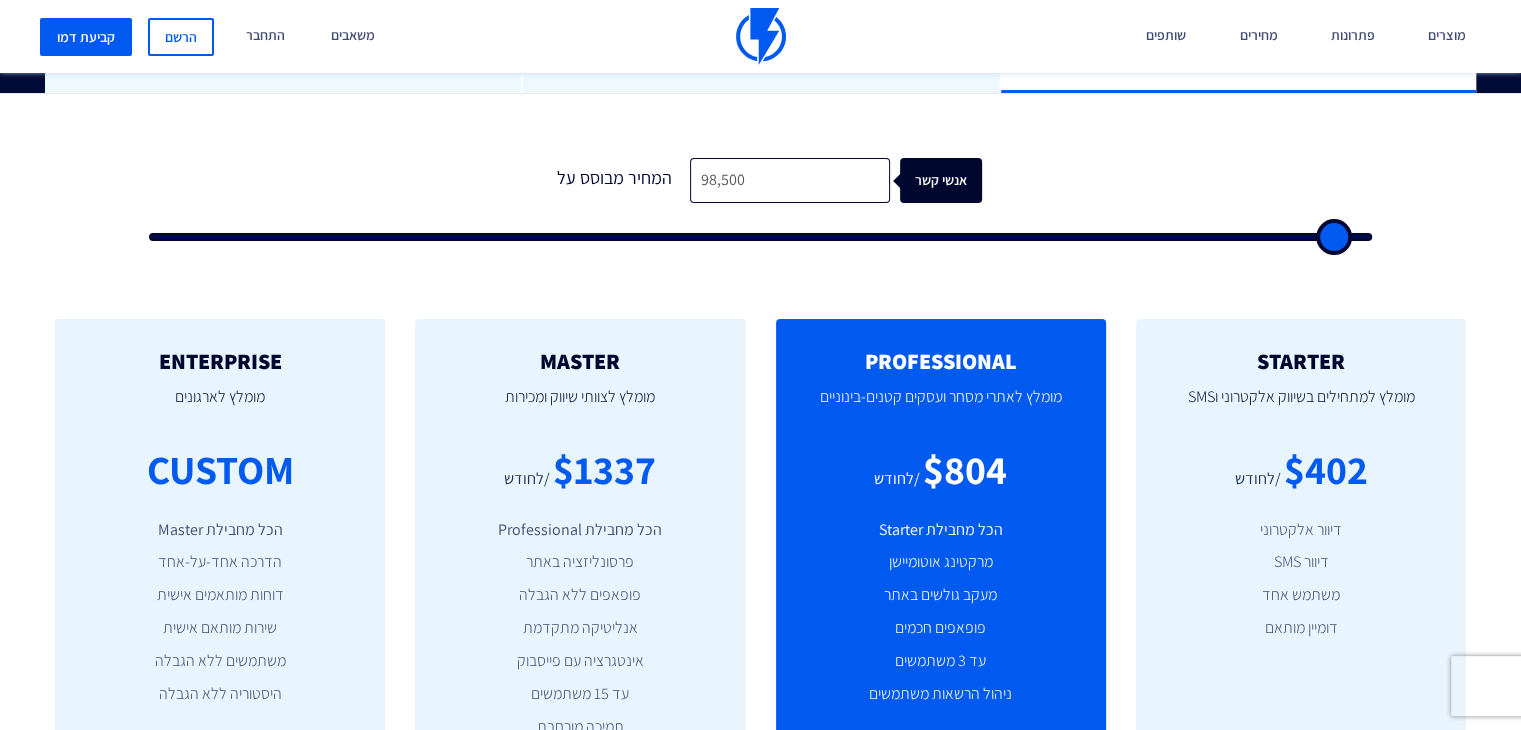 type on "99,000" 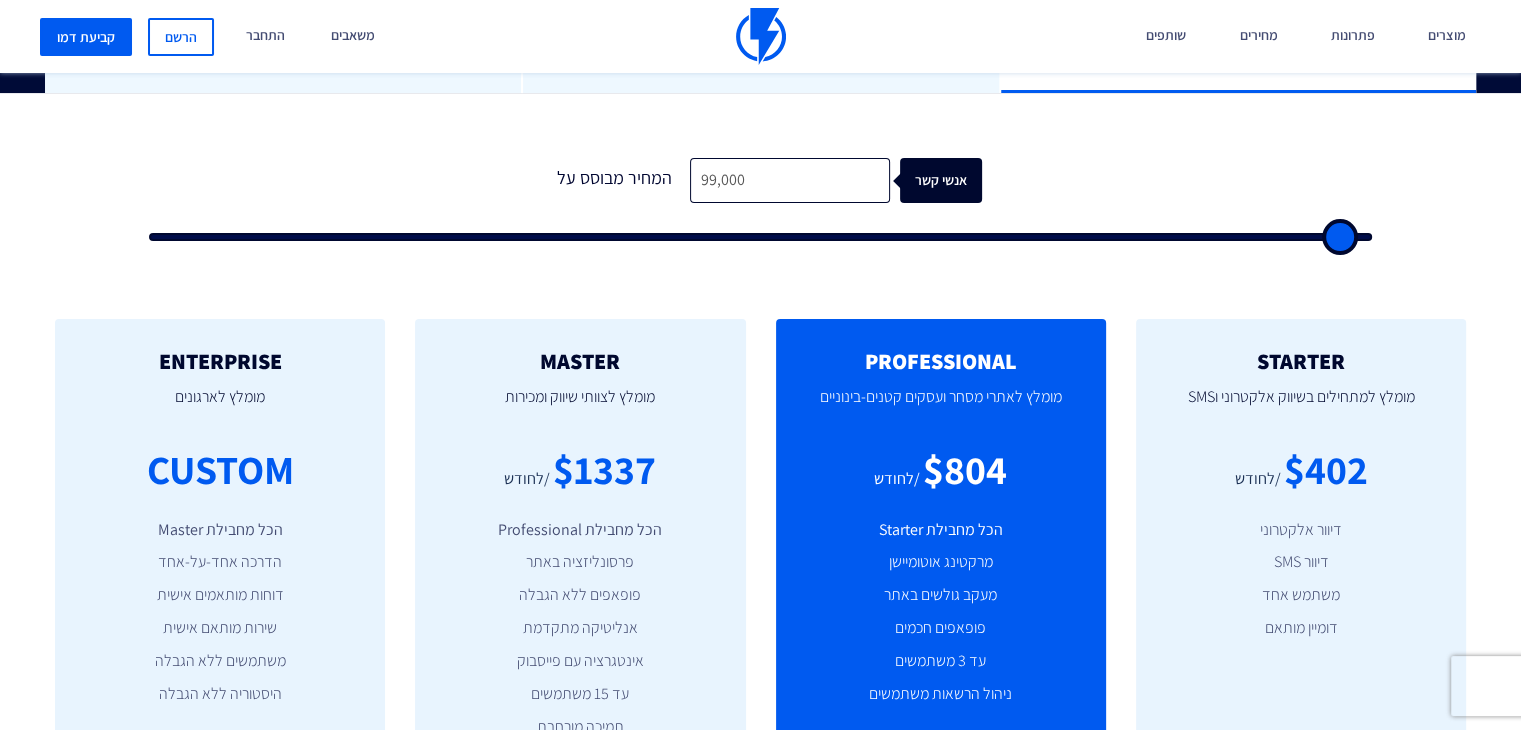 type on "100,000" 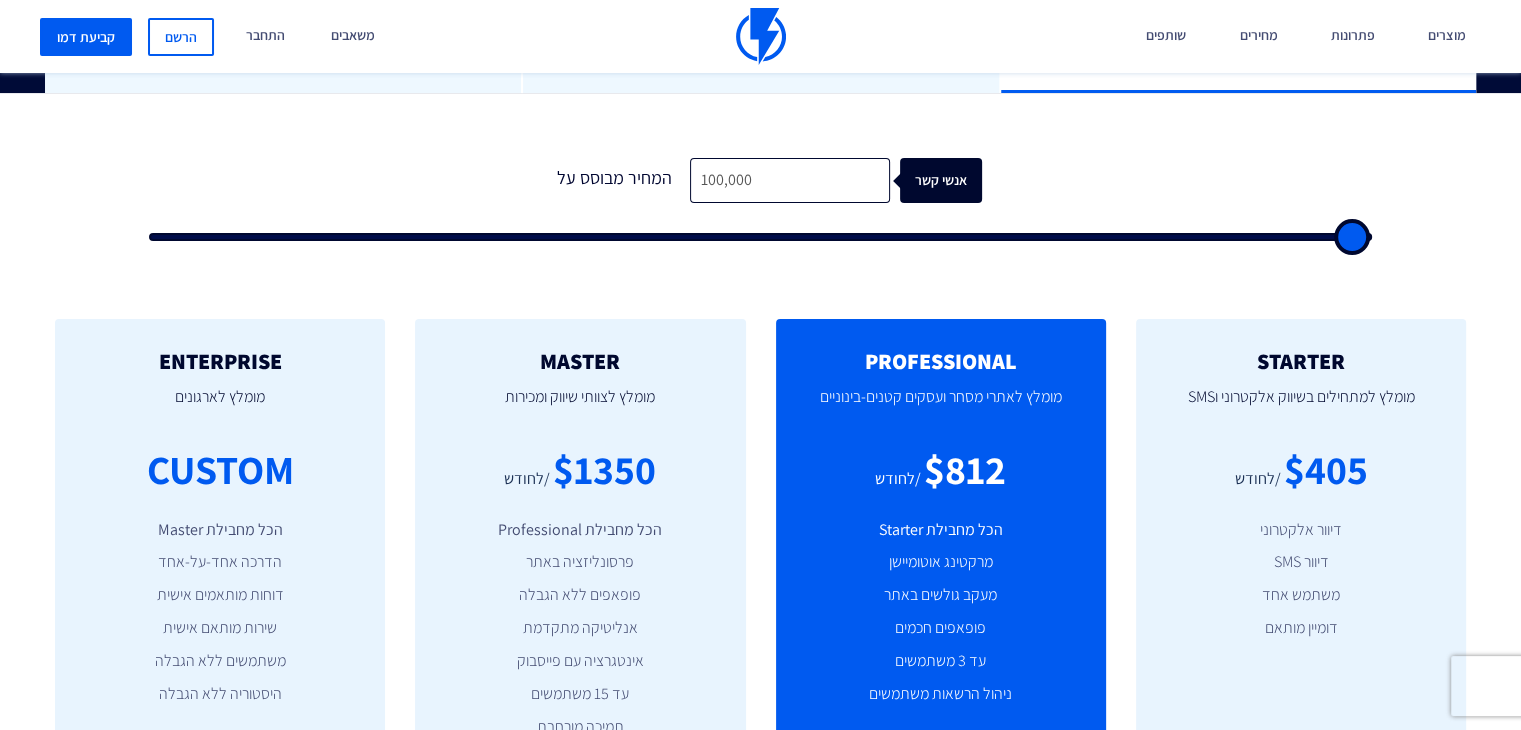 type on "99,000" 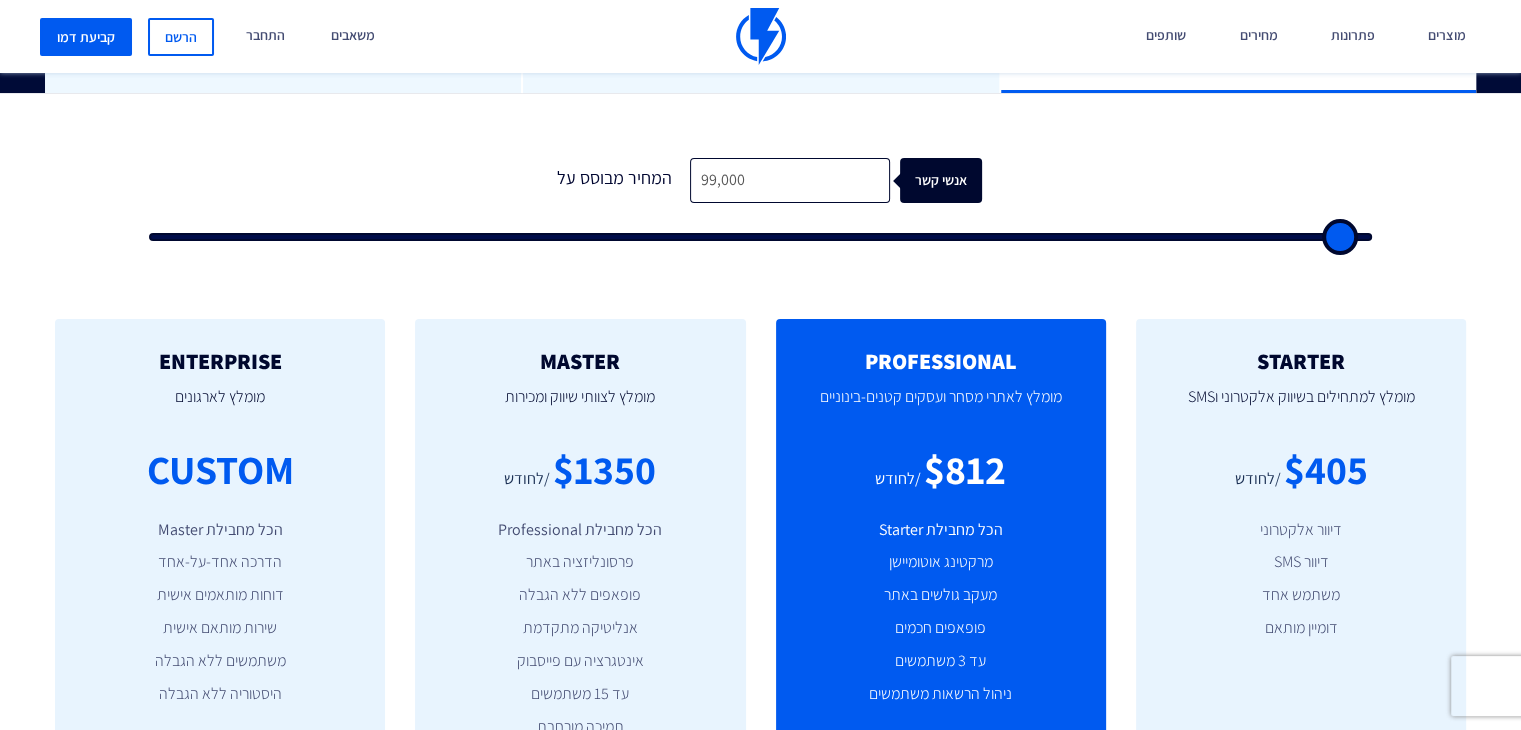 type on "96,500" 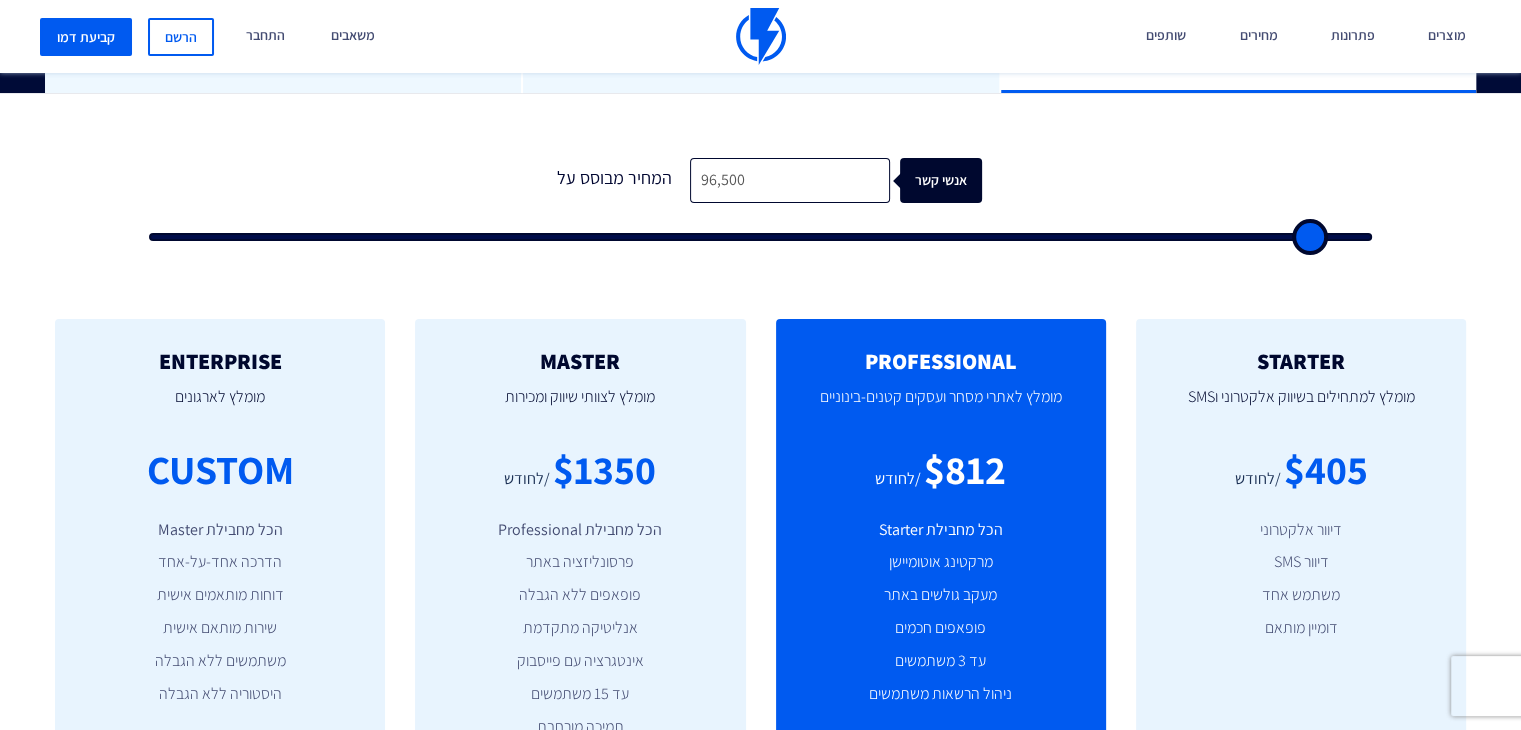type on "92,000" 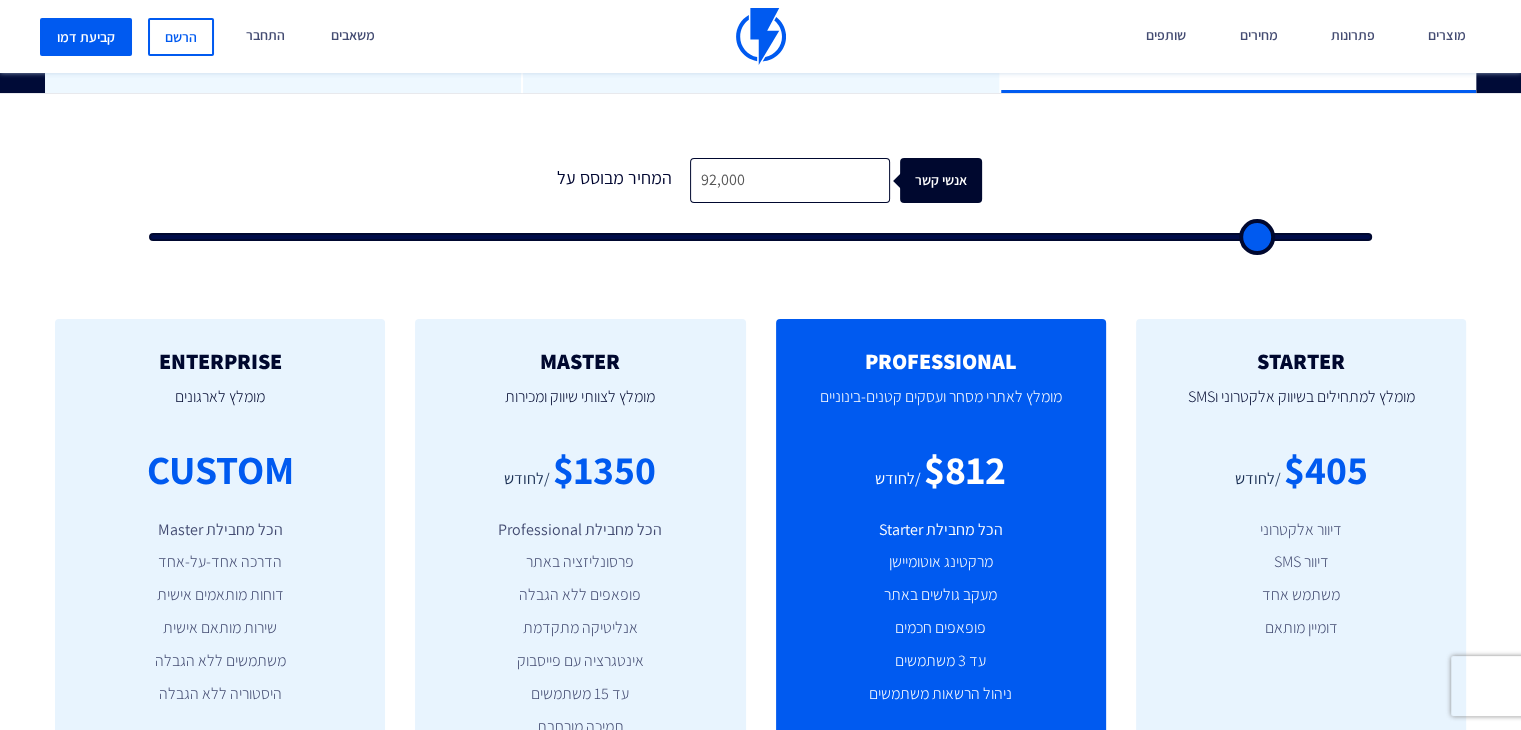 type on "82,500" 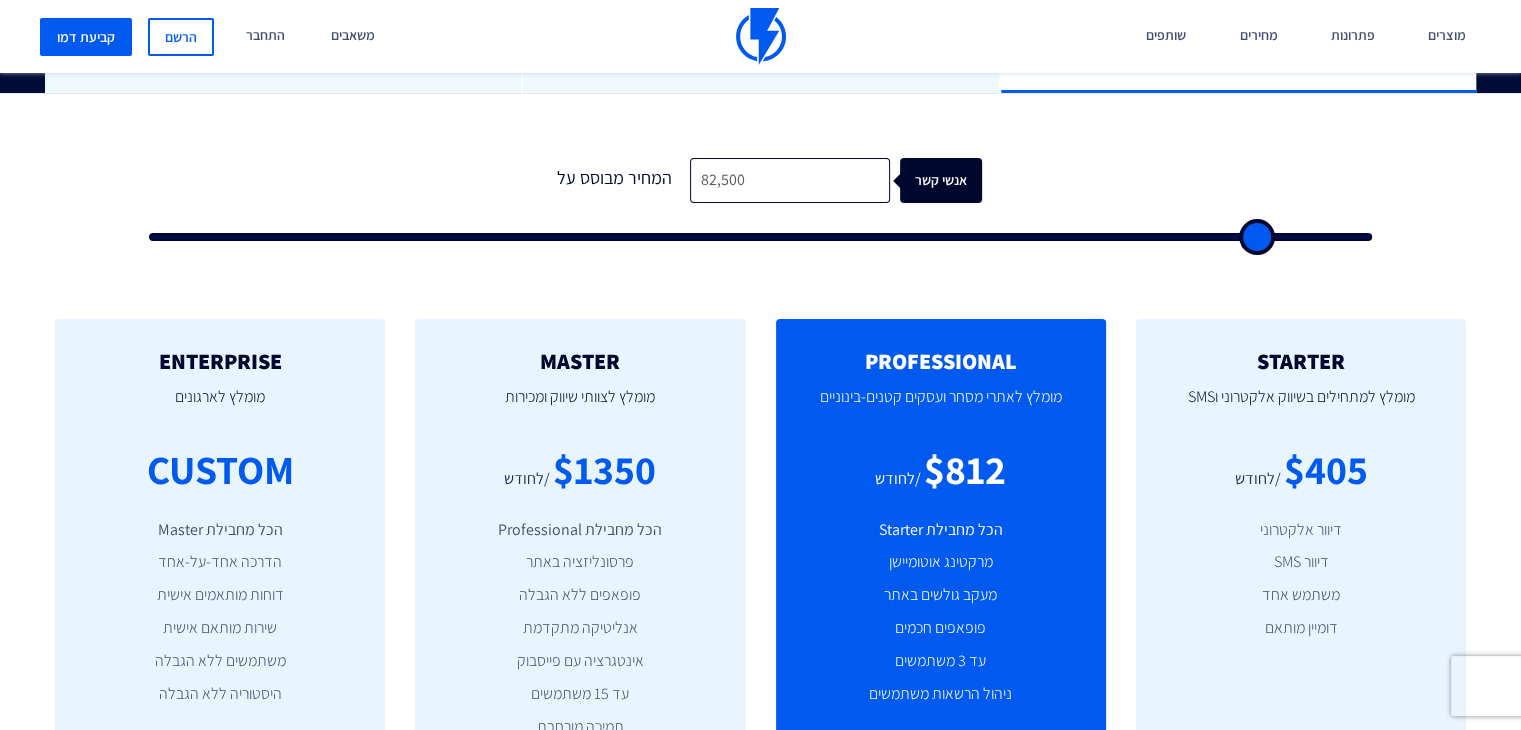 type on "82500" 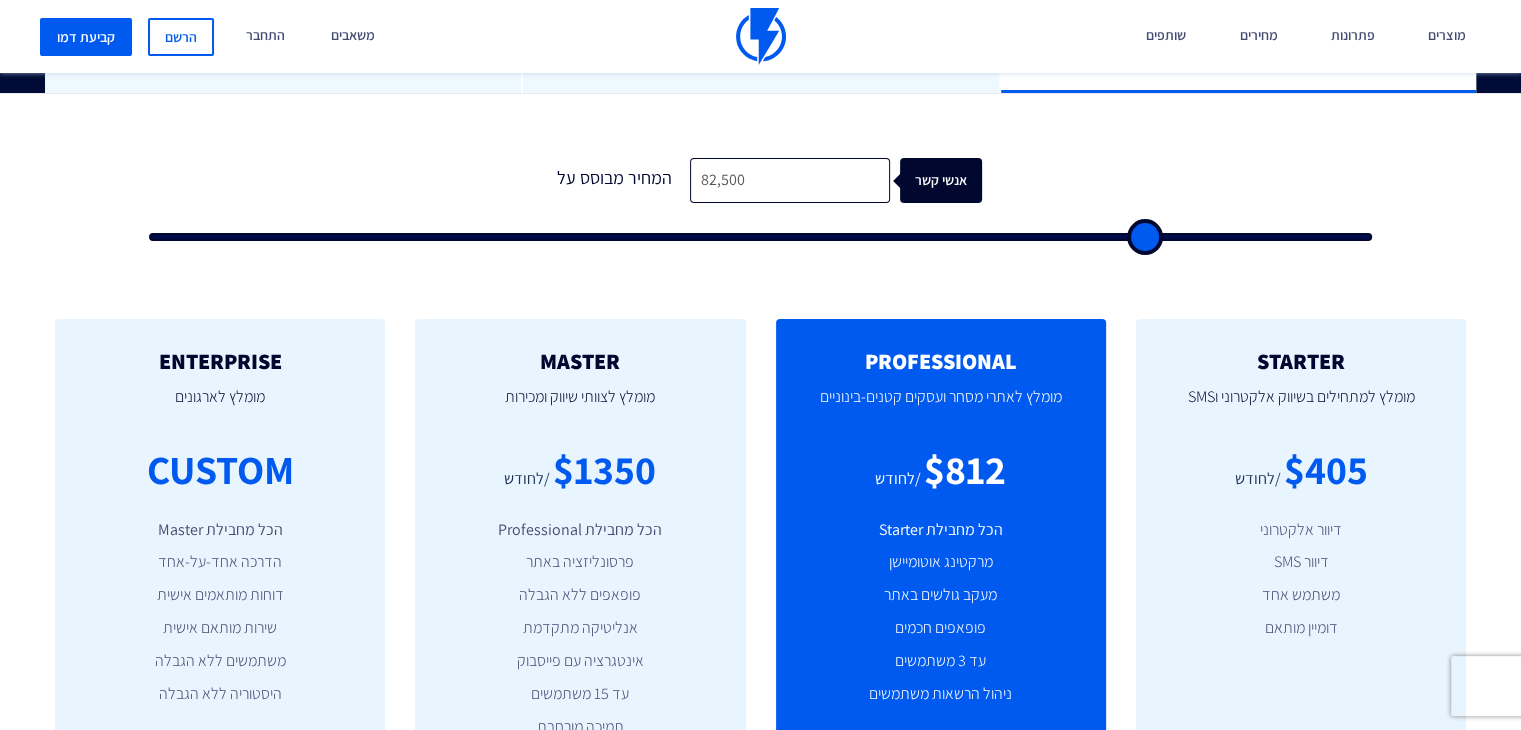 type on "72,500" 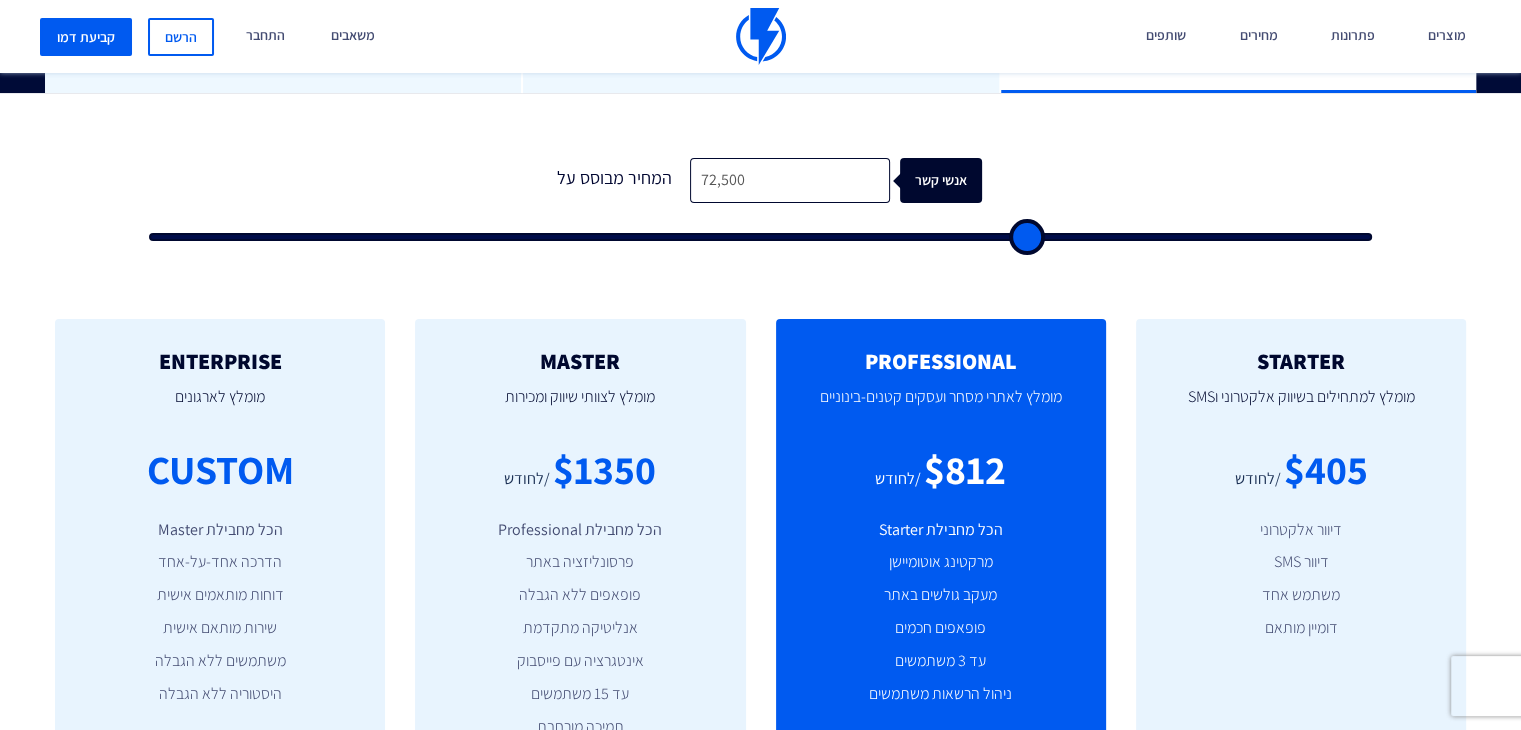 type on "61,500" 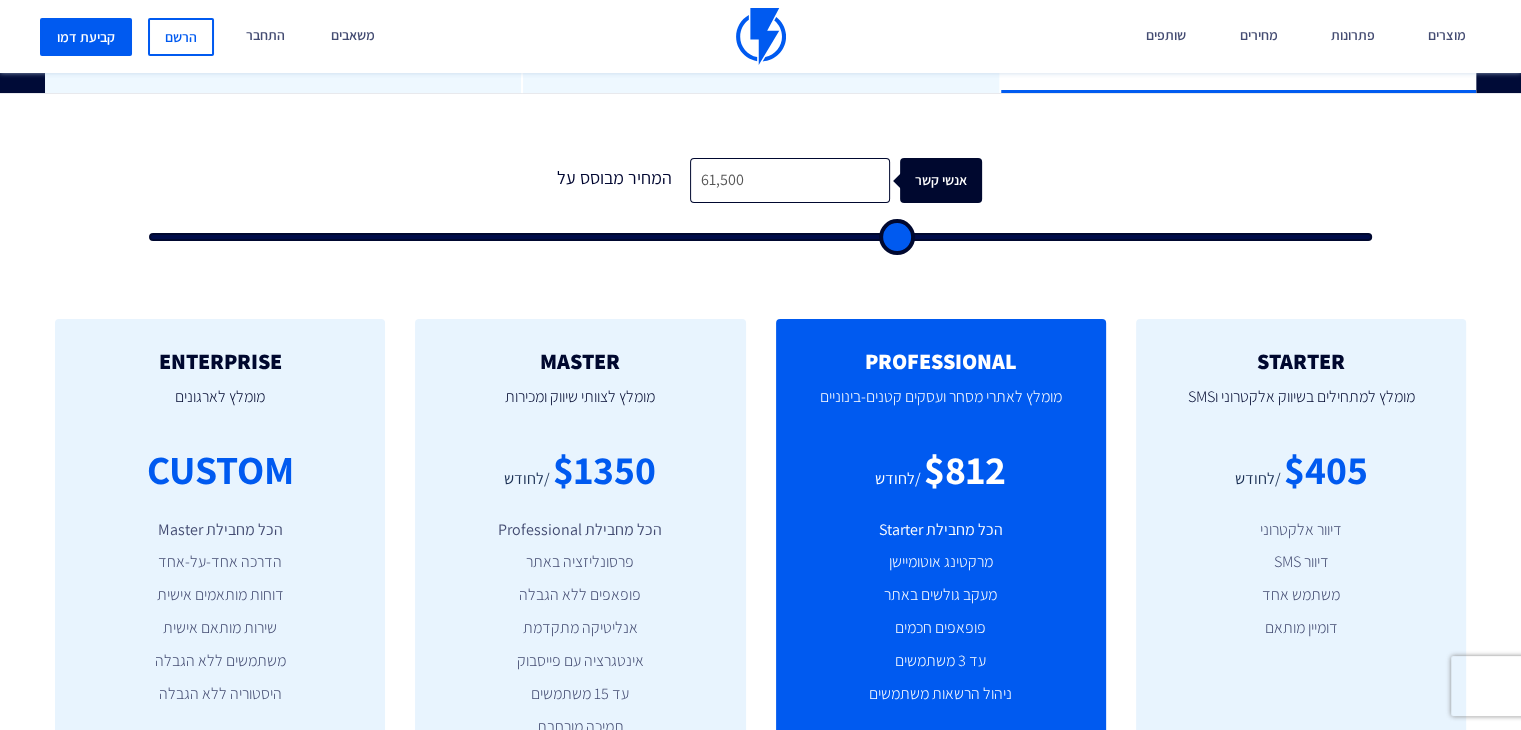 type on "49,500" 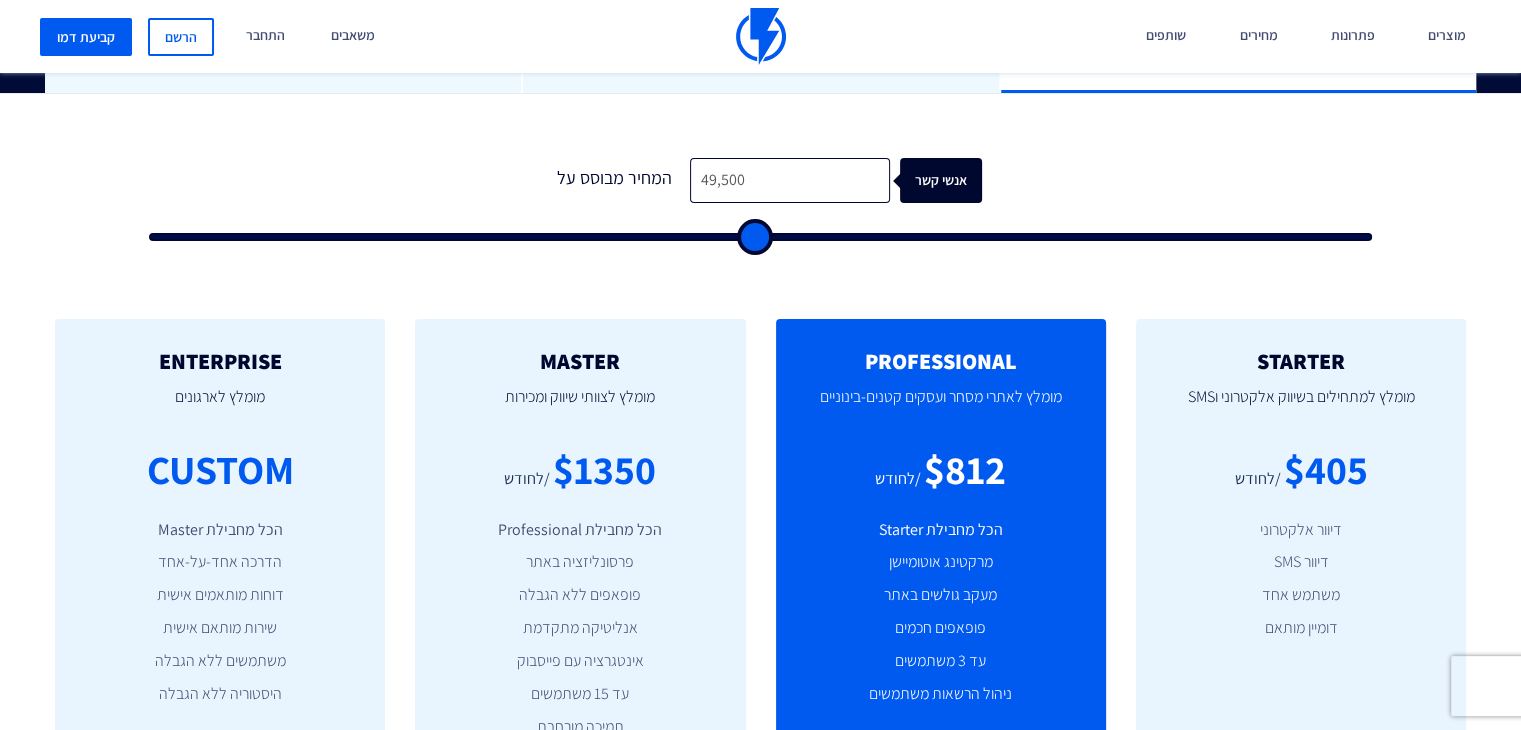 type on "39,000" 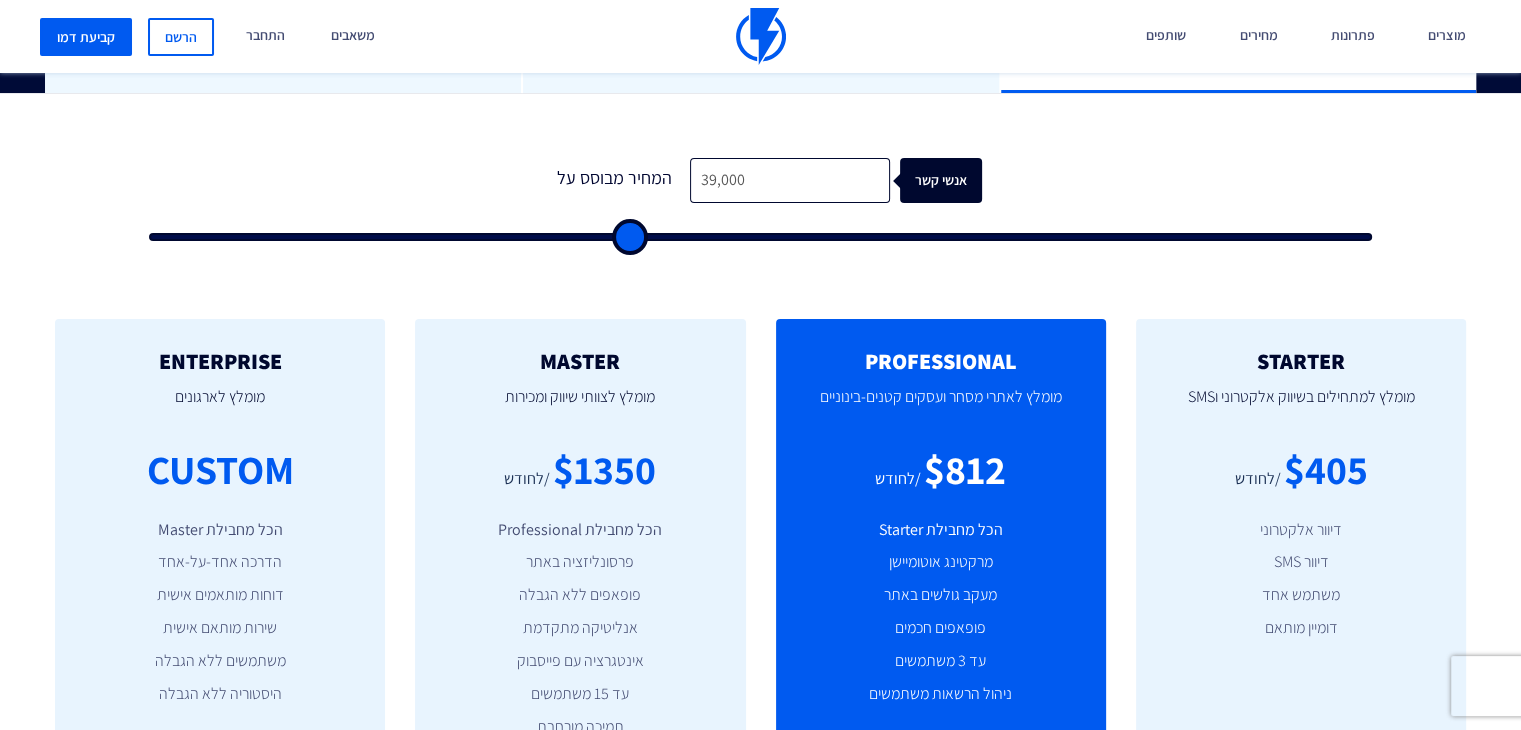 type on "29,000" 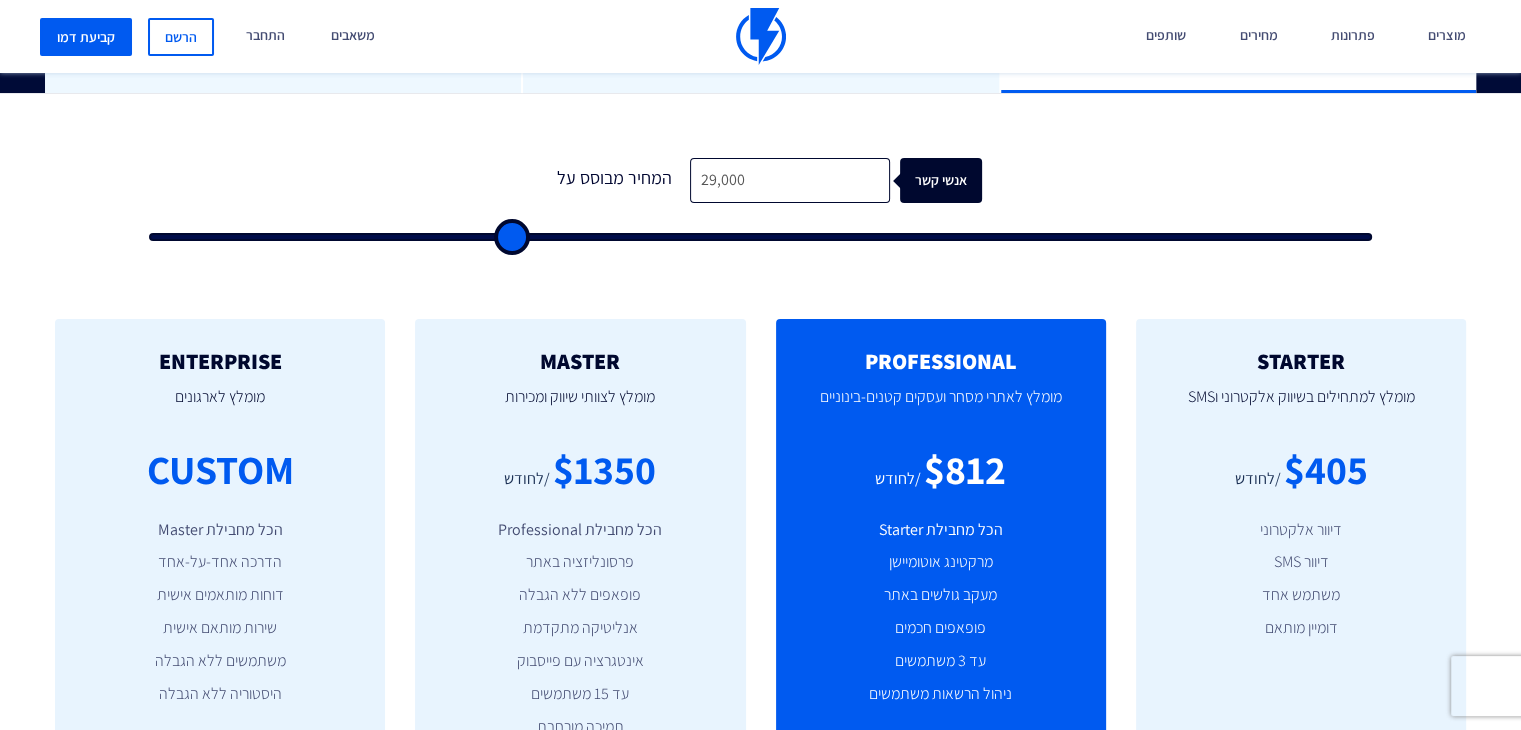 type on "20,500" 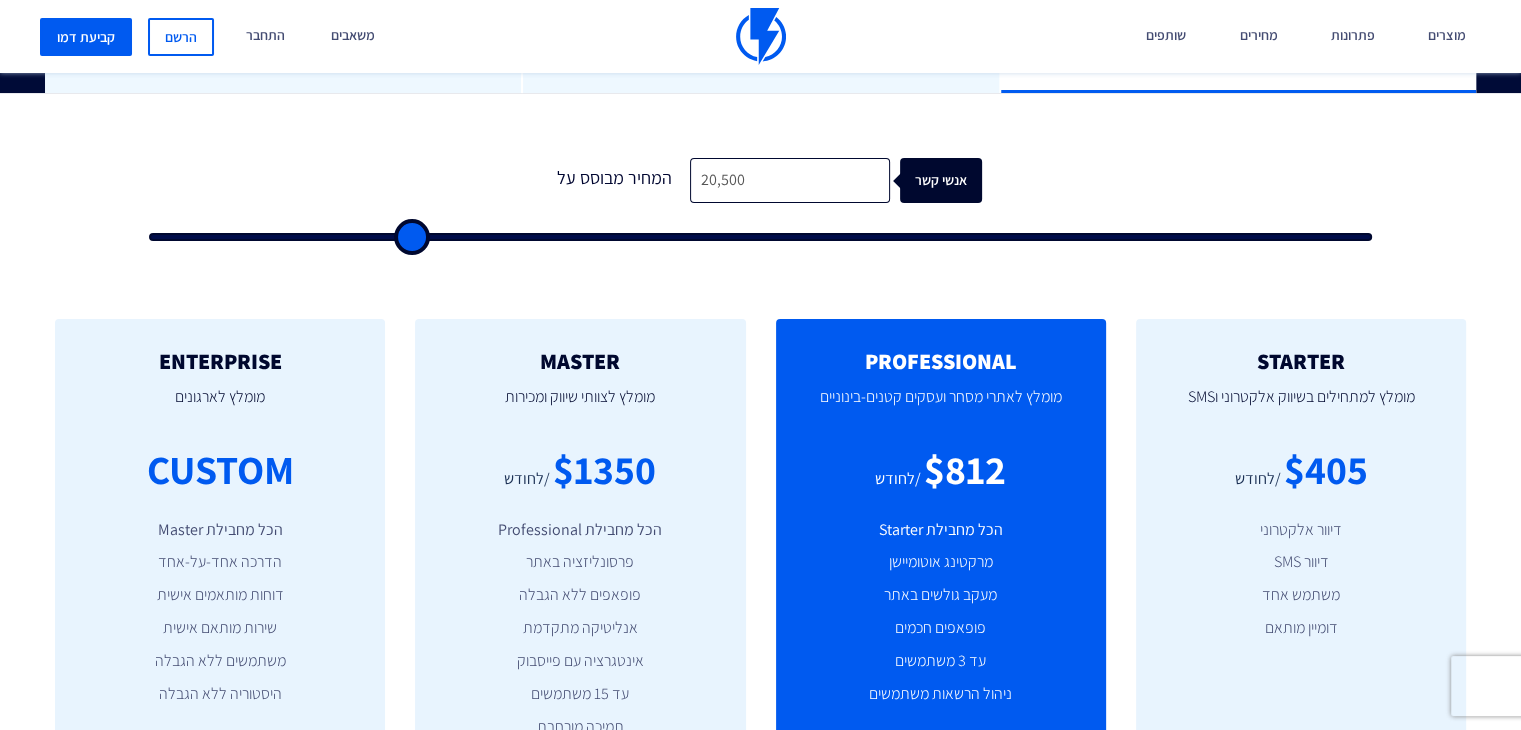 type on "16,500" 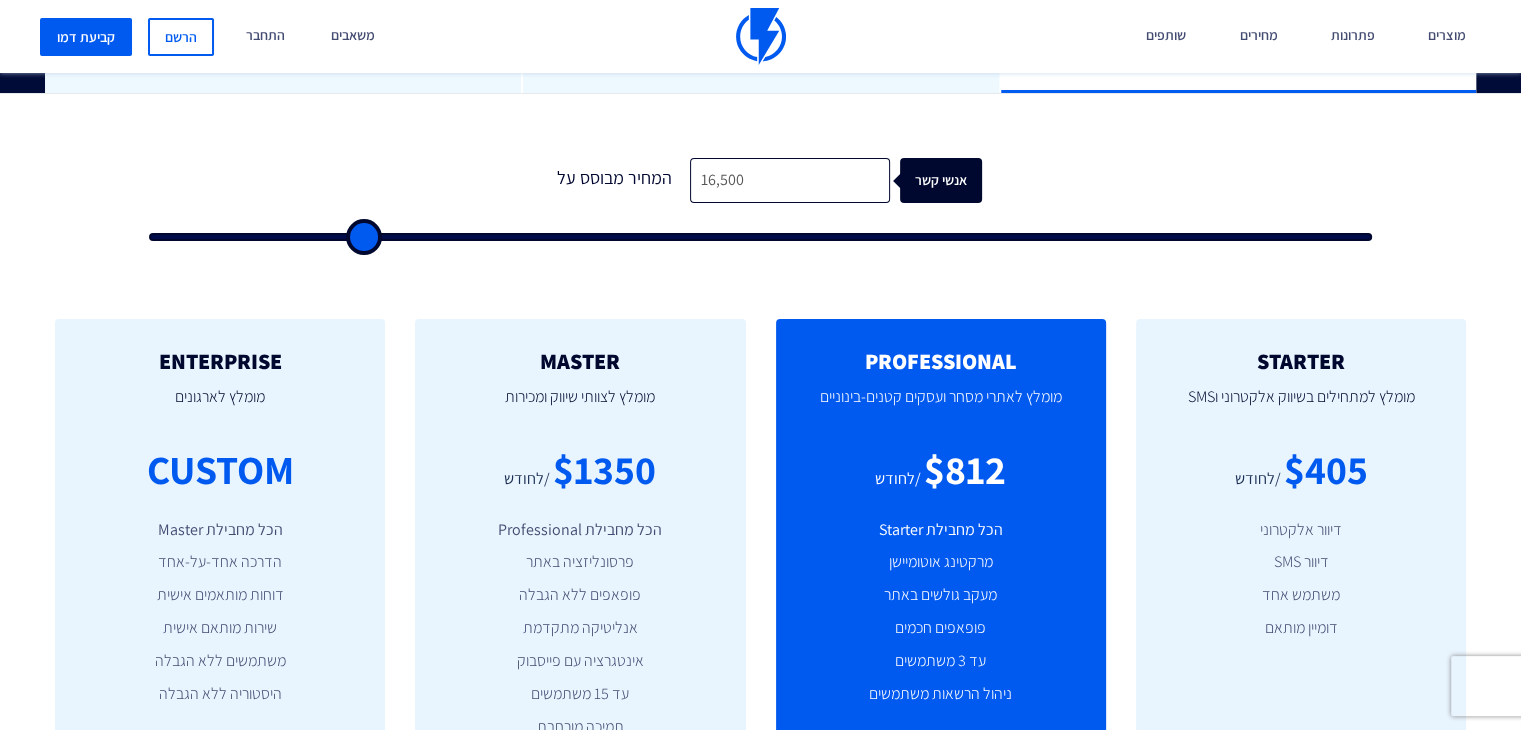 type on "13,500" 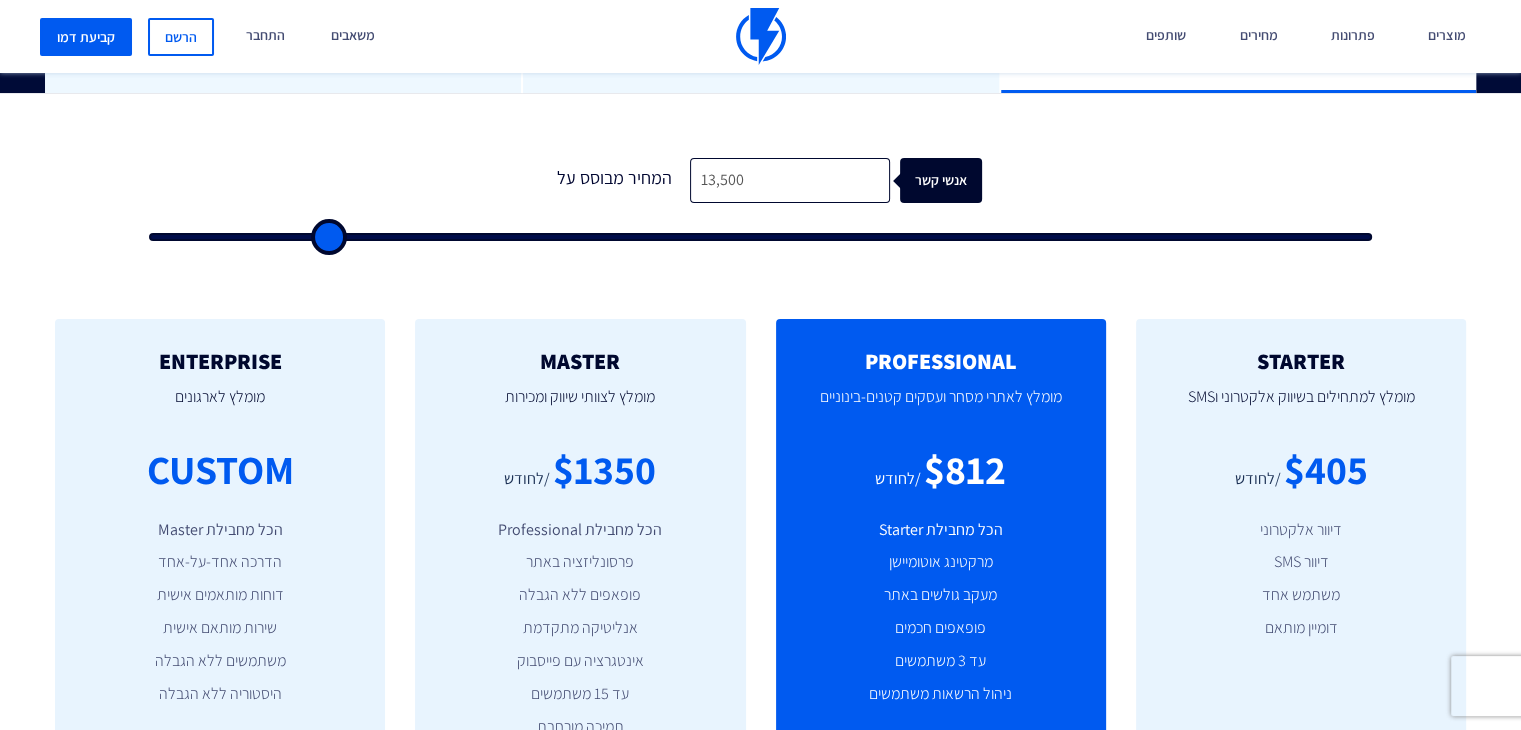 type on "11,000" 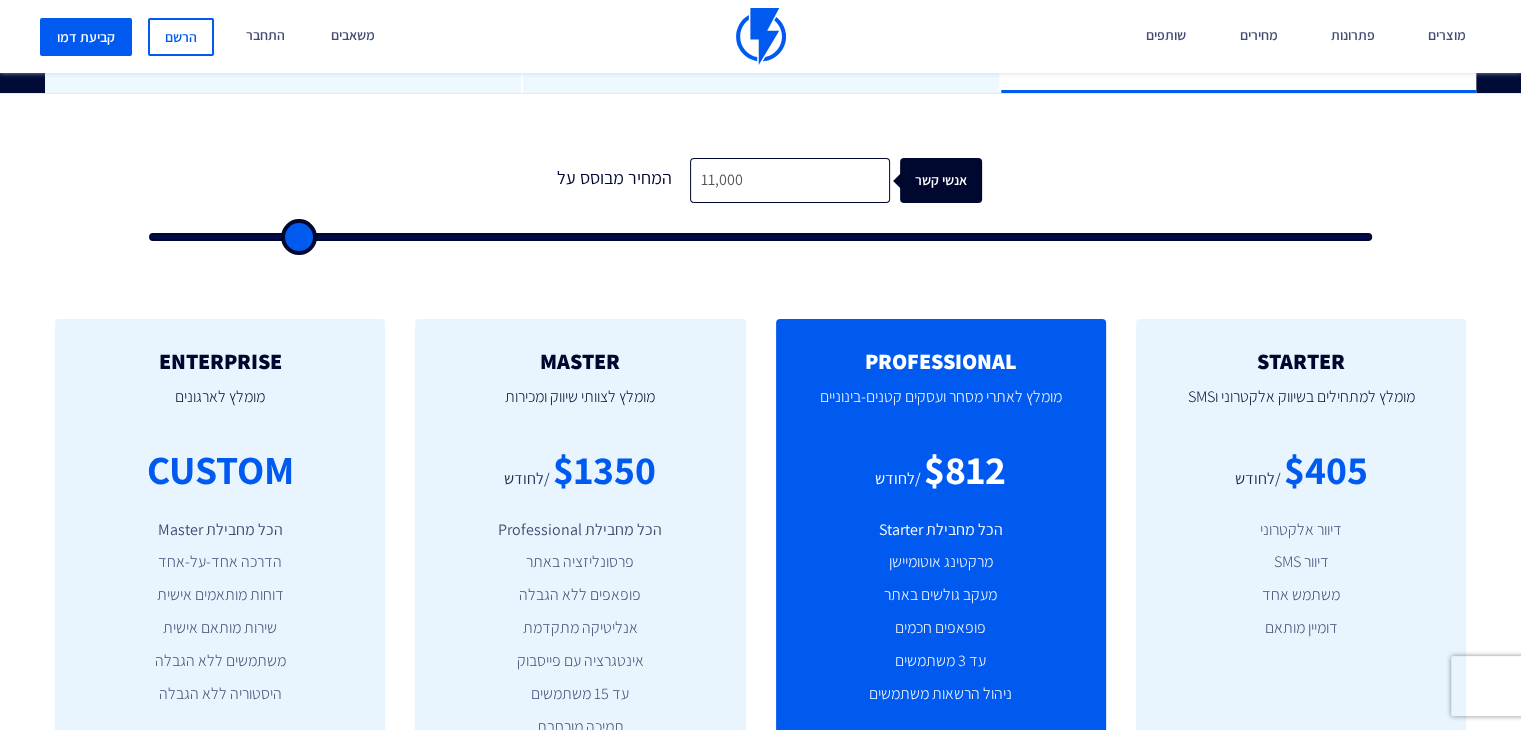 type on "10,000" 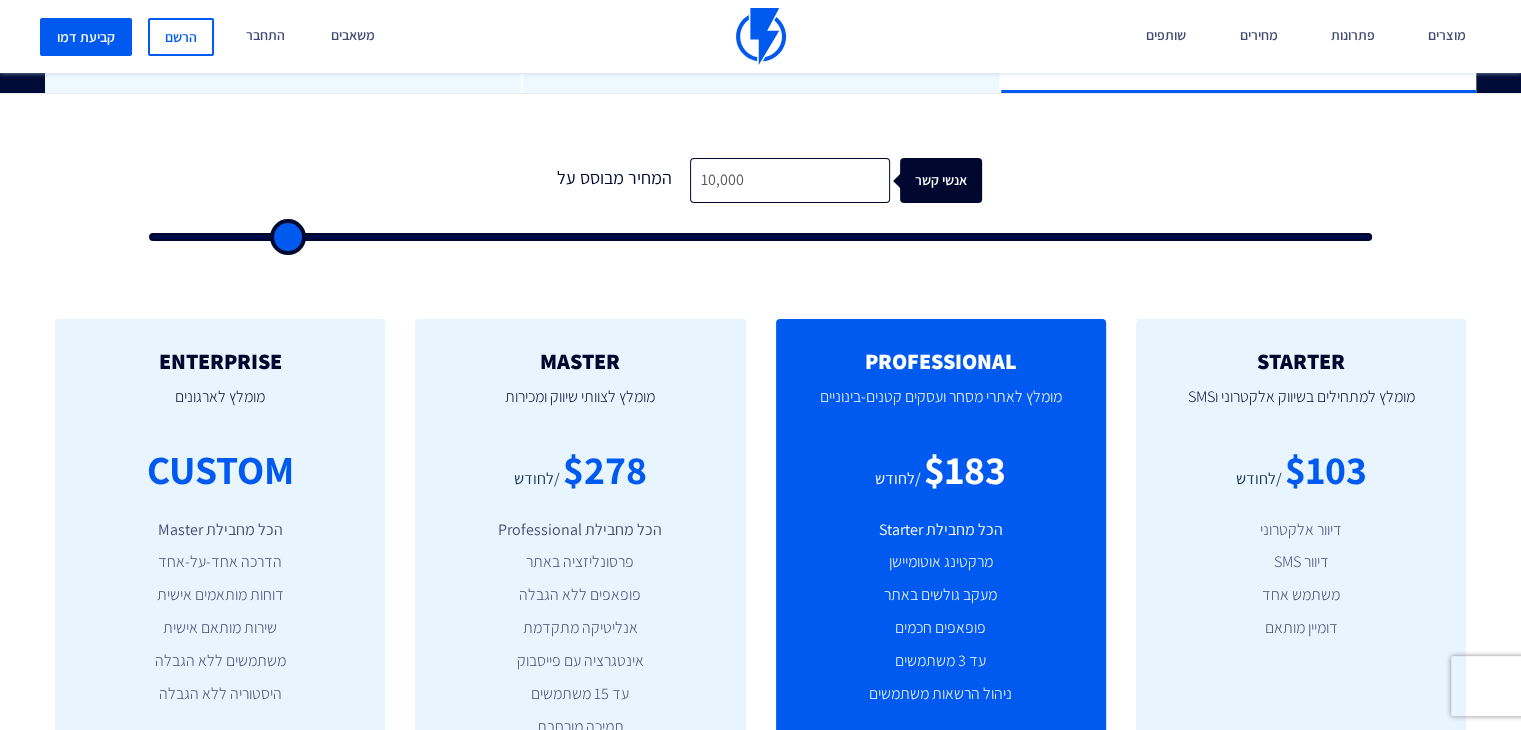 type on "9,500" 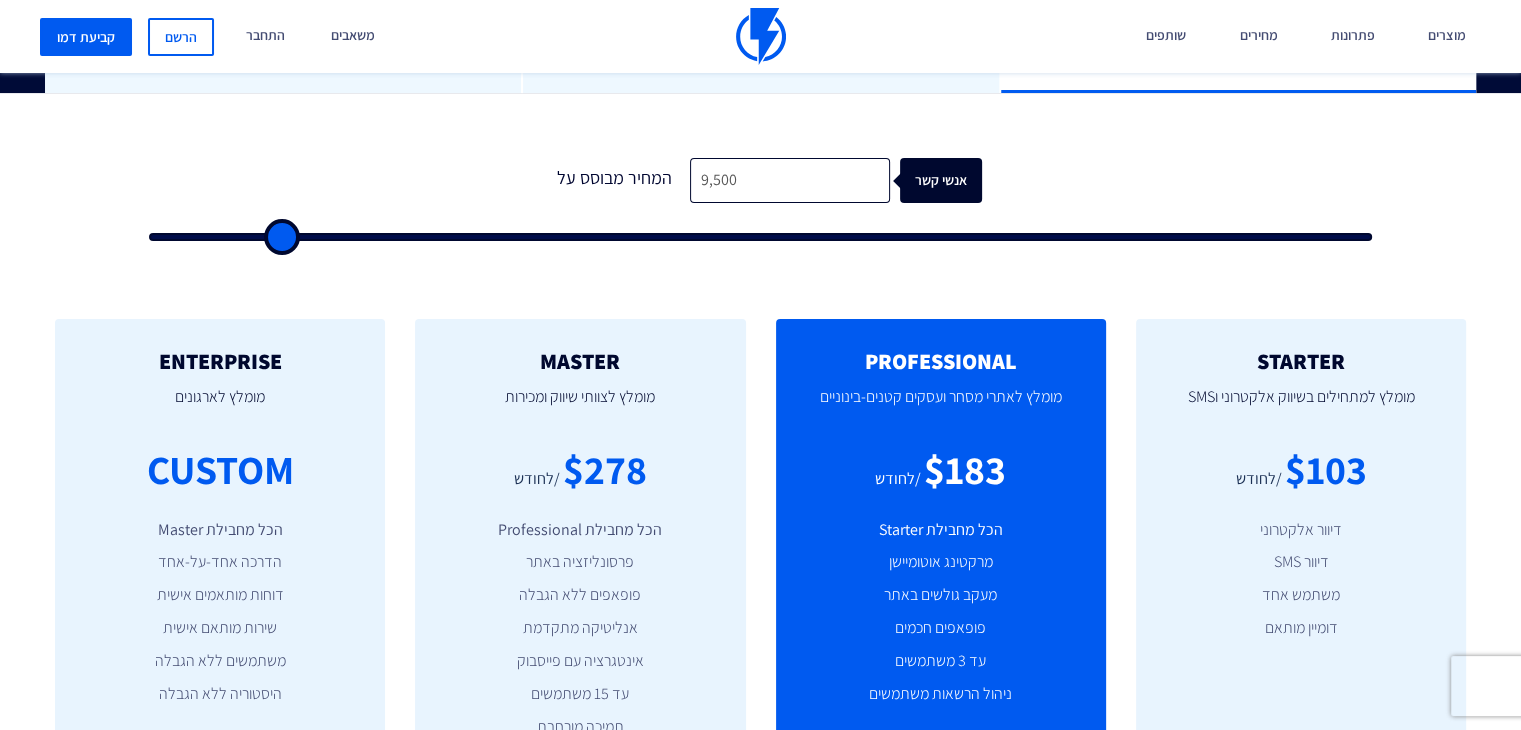 type on "9,000" 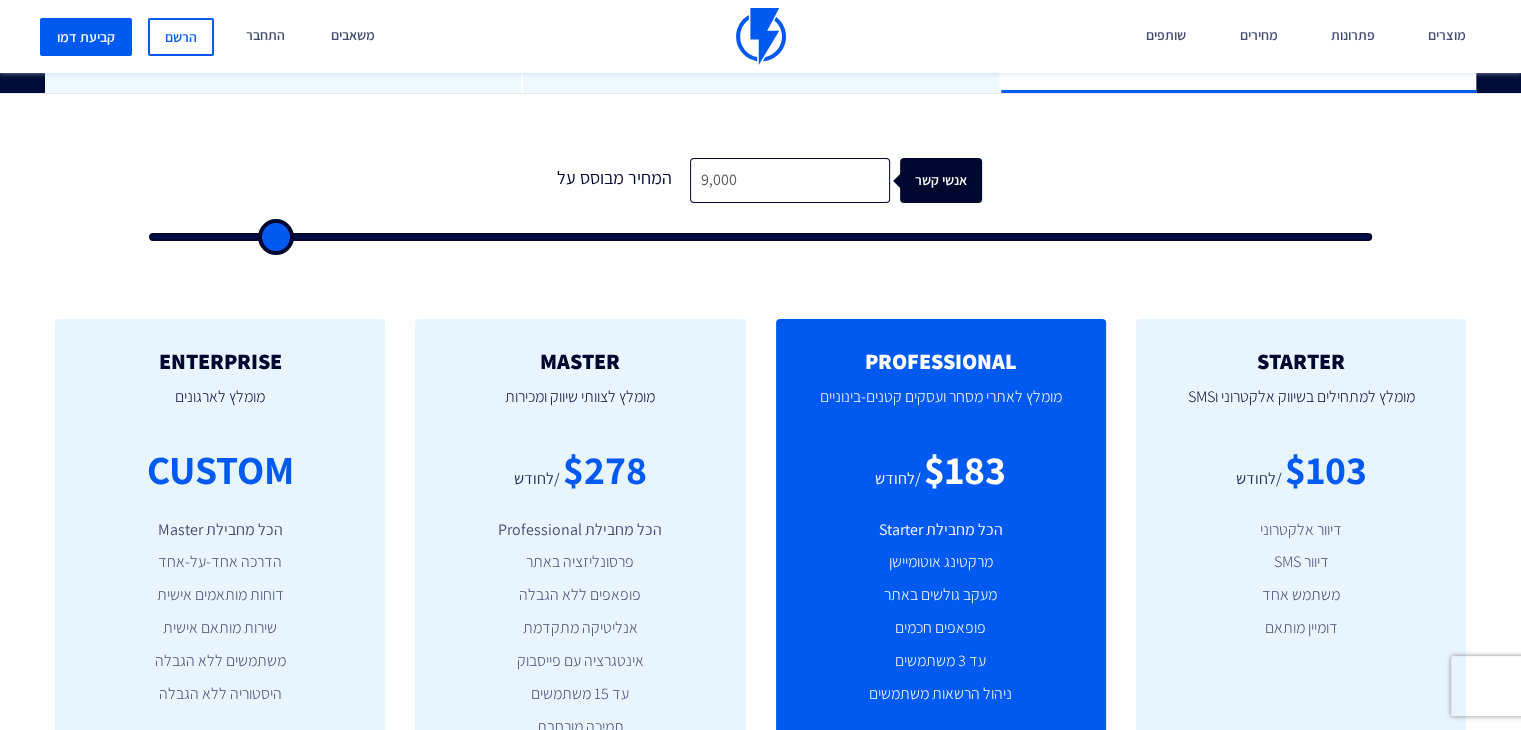 type on "8,500" 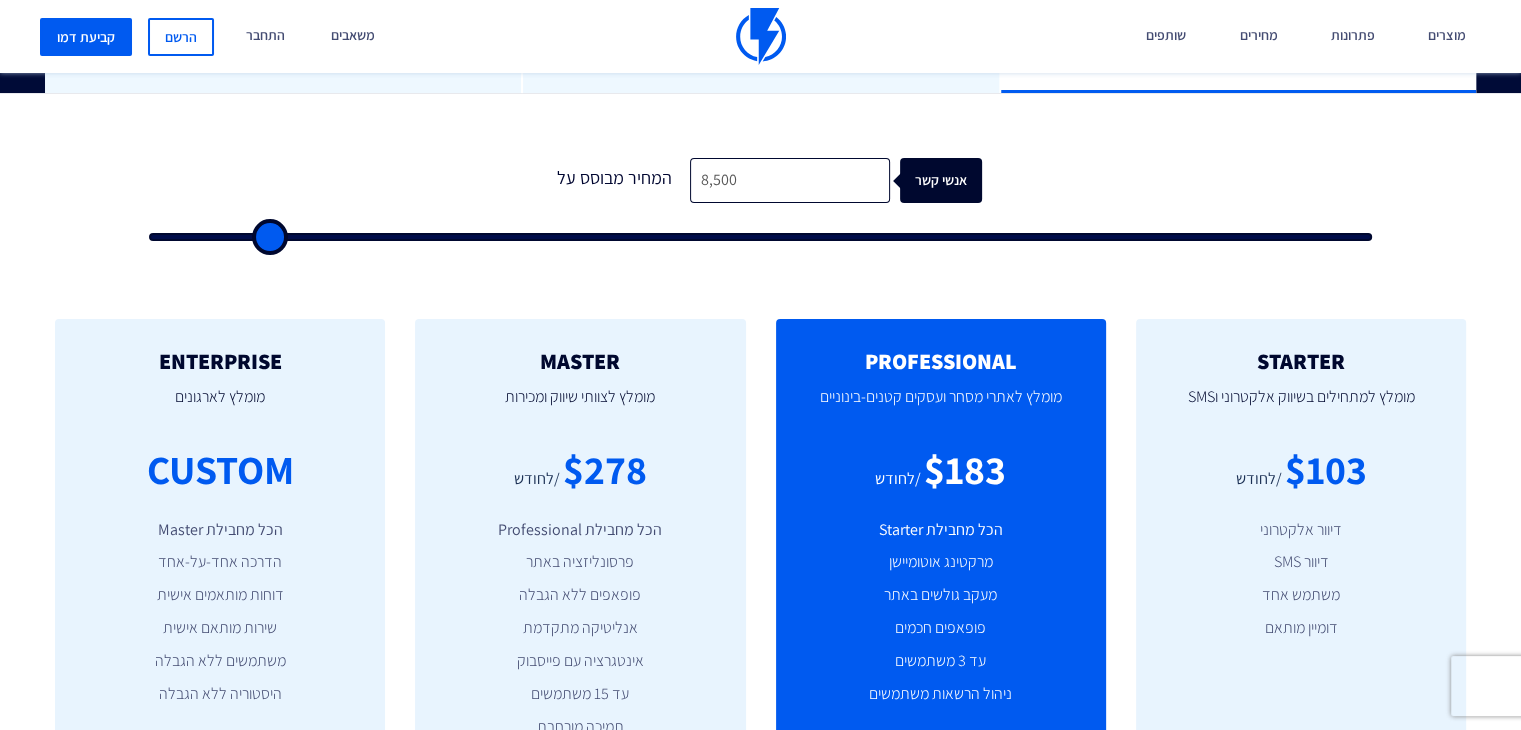 type on "8,000" 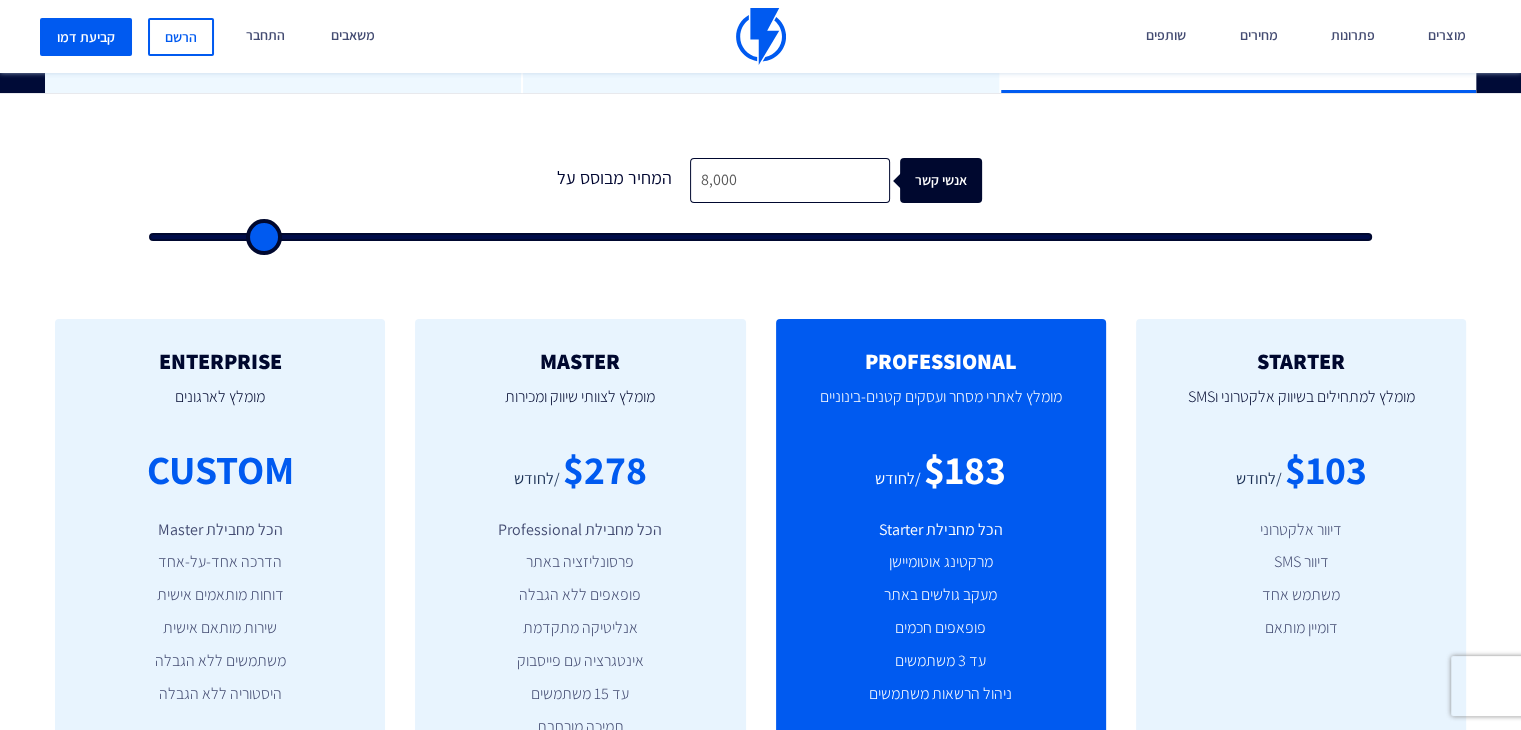 type on "7,500" 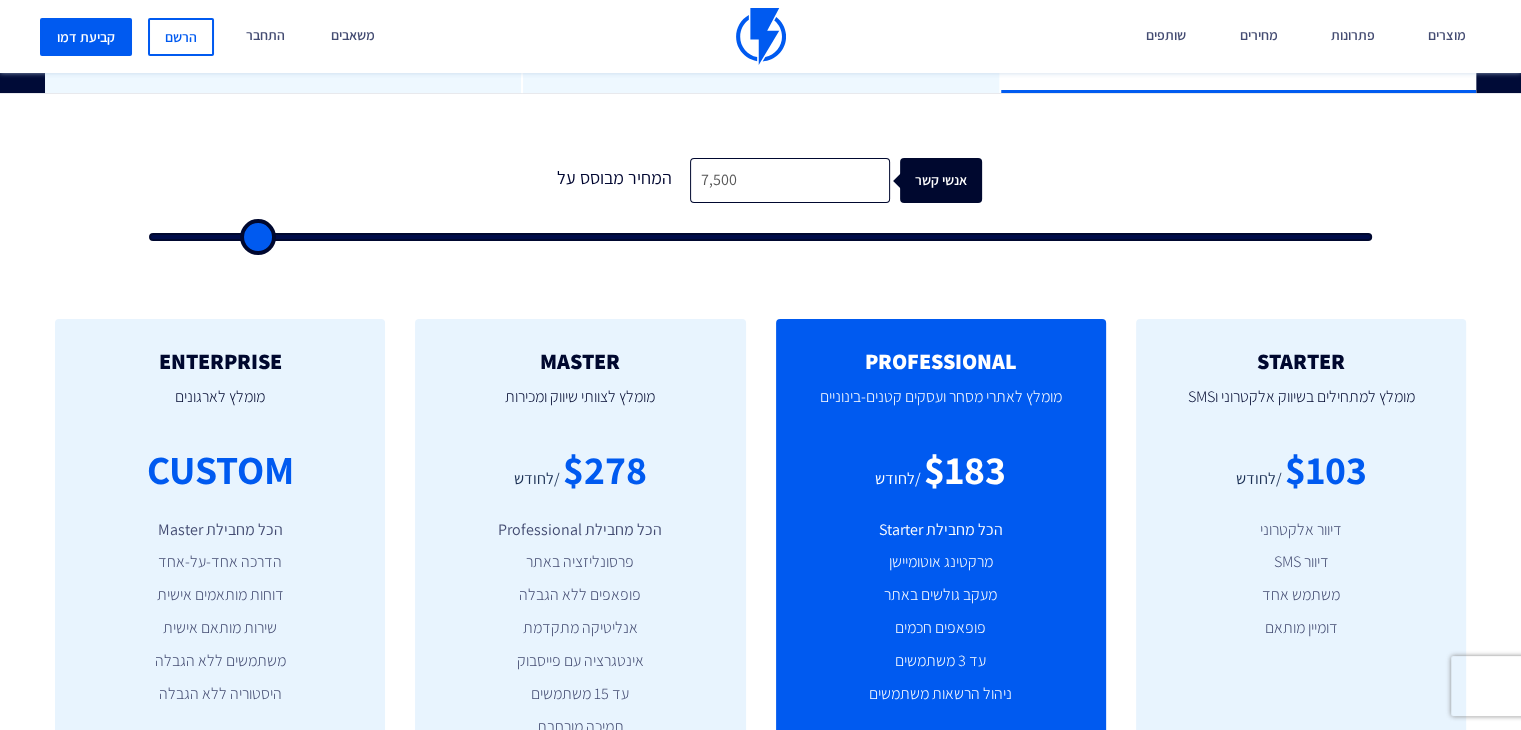 type on "7,000" 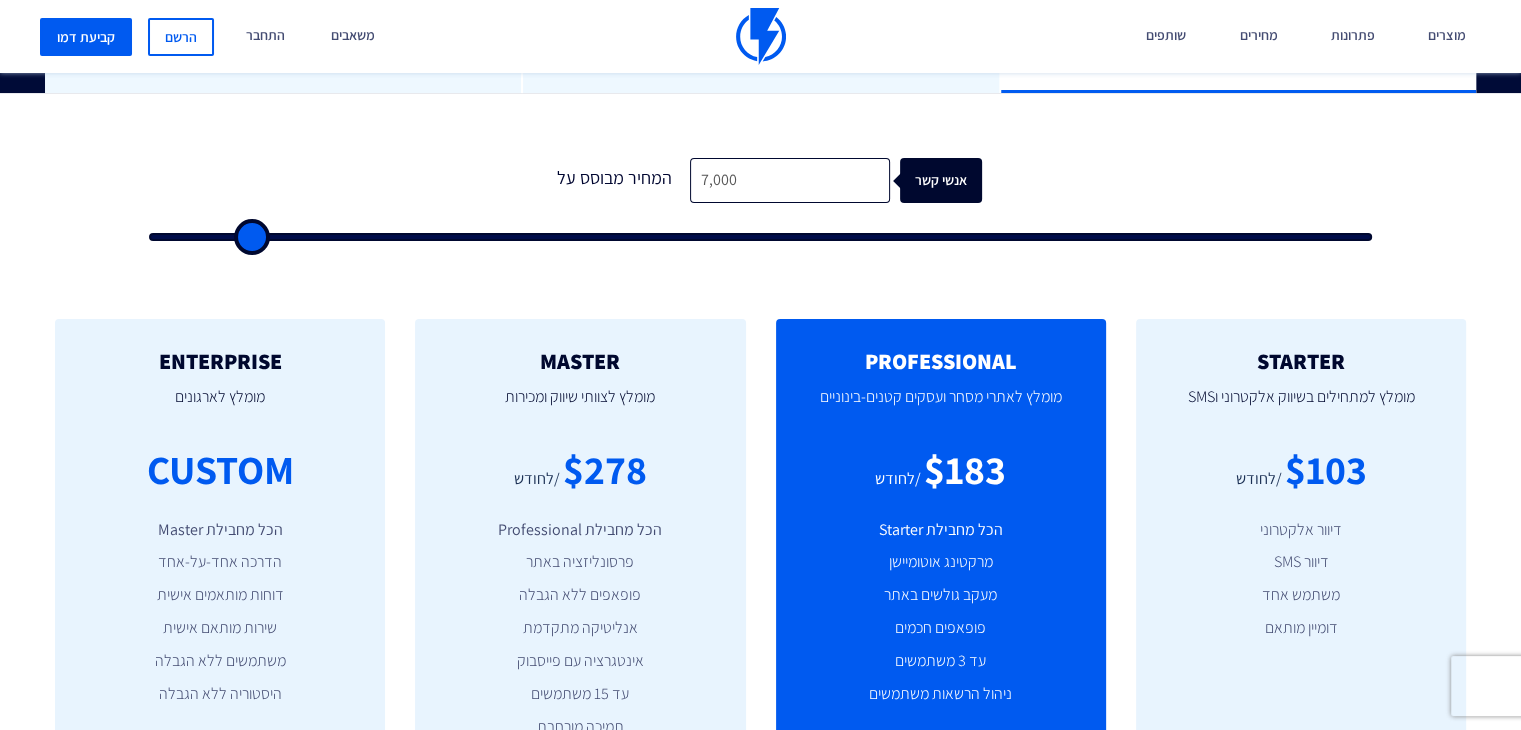 type on "6,000" 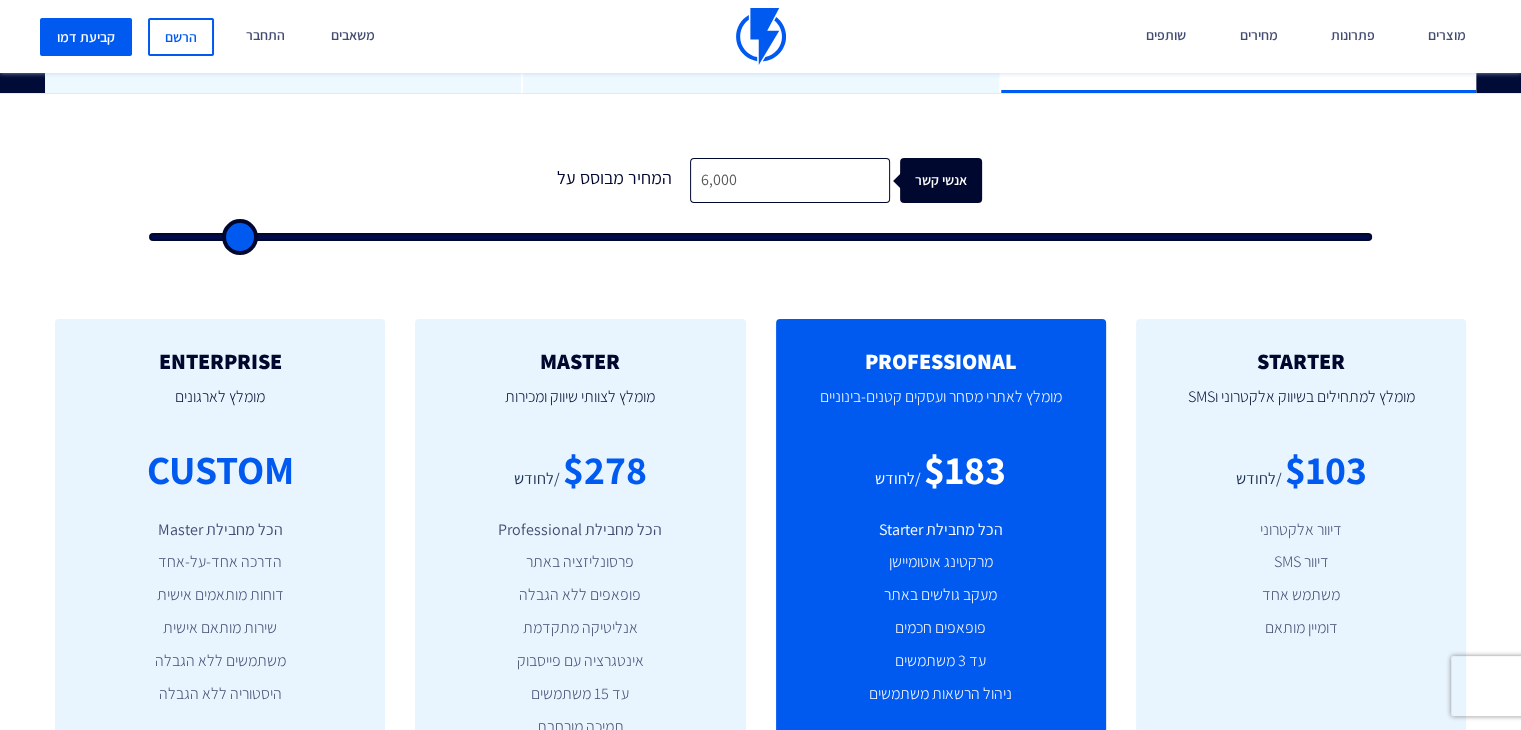 type on "4,000" 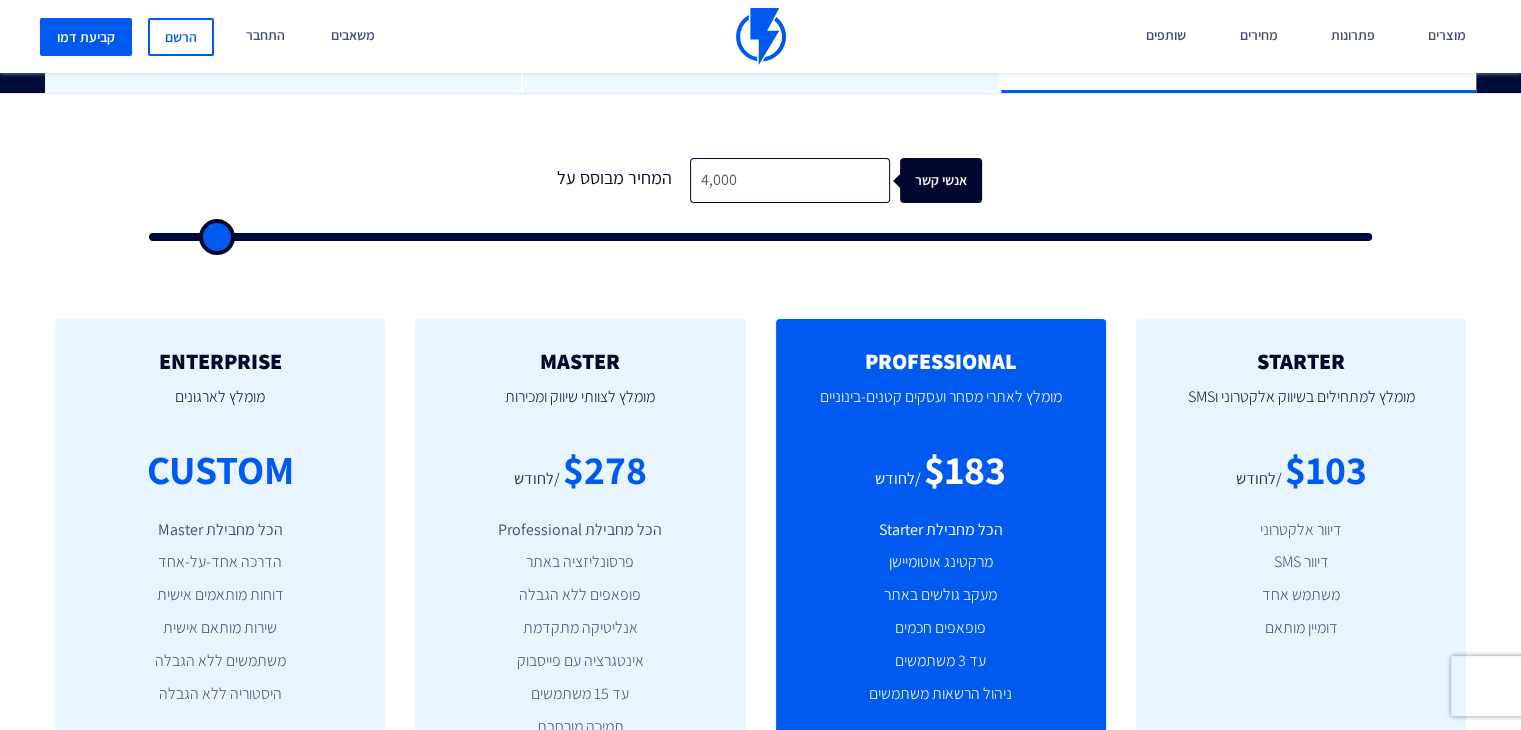 type on "1,000" 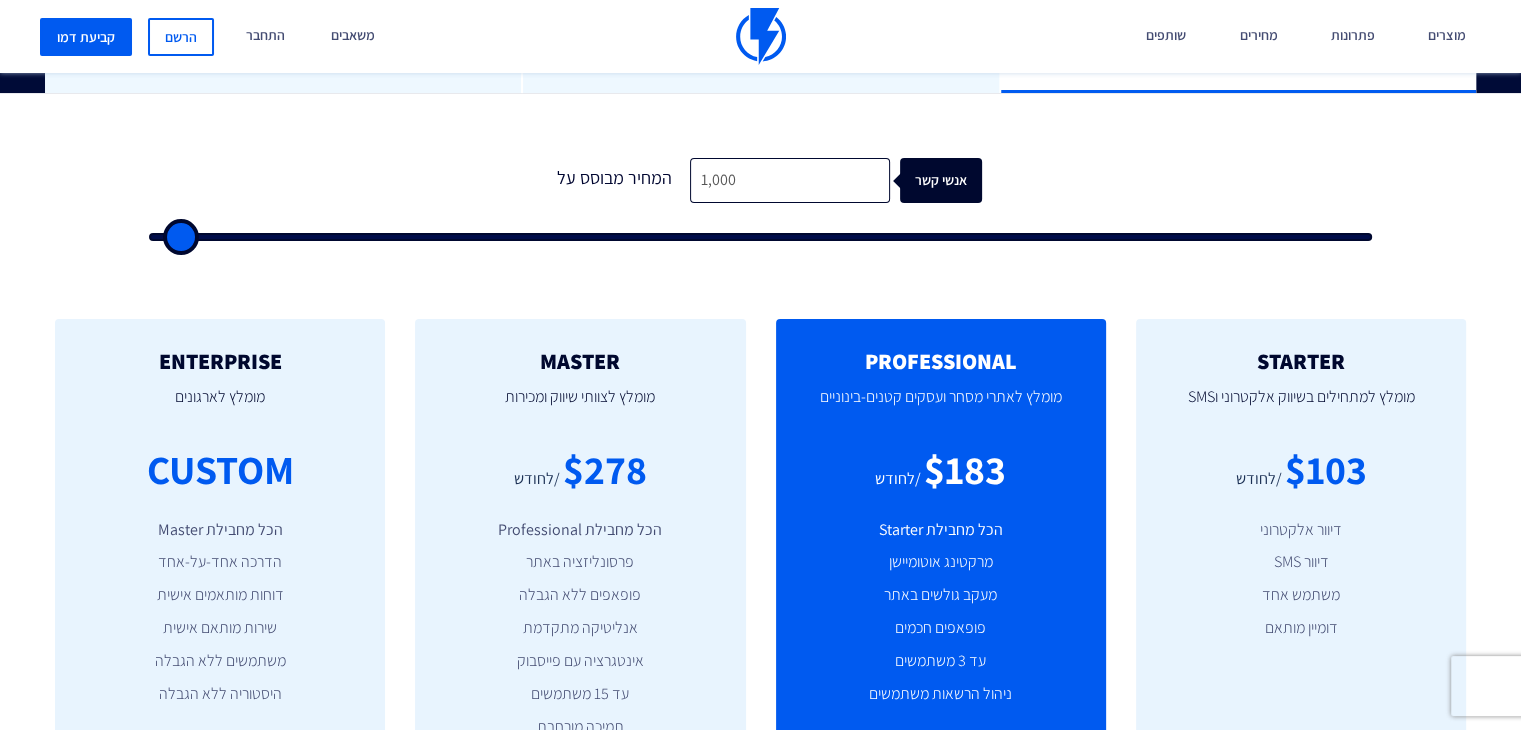 type on "500" 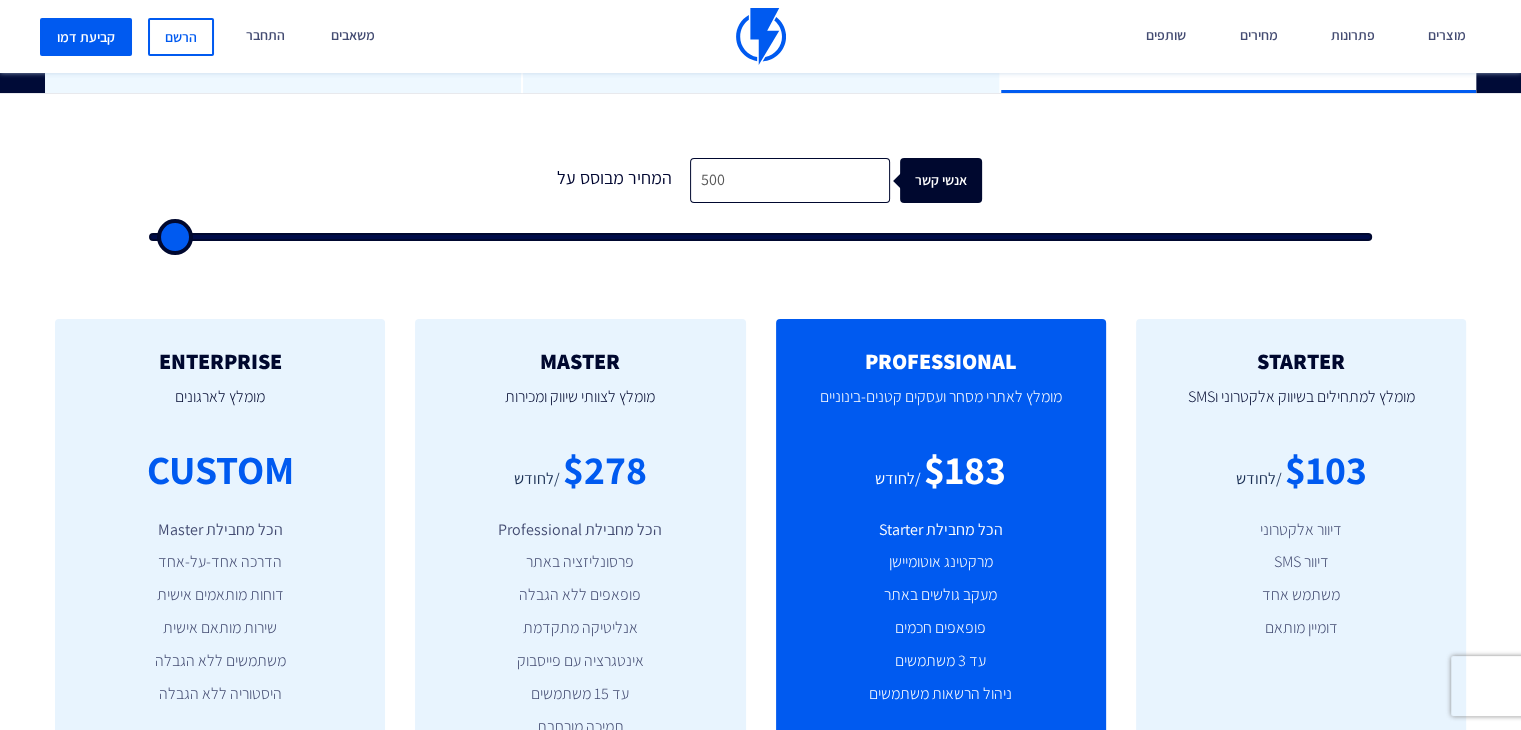 type on "500" 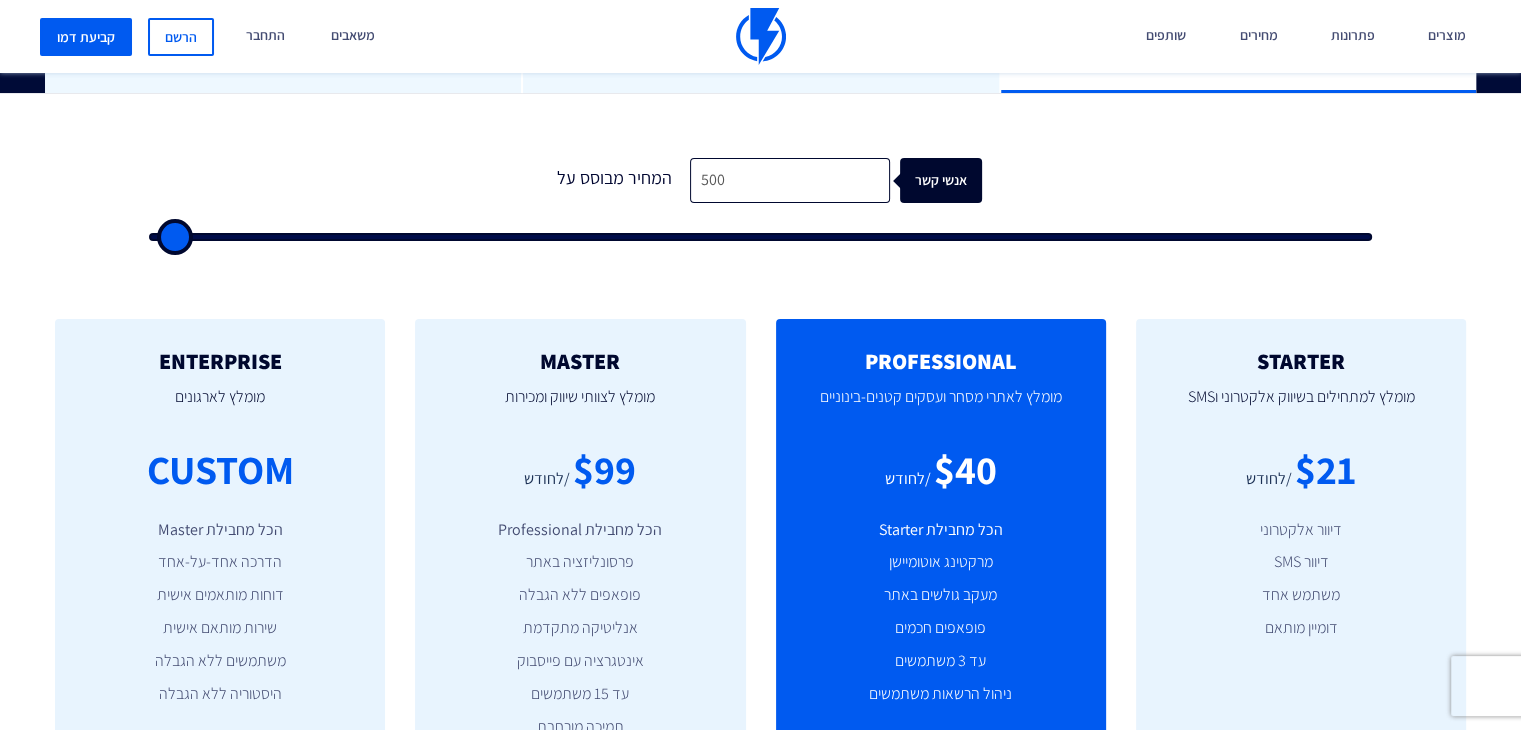 type on "500" 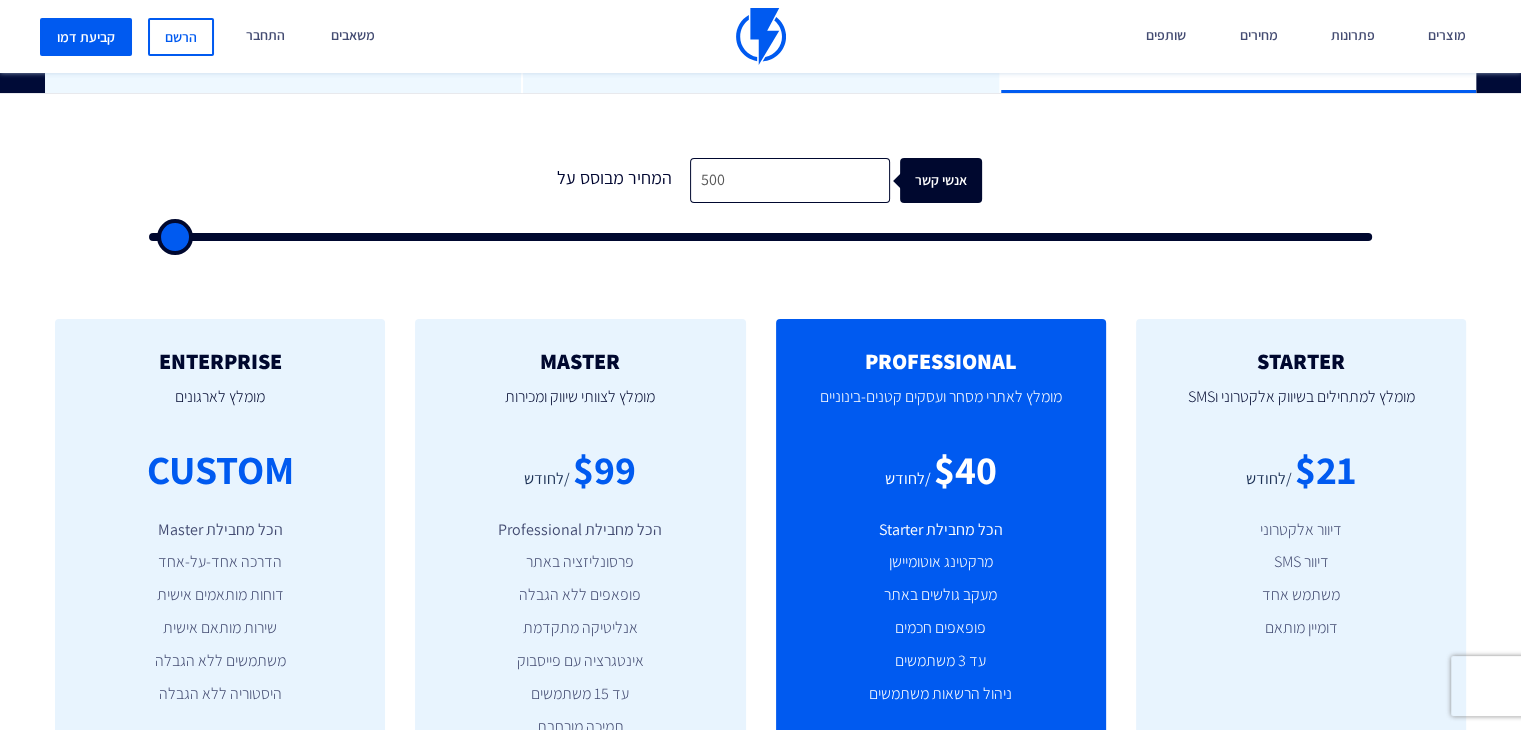 click on "1
המחיר מבוסס על
500
אנשי קשר" at bounding box center (760, 199) 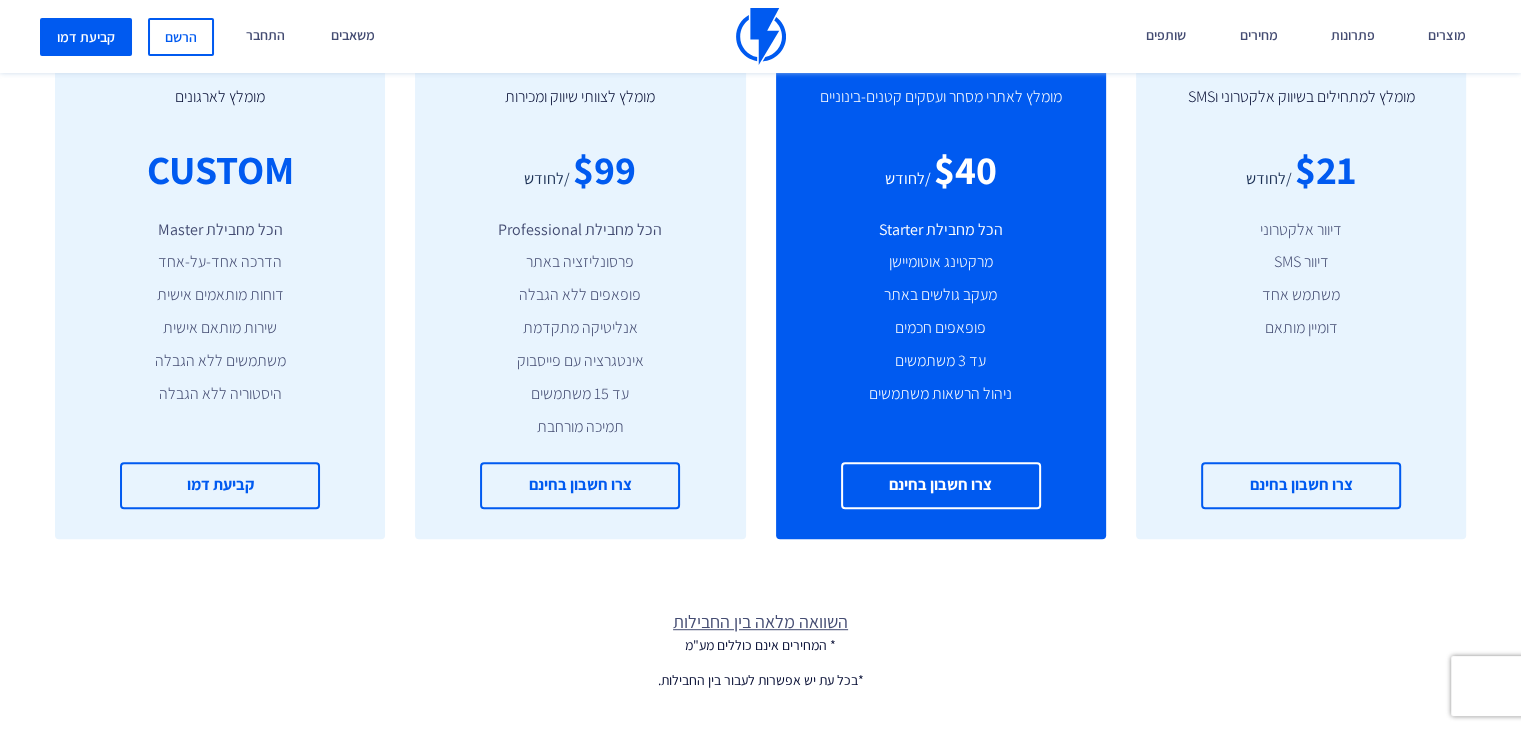 scroll, scrollTop: 1100, scrollLeft: 0, axis: vertical 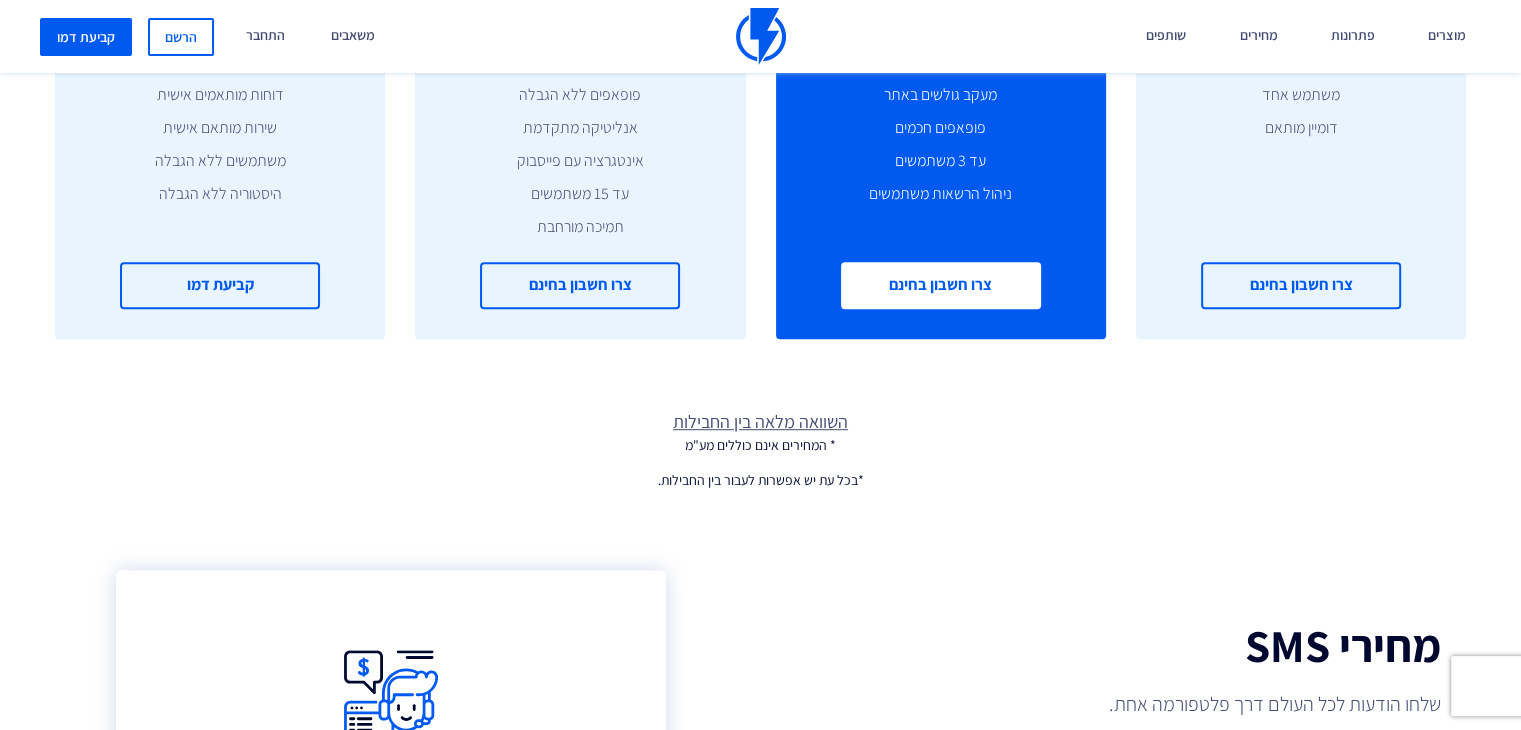 click on "צרו חשבון בחינם" at bounding box center [941, 285] 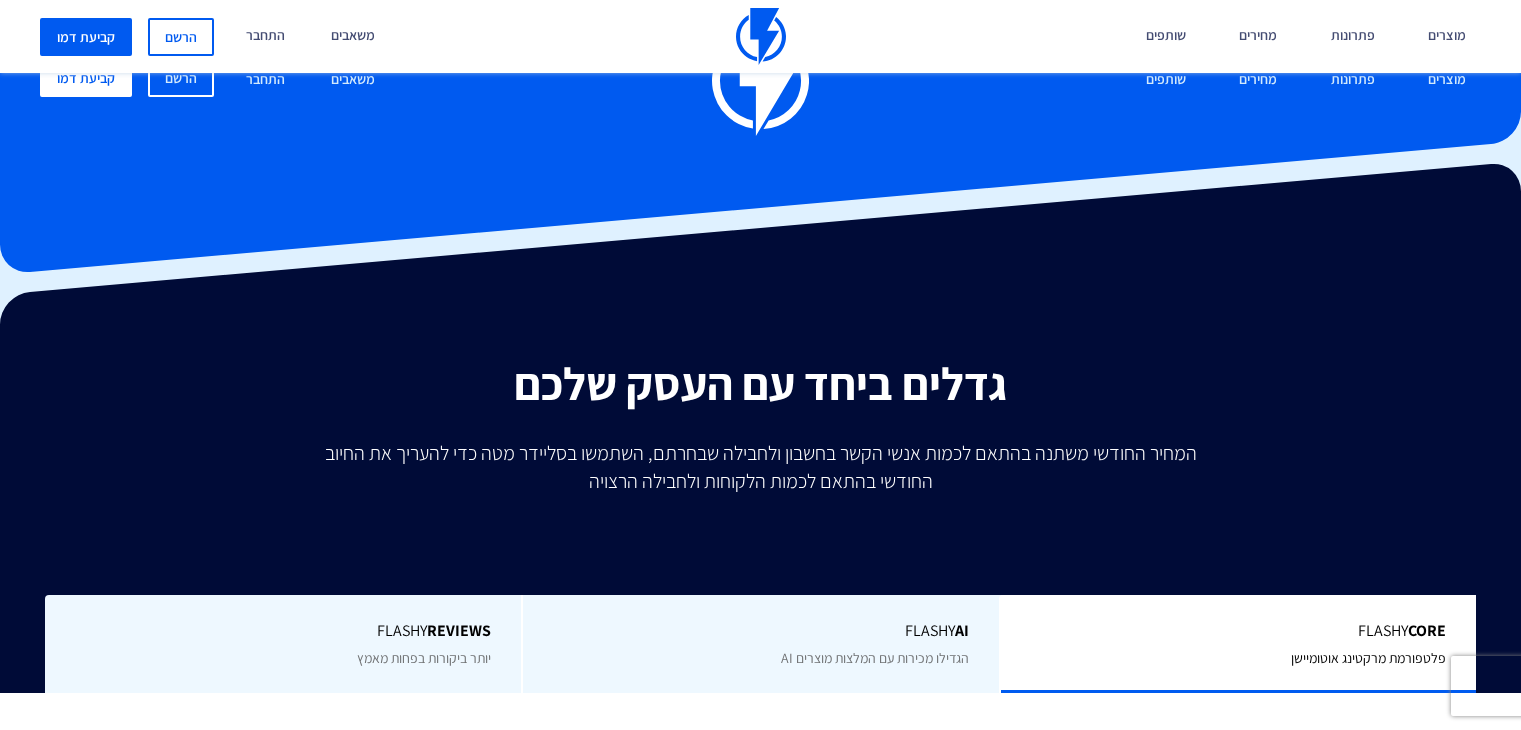 scroll, scrollTop: 1100, scrollLeft: 0, axis: vertical 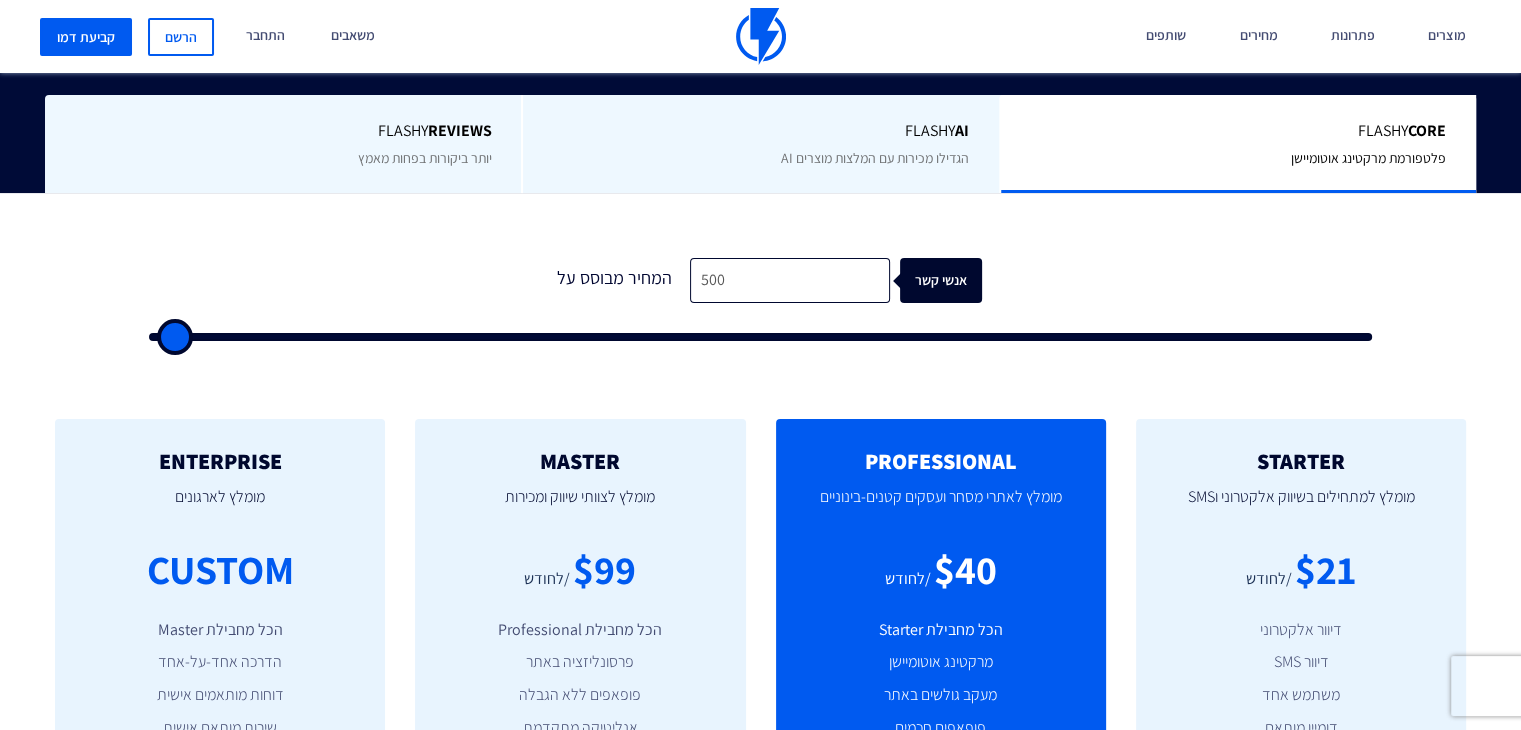 type on "500" 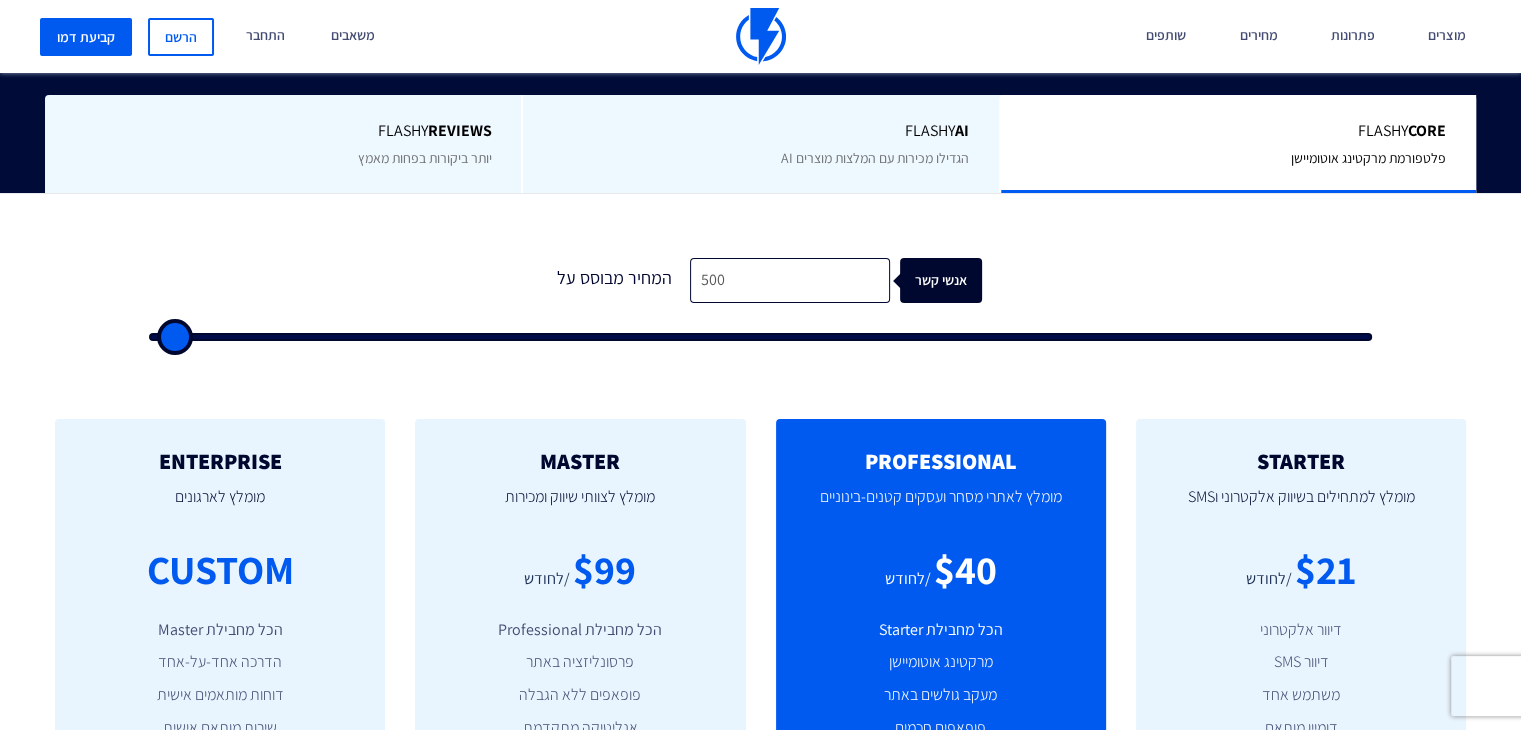 type on "500" 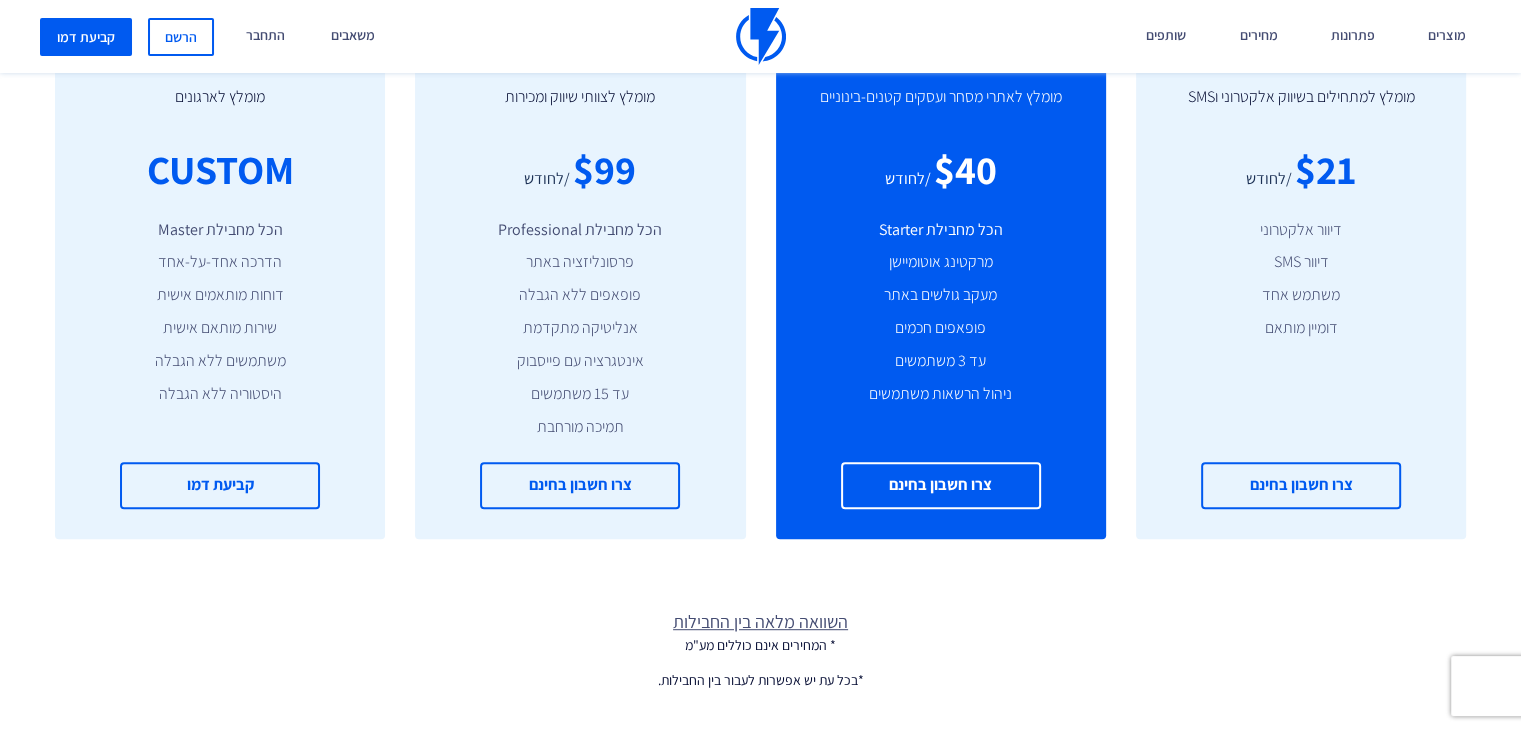 scroll, scrollTop: 700, scrollLeft: 0, axis: vertical 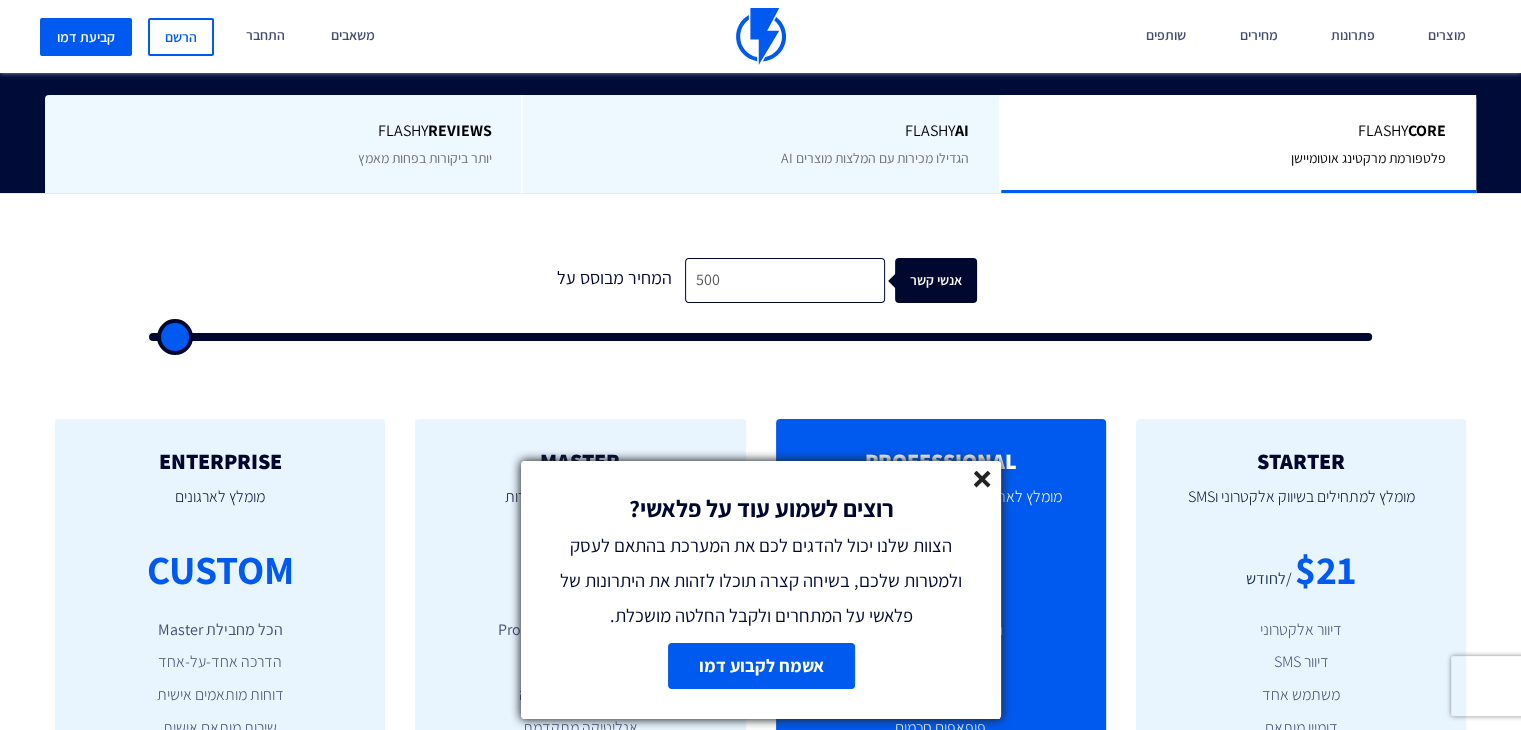 click 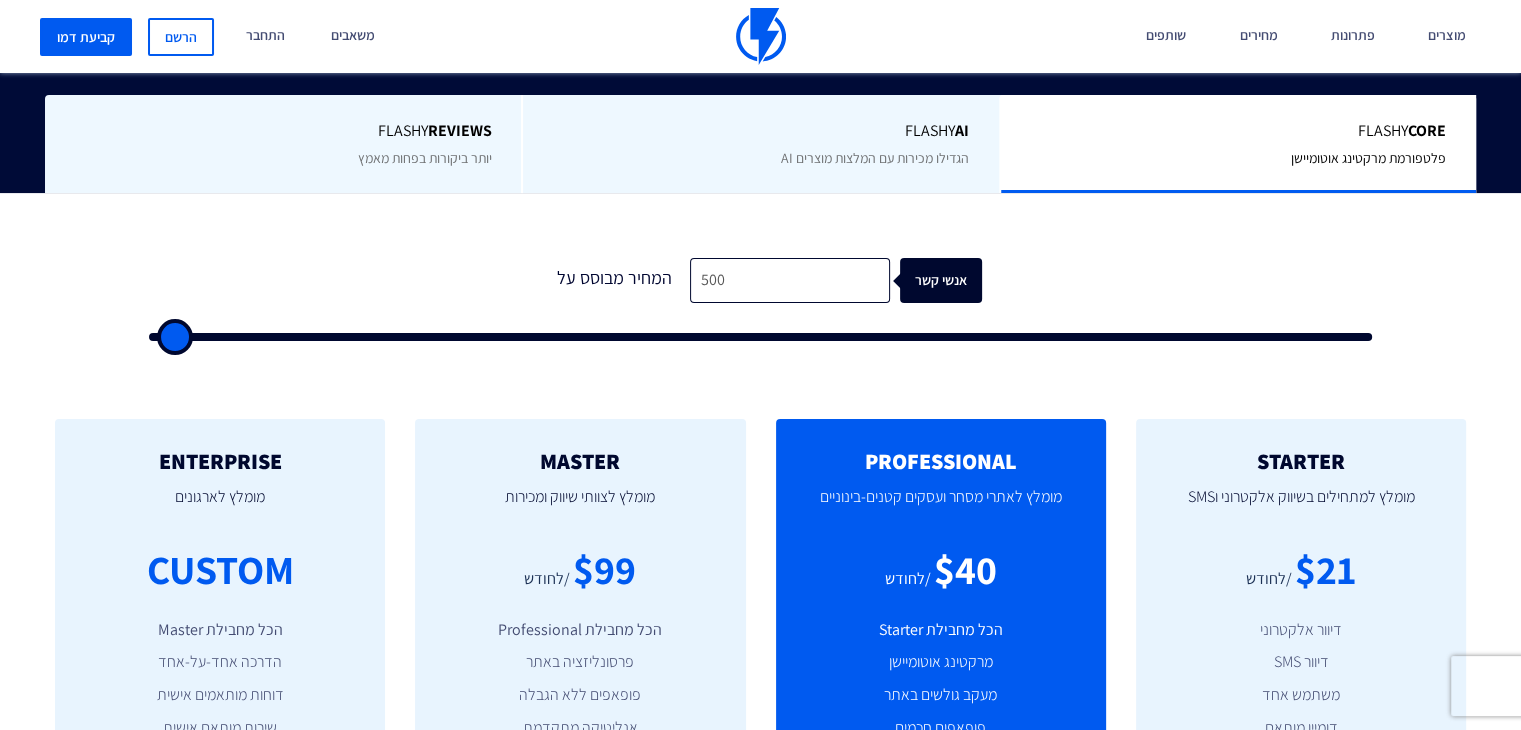 click on "PROFESSIONAL" at bounding box center [941, 461] 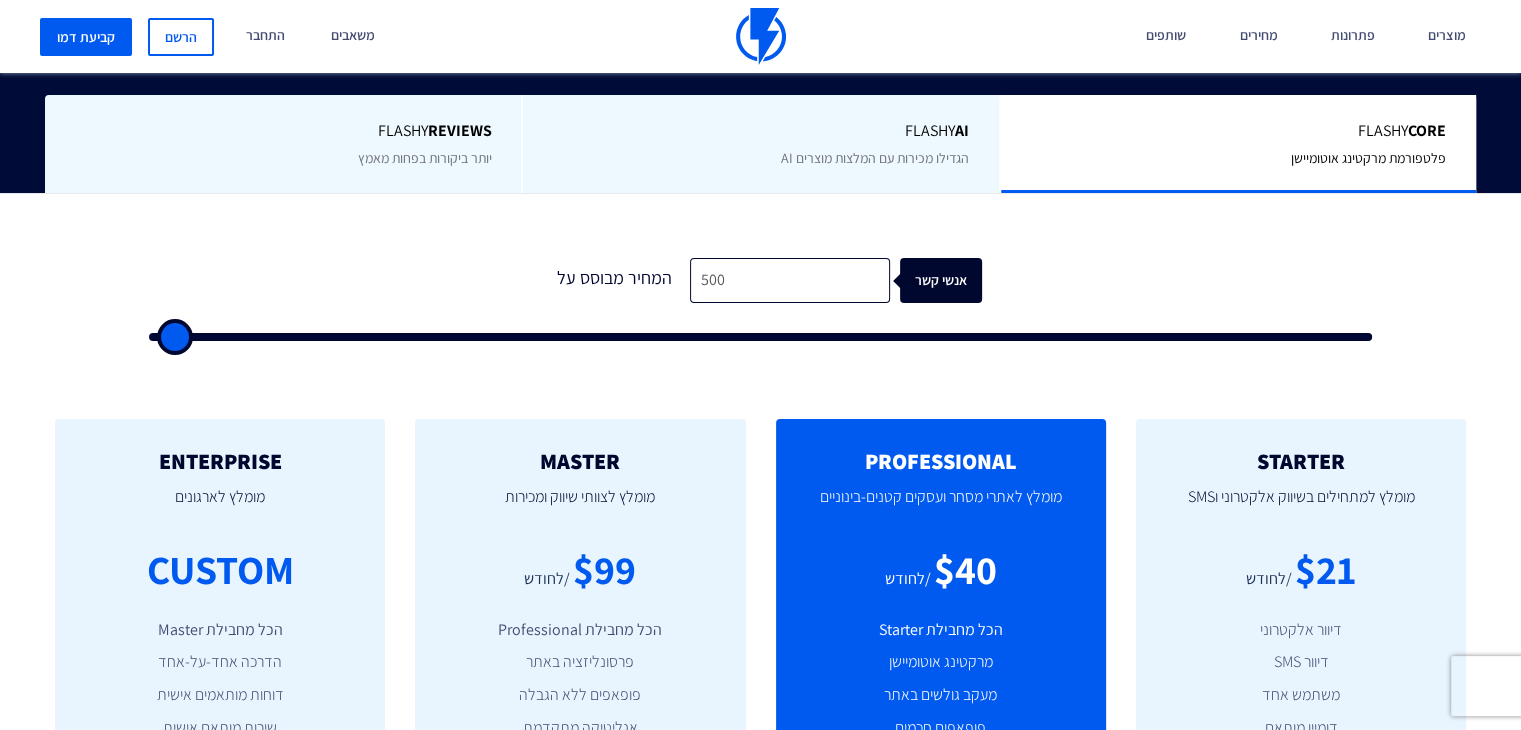 type on "74,500" 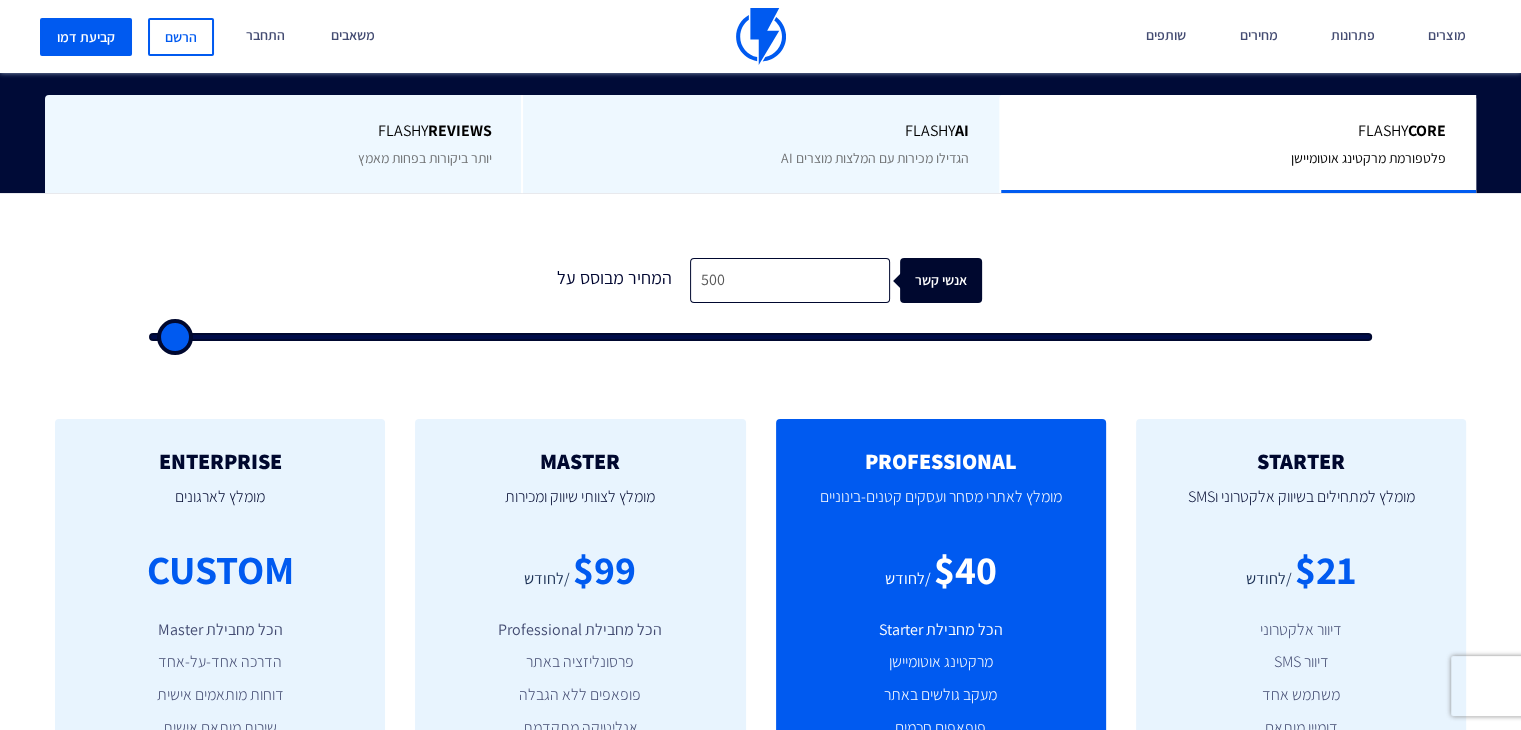 type on "74500" 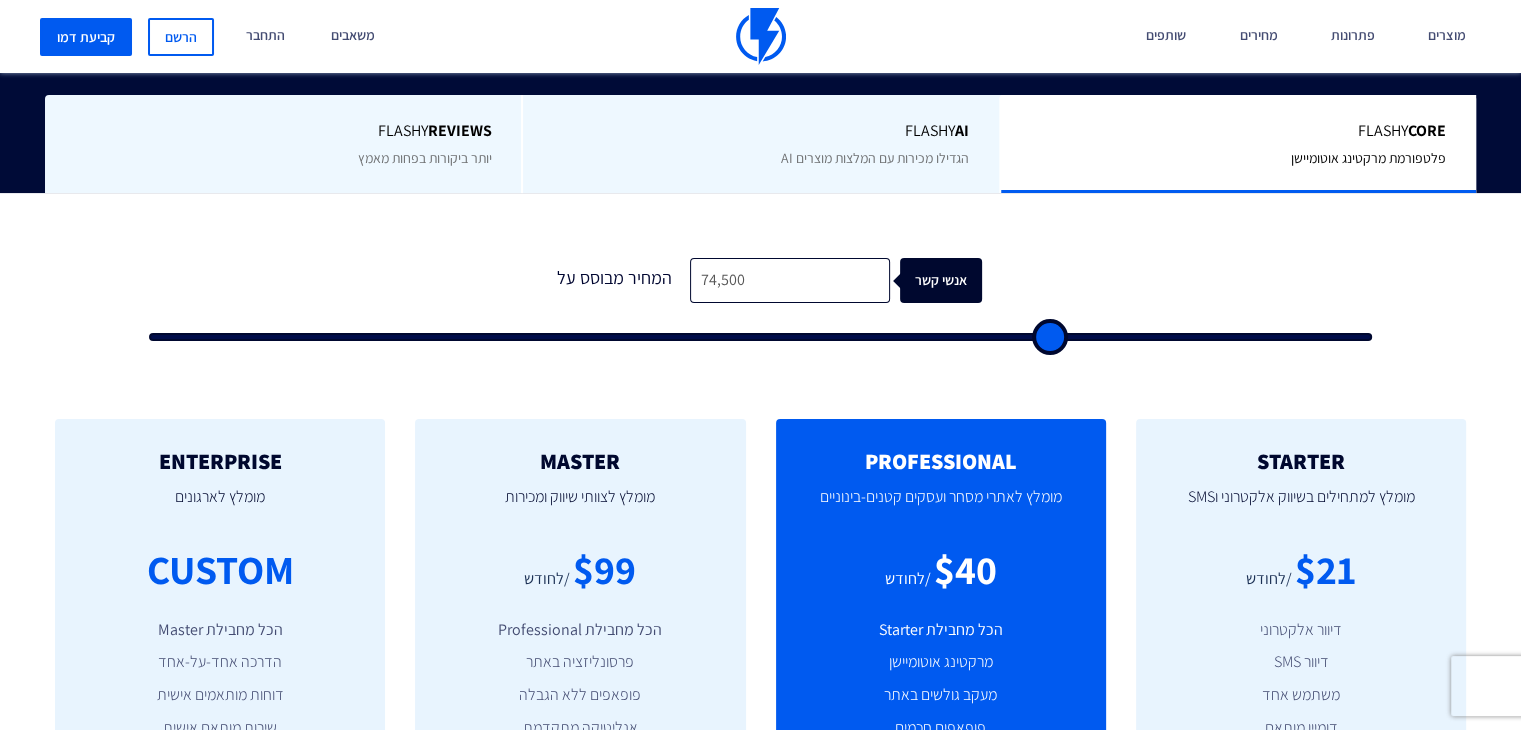 type on "75,000" 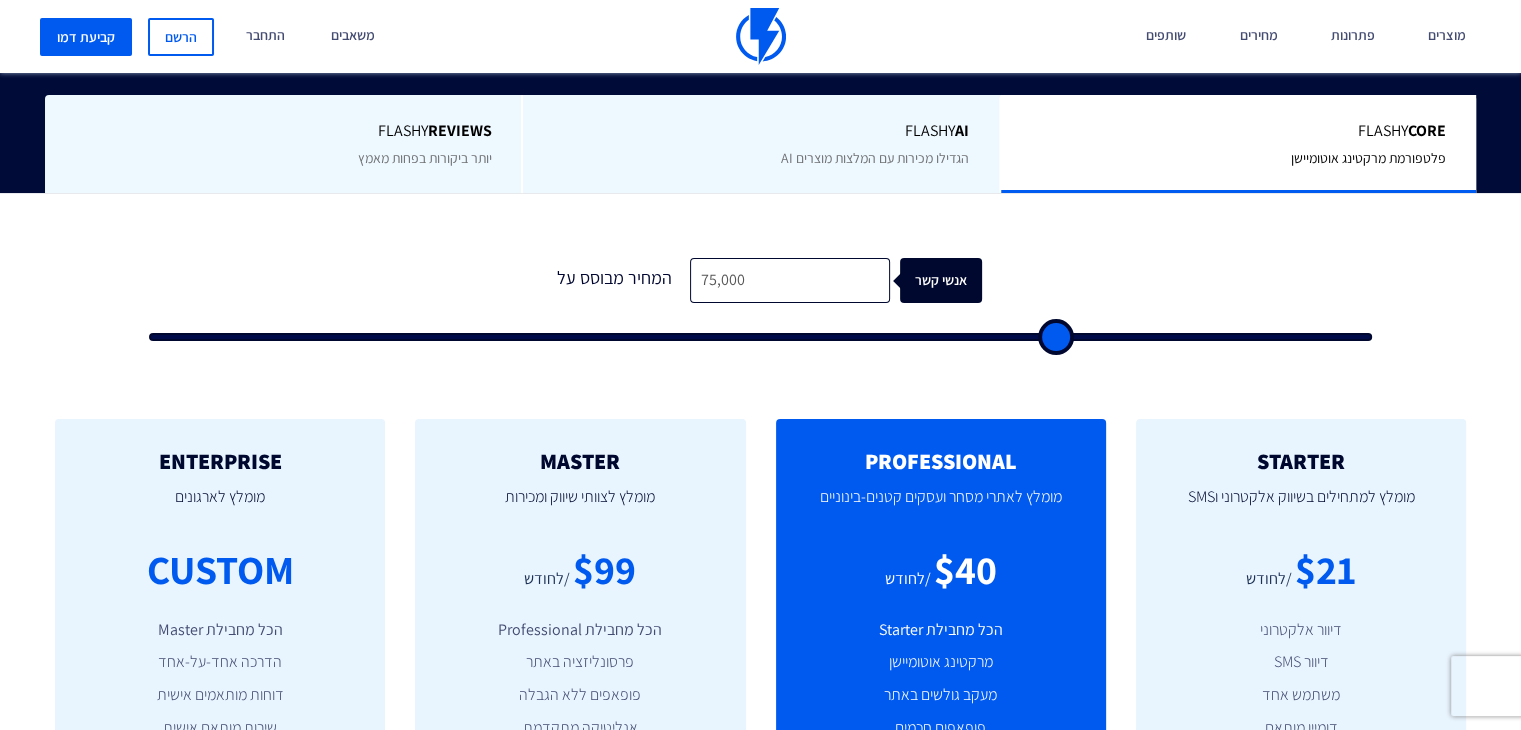 type on "75,500" 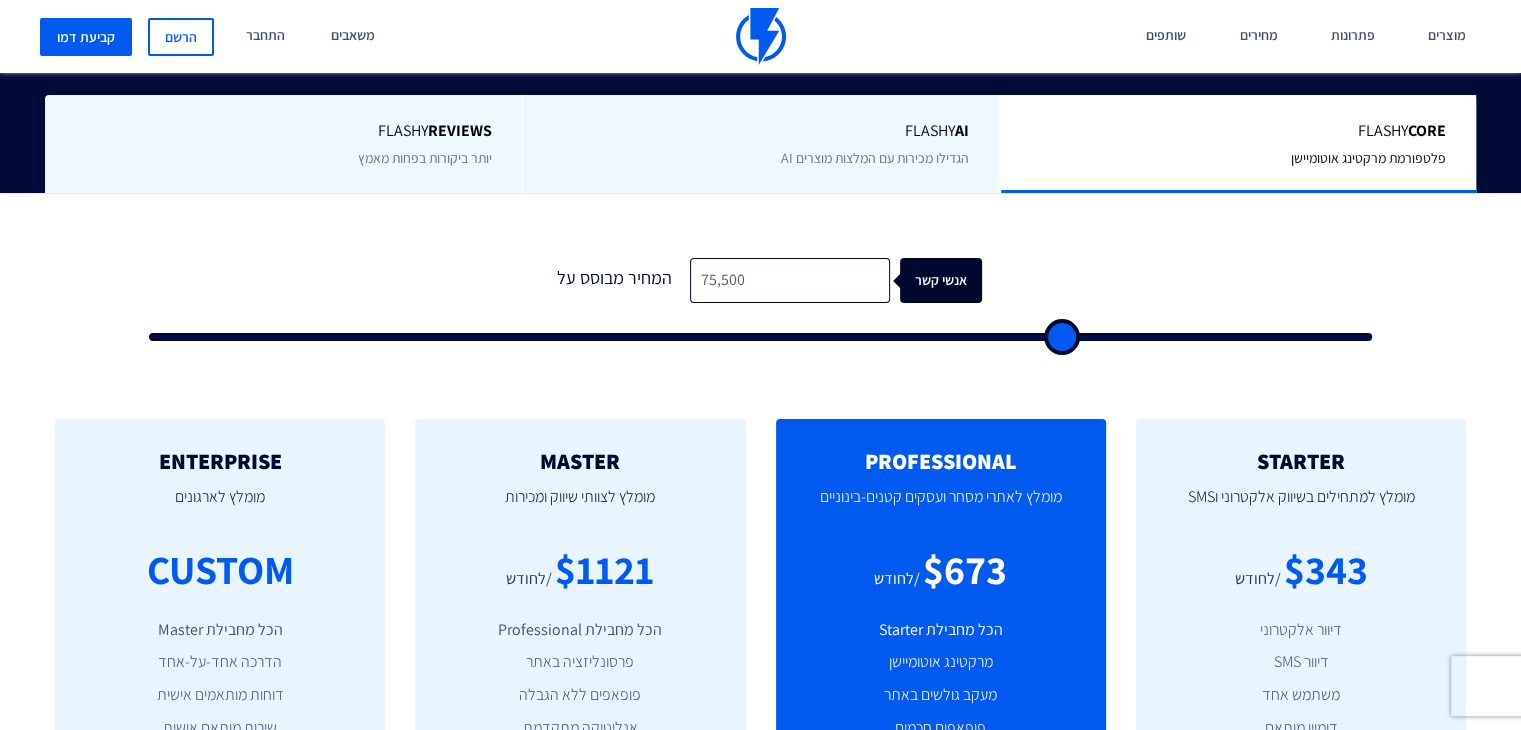 type on "75,000" 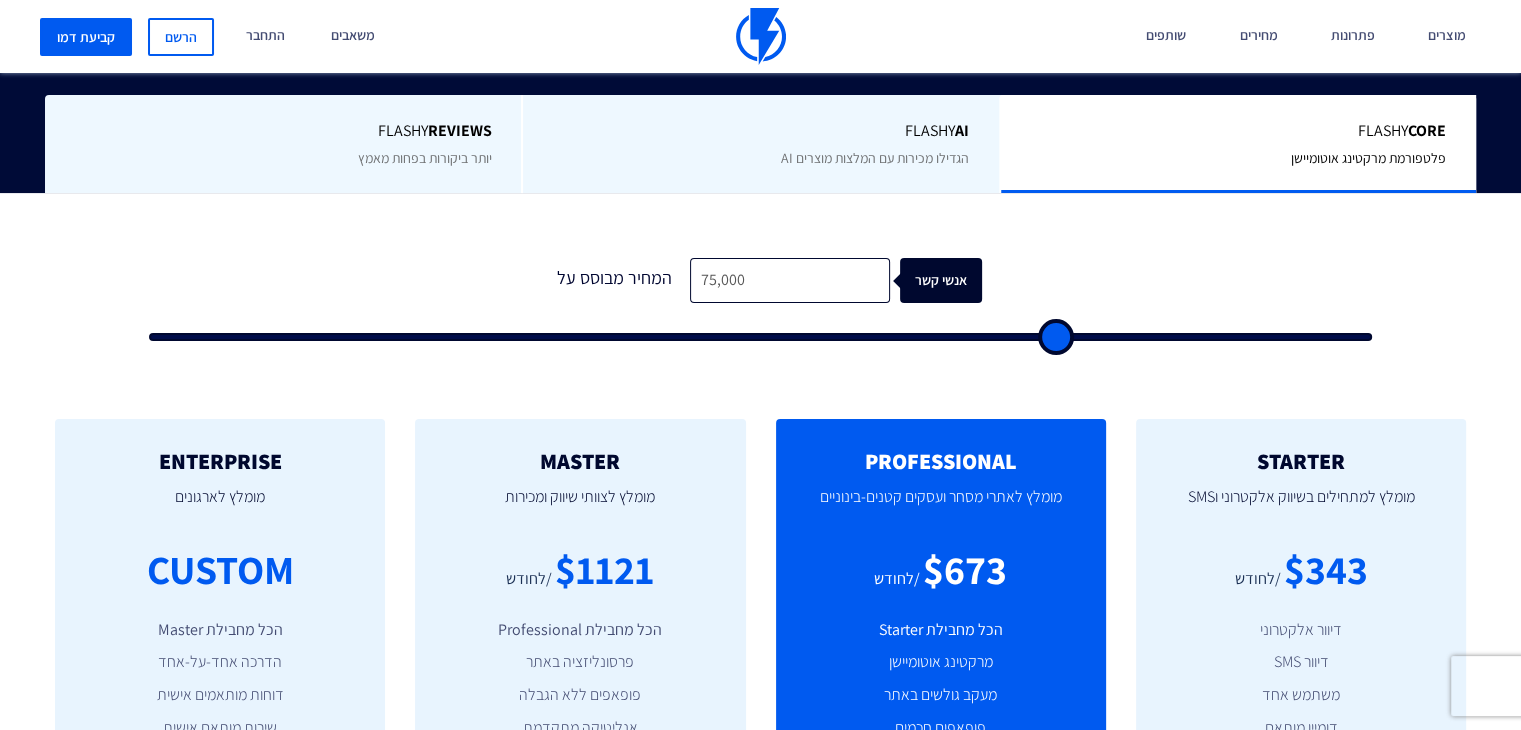 type on "74,500" 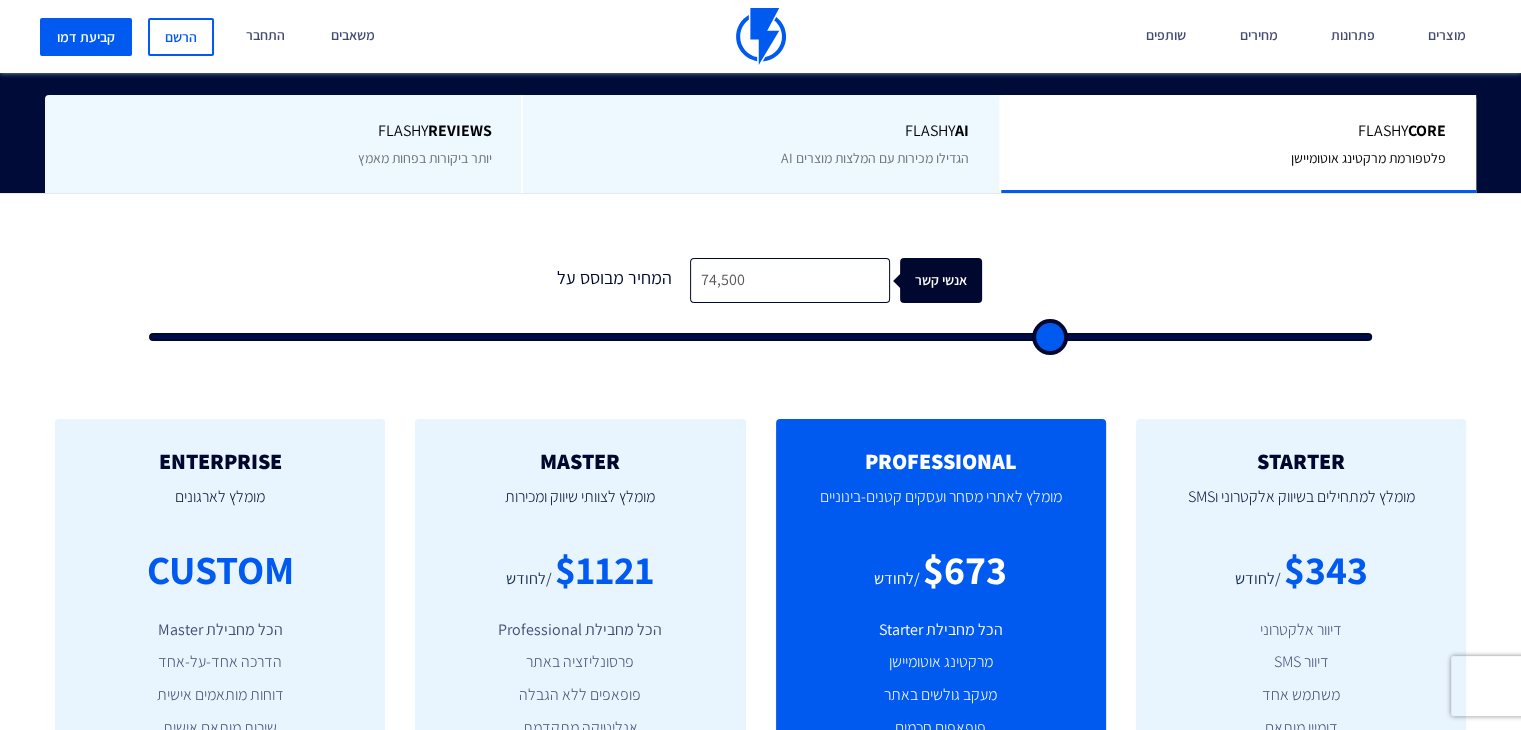 type on "74,000" 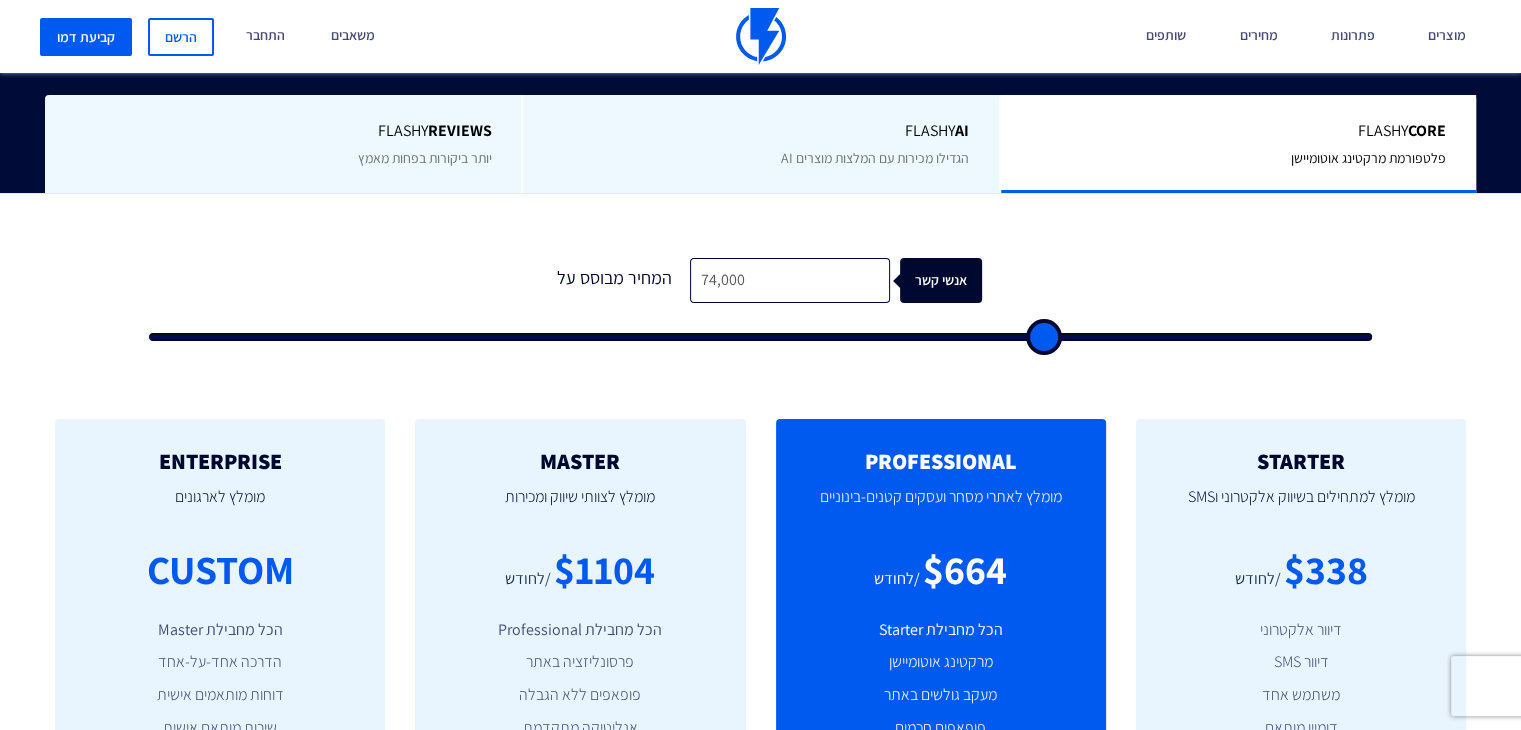 type on "73,500" 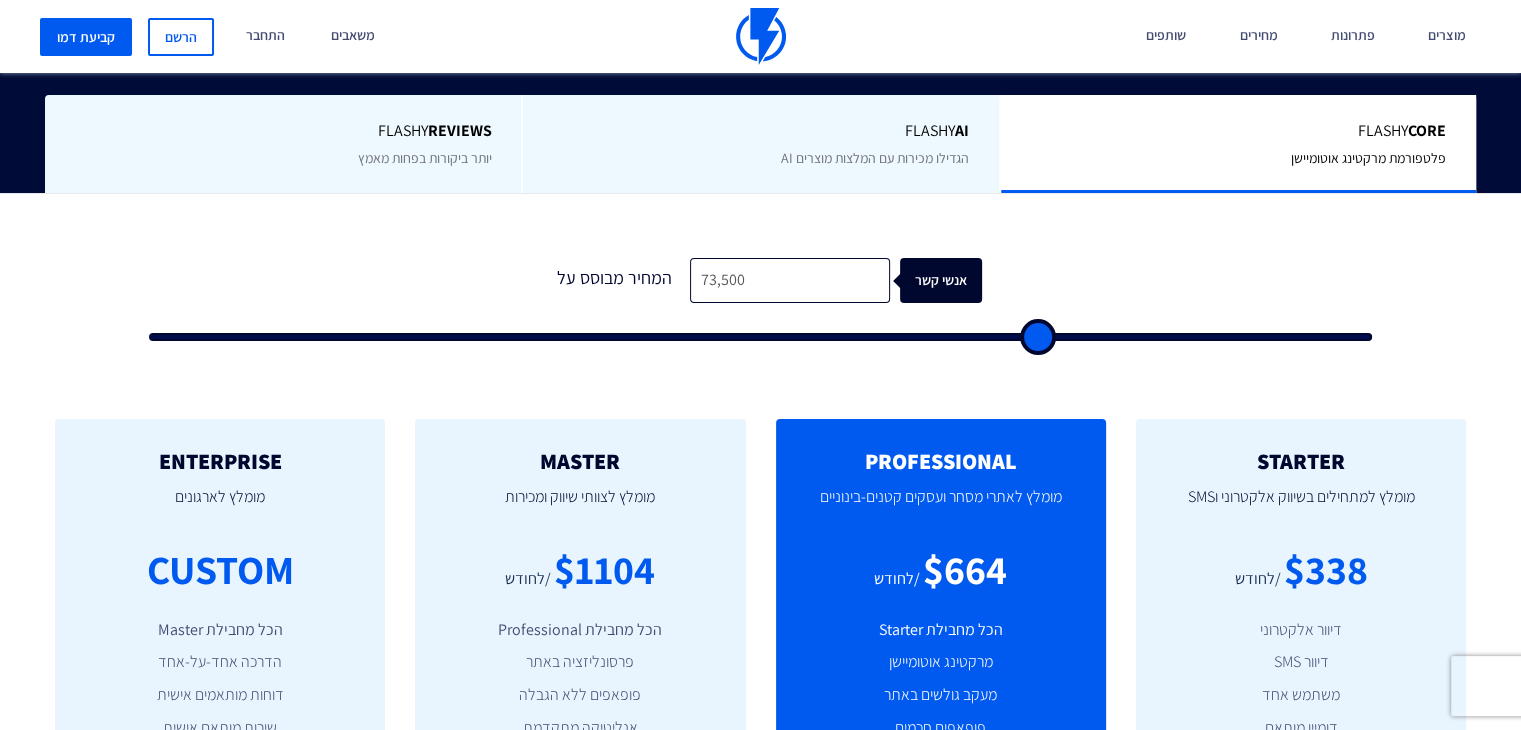 type on "73,000" 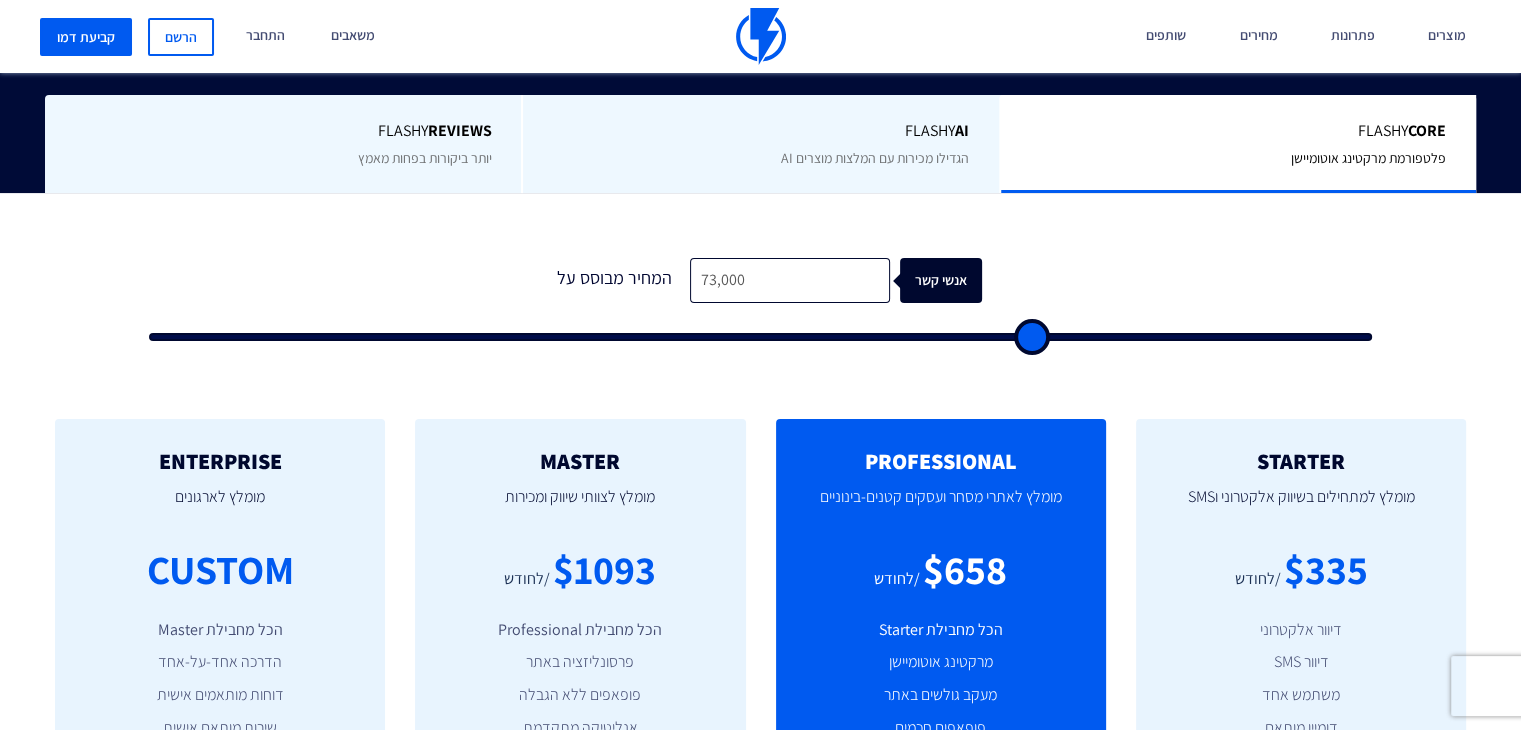 type on "72,500" 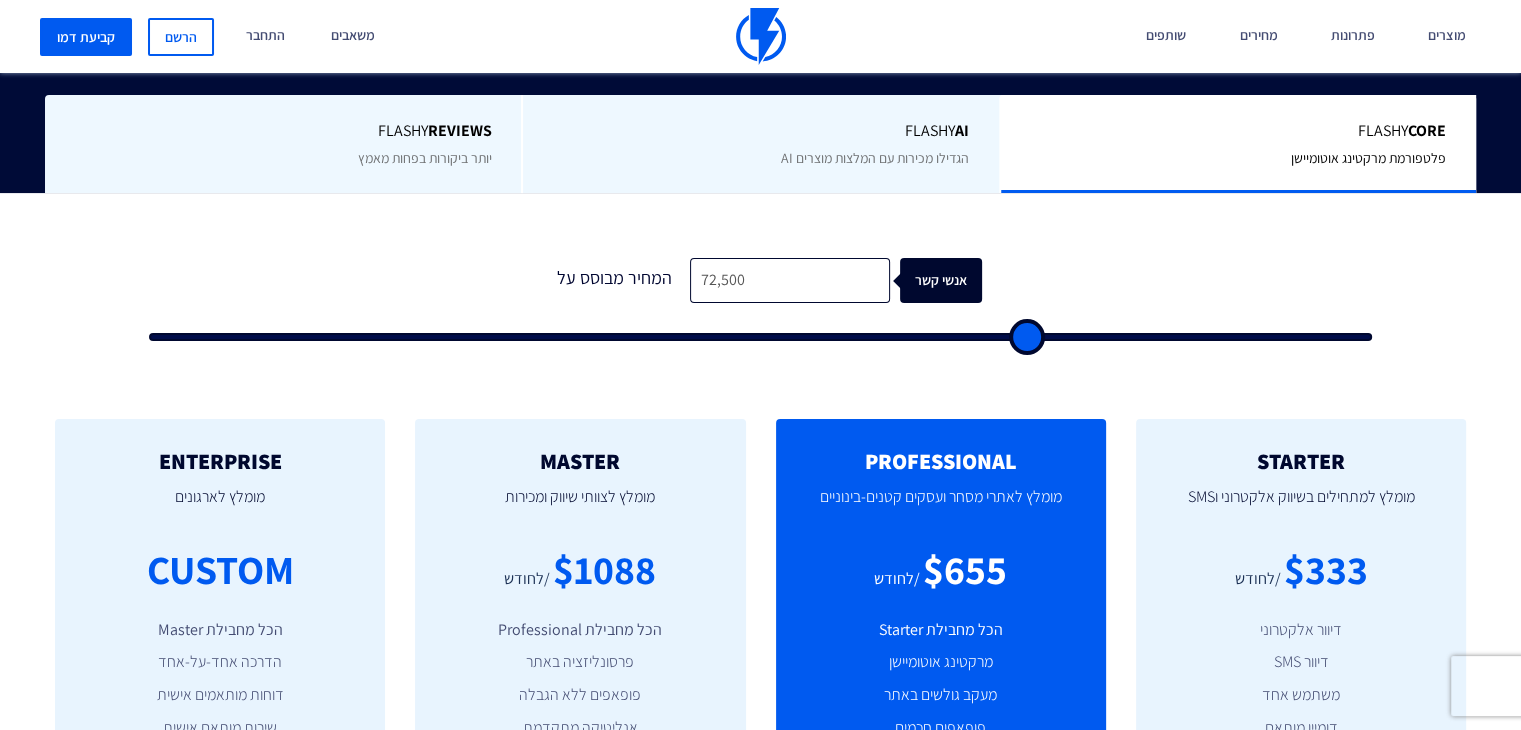 type on "72,000" 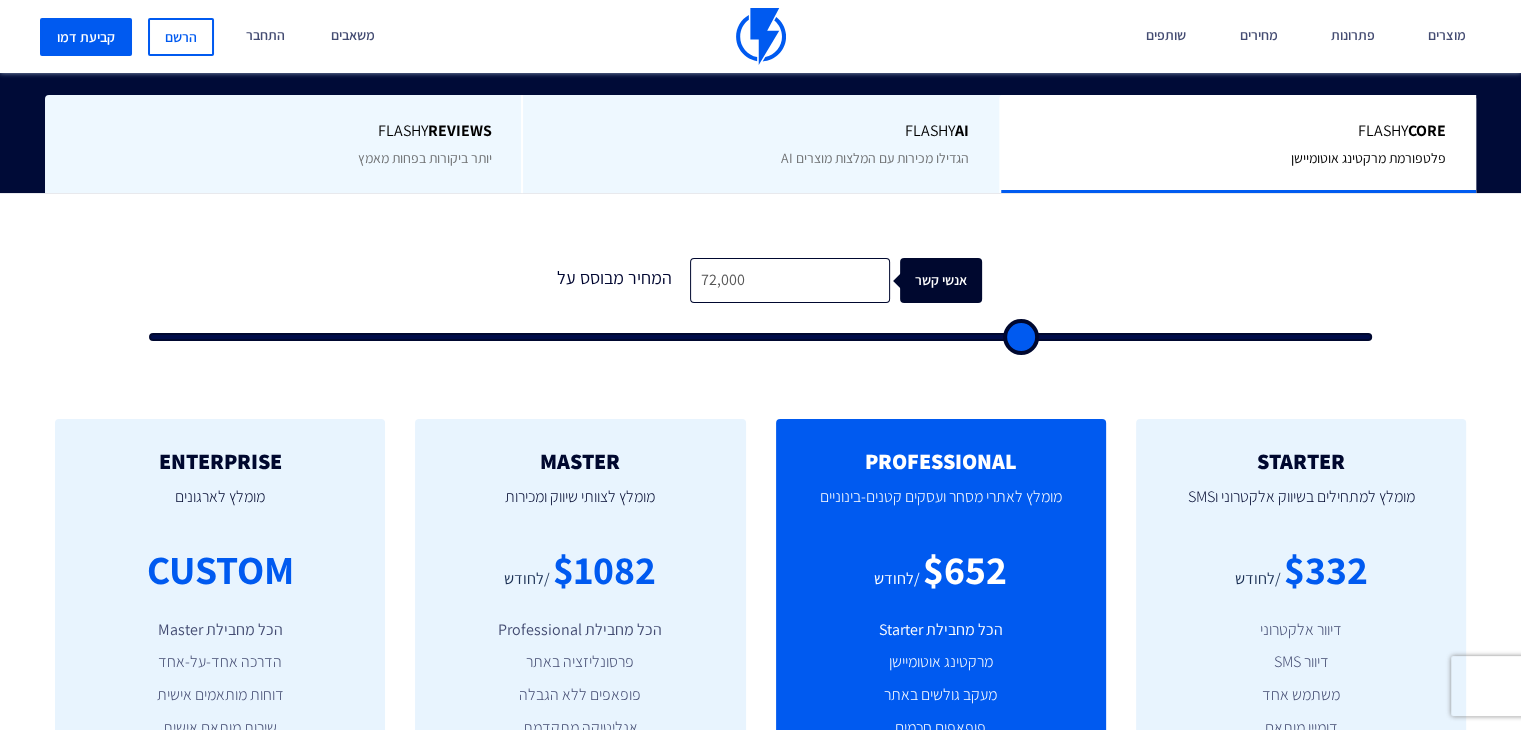 type on "68,500" 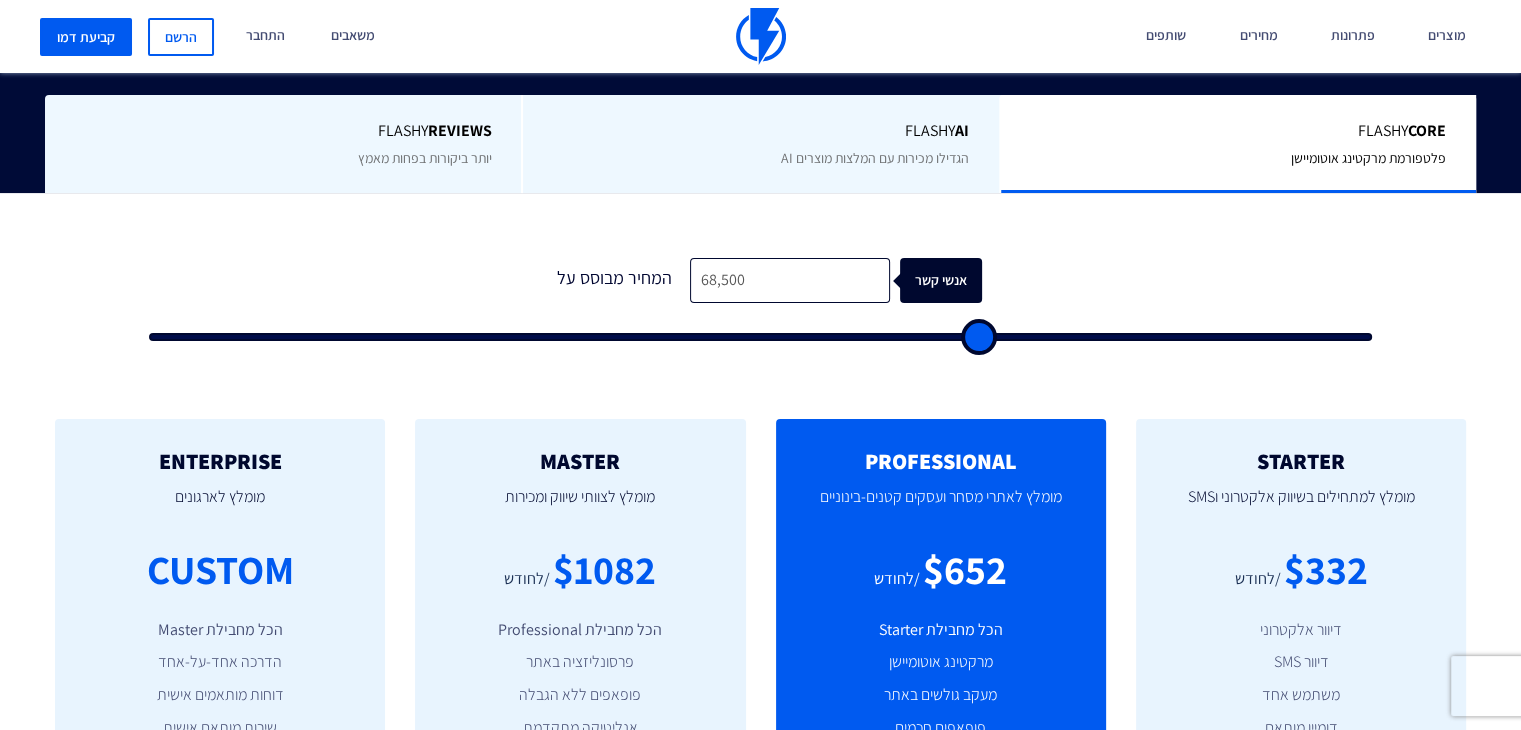 type on "63,000" 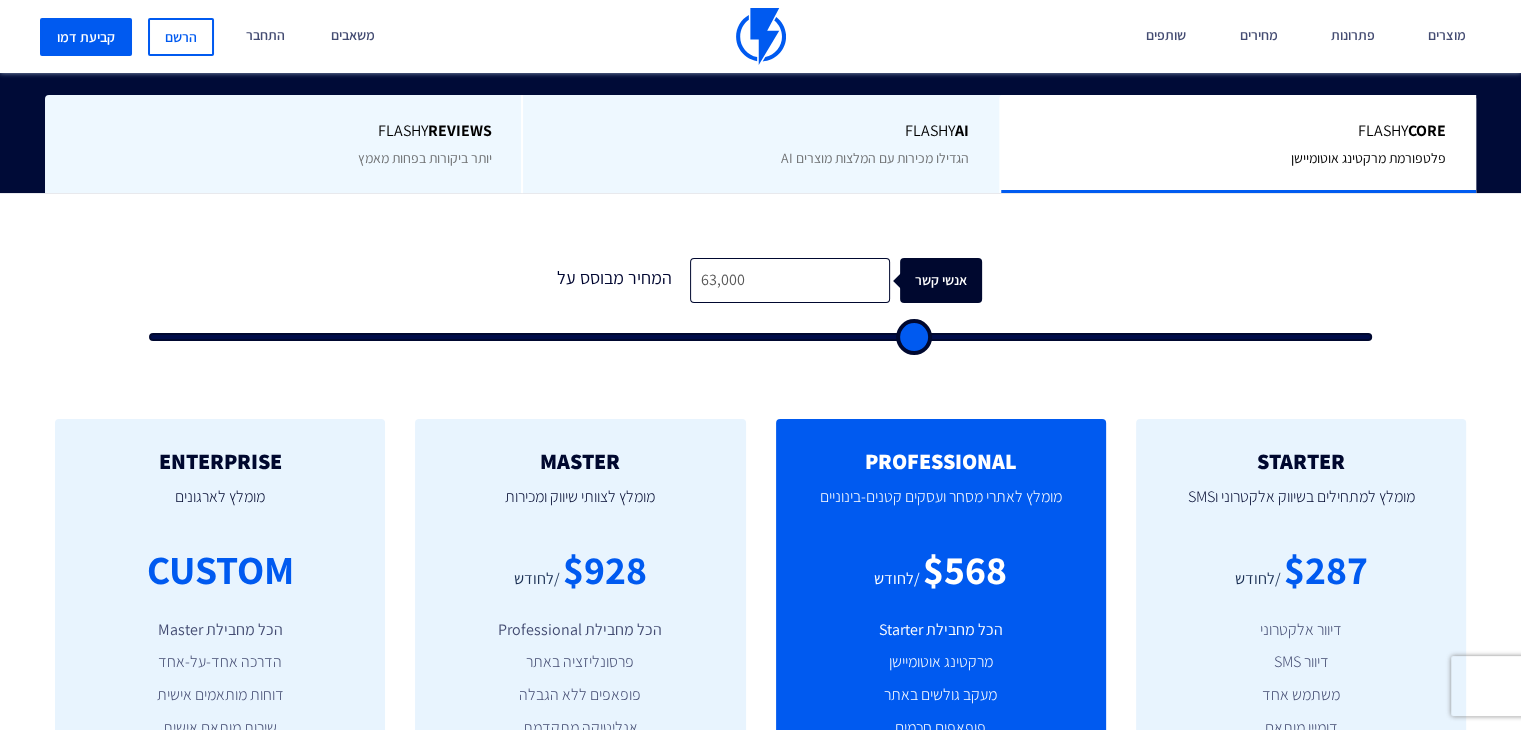 type on "58,000" 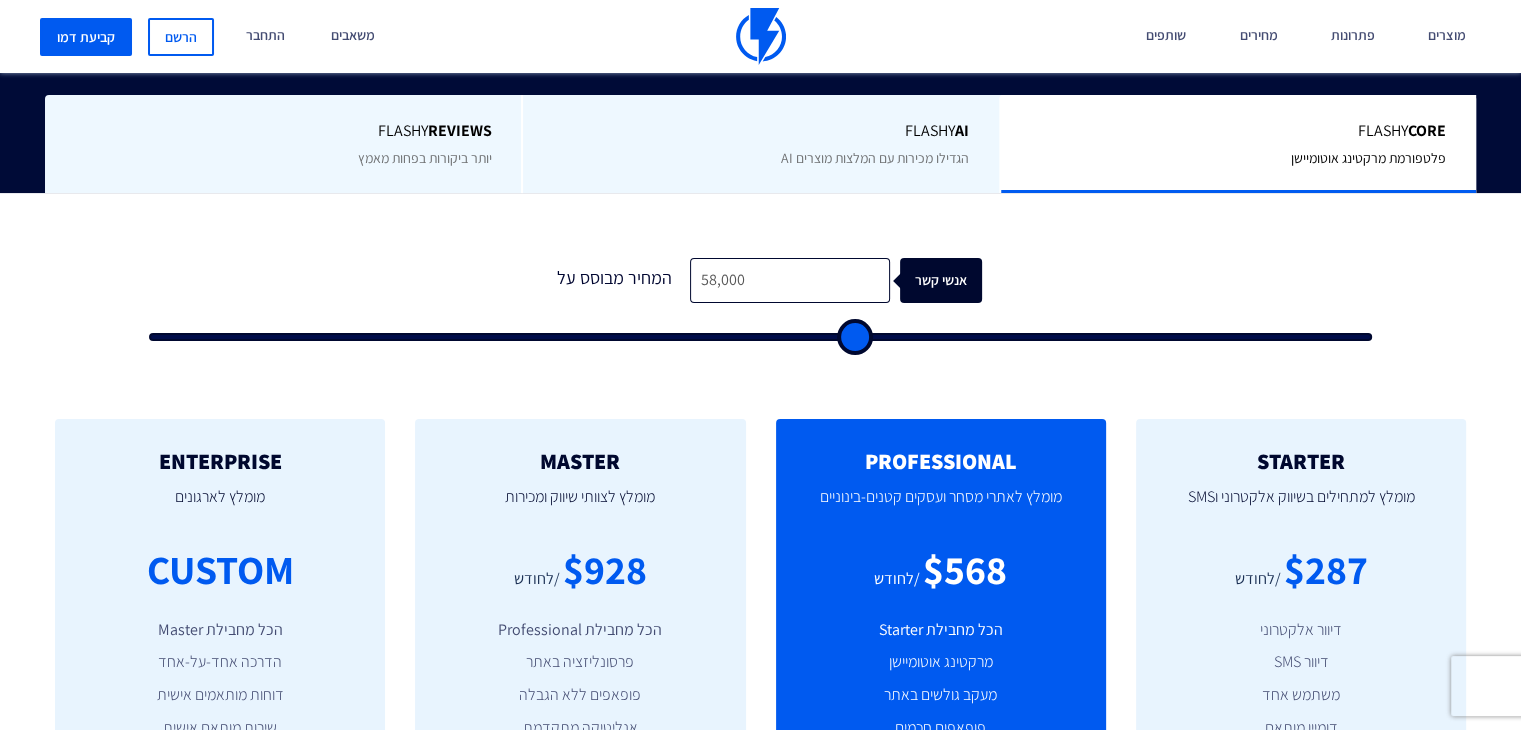 type on "50,000" 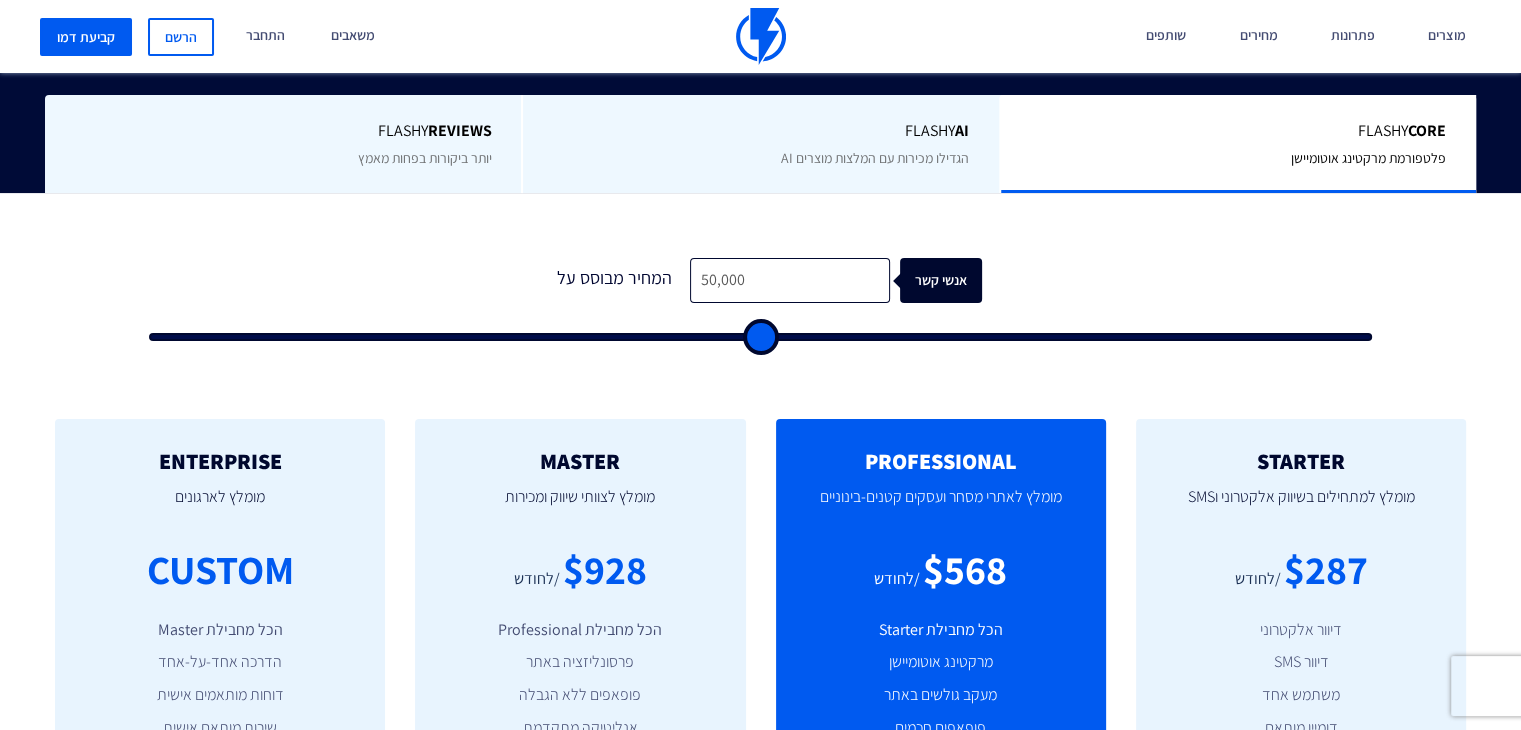 type on "43,000" 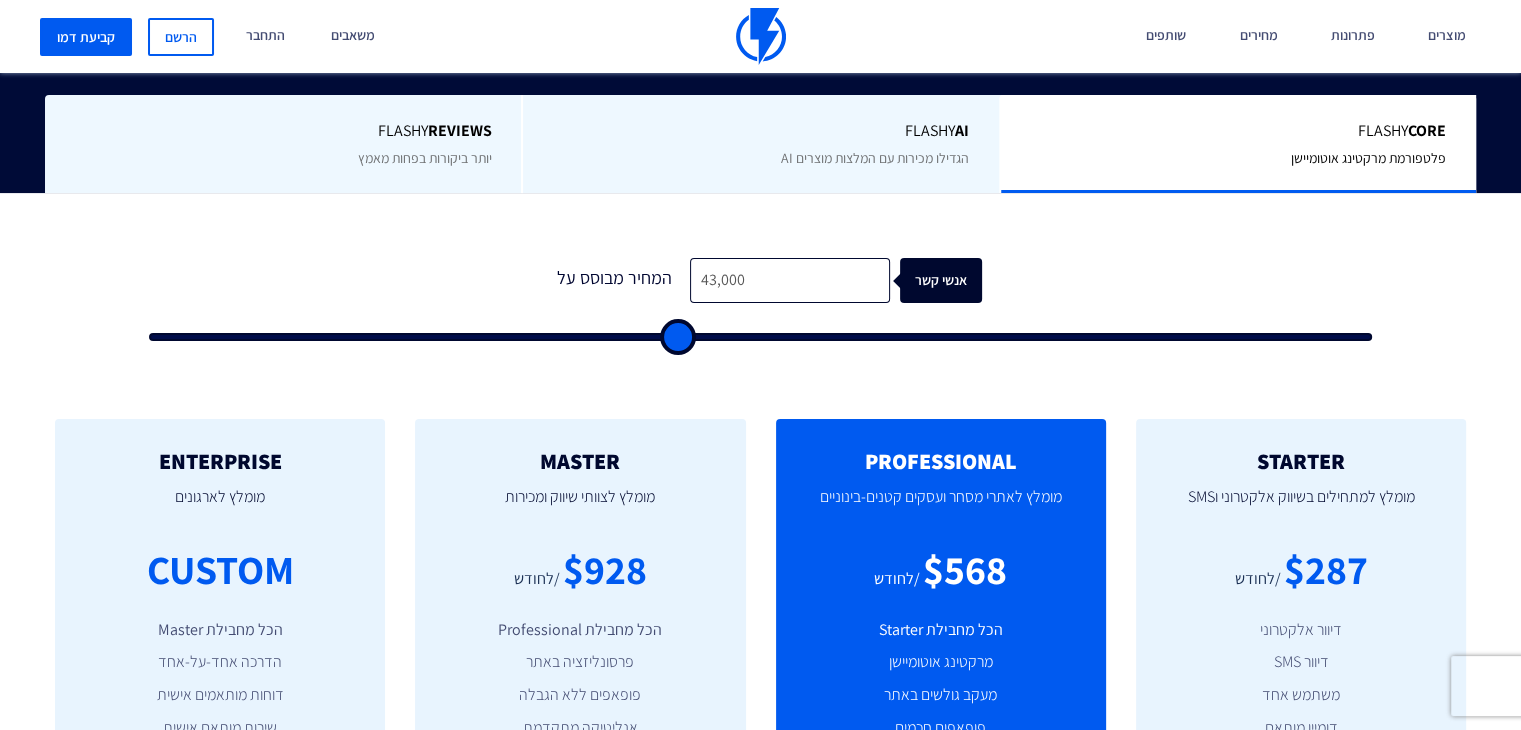 type on "36,000" 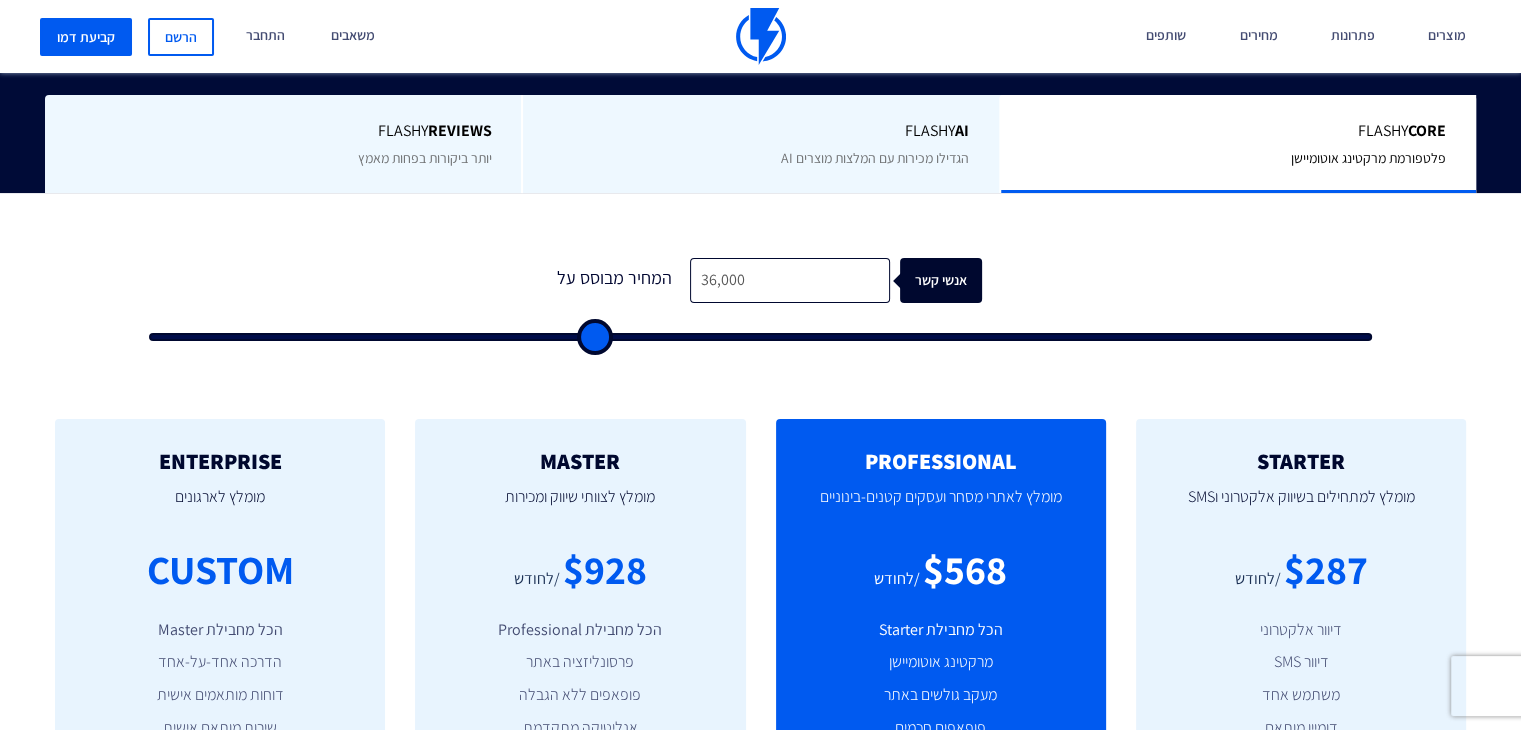 type on "30,500" 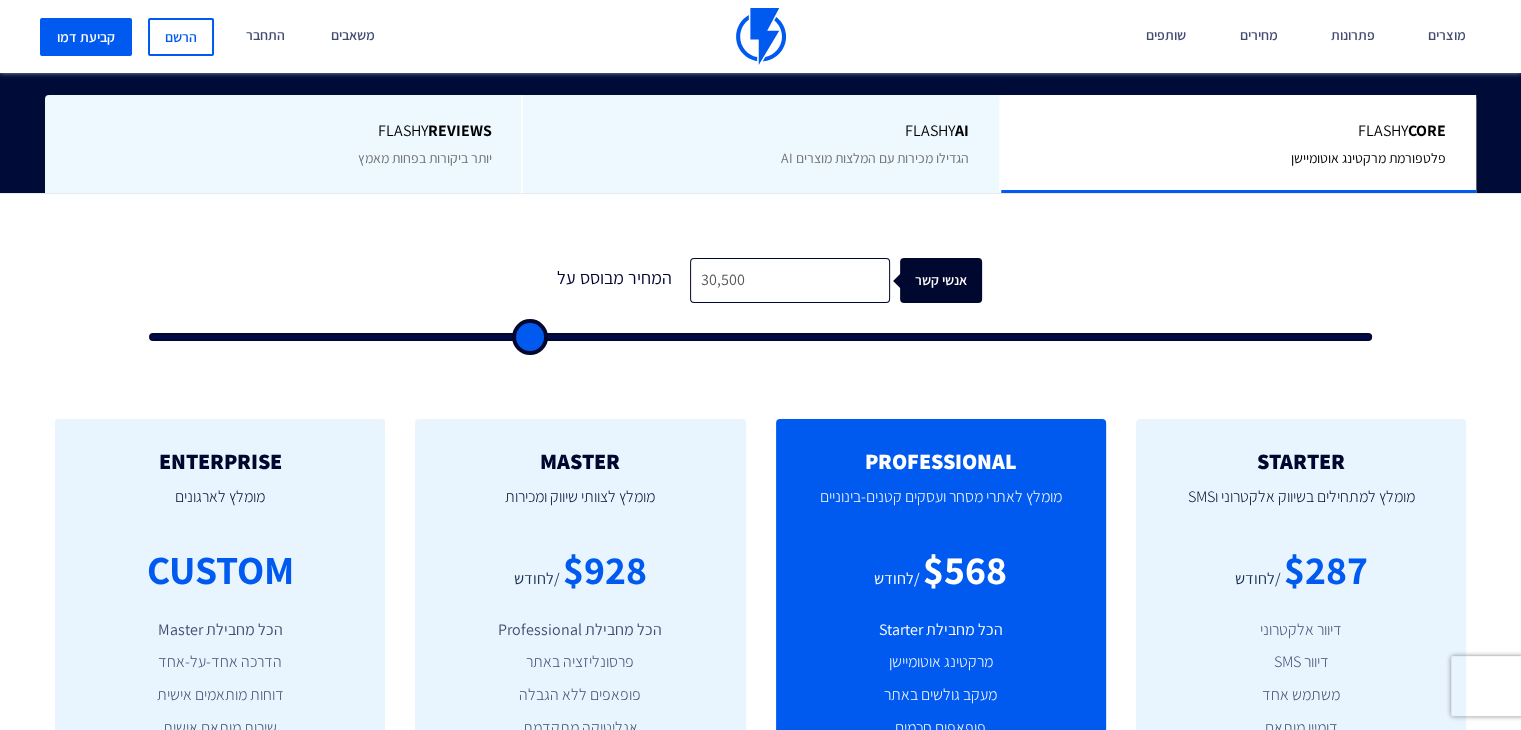 type on "20,500" 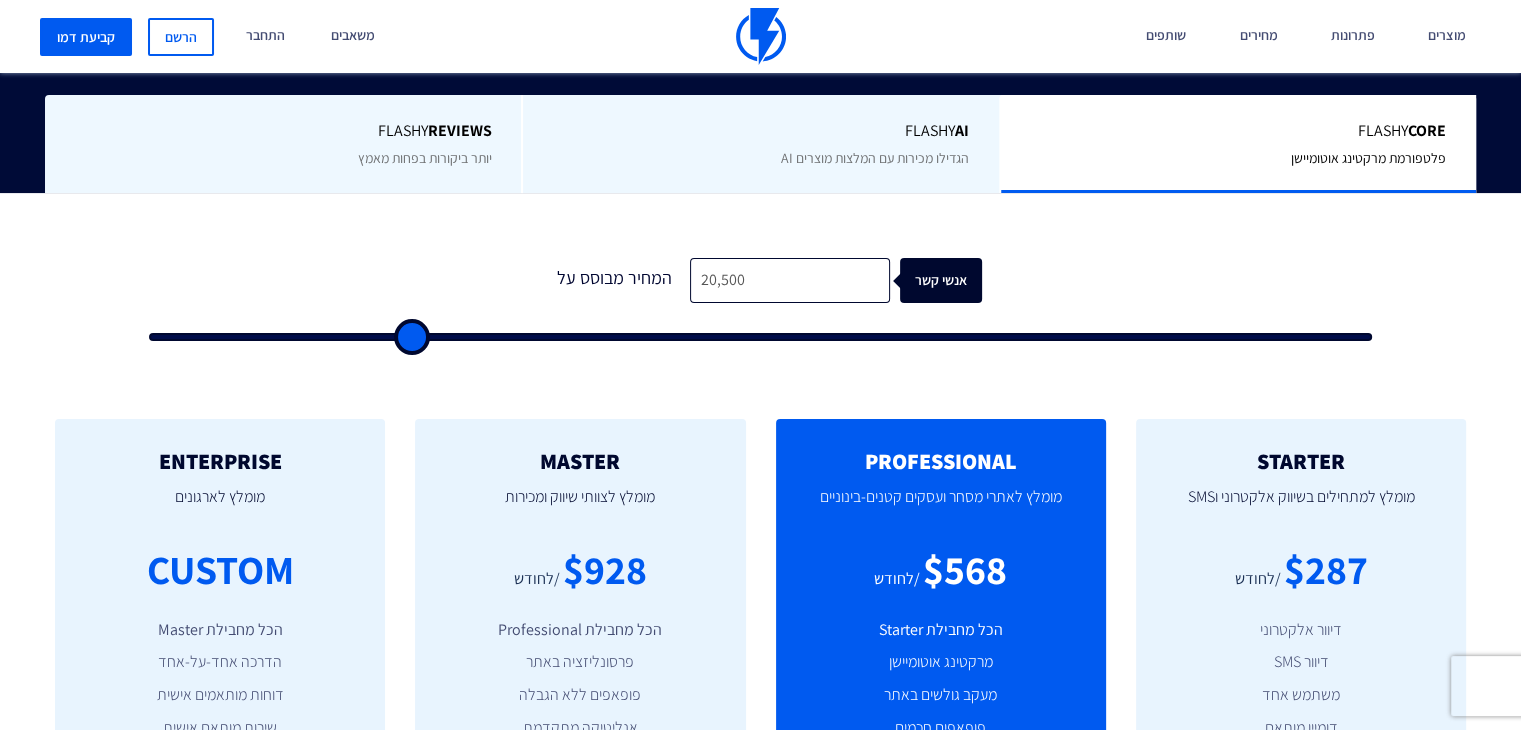 type on "10,500" 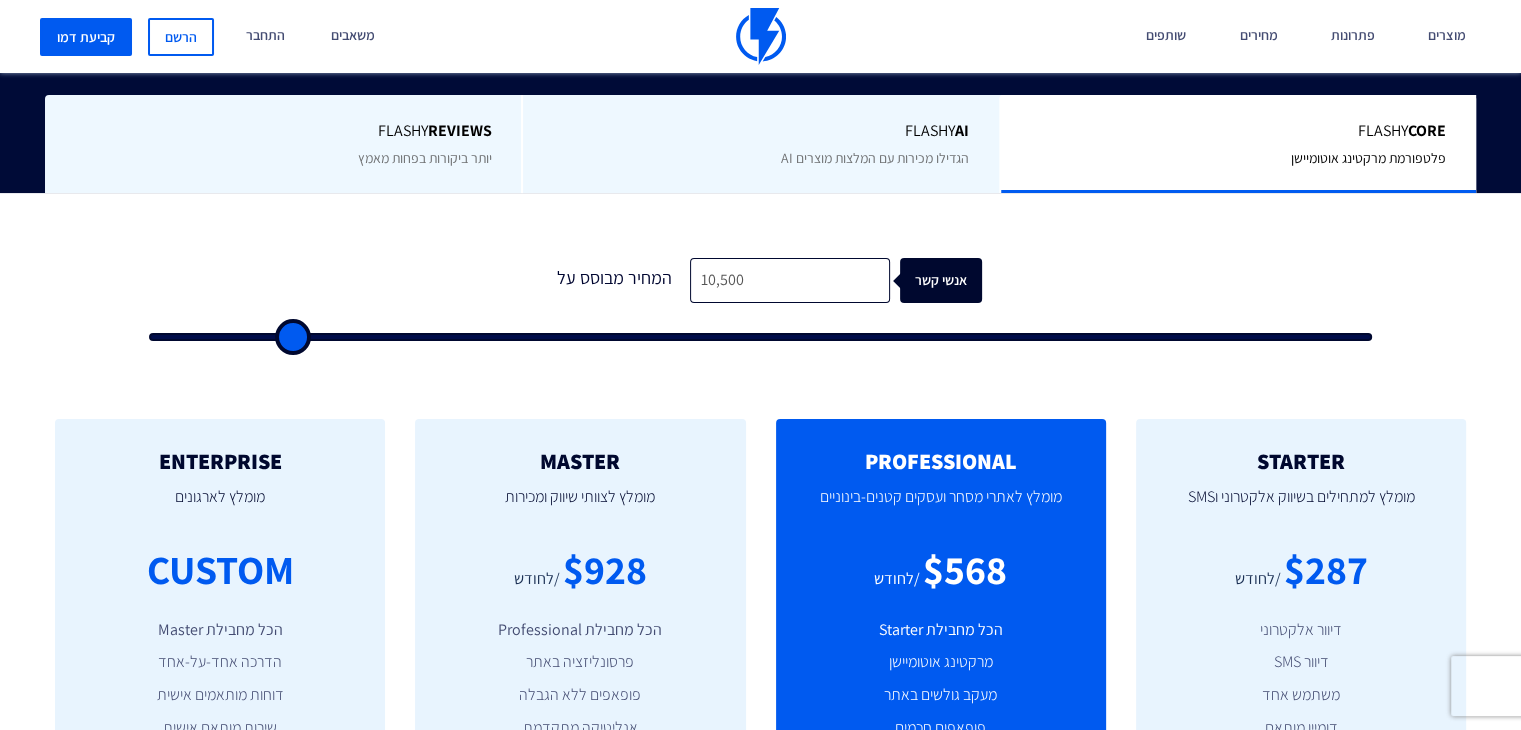 type on "1,000" 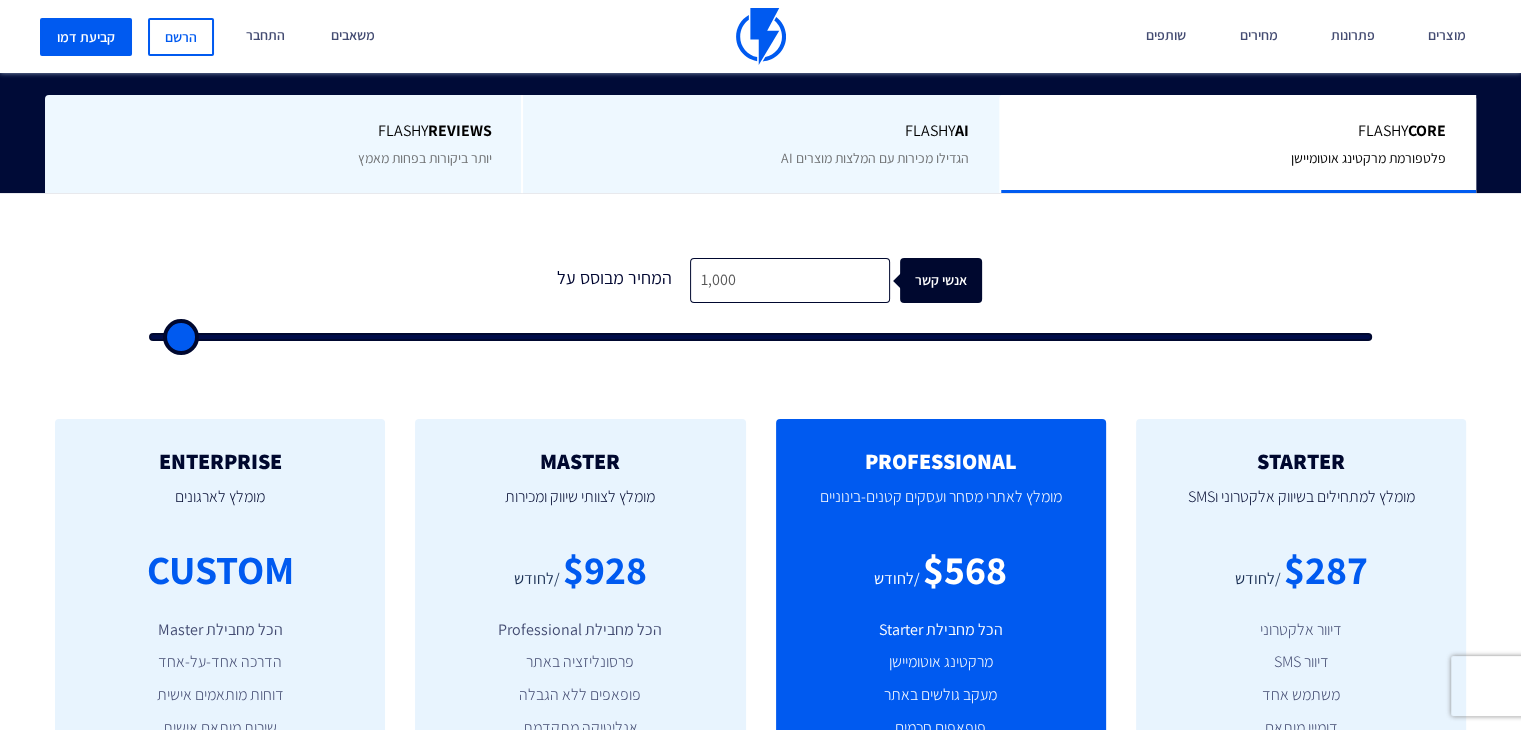 type on "500" 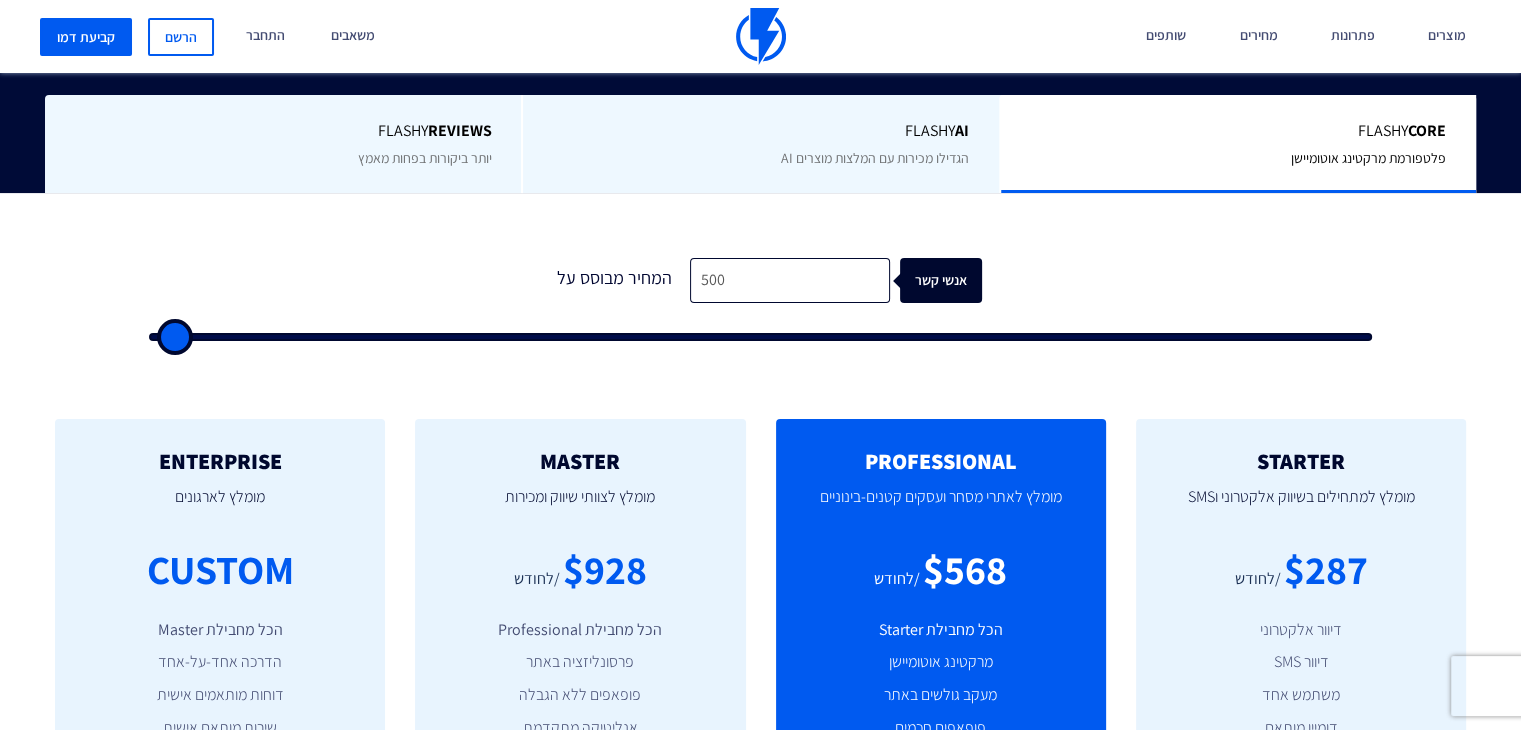 type on "500" 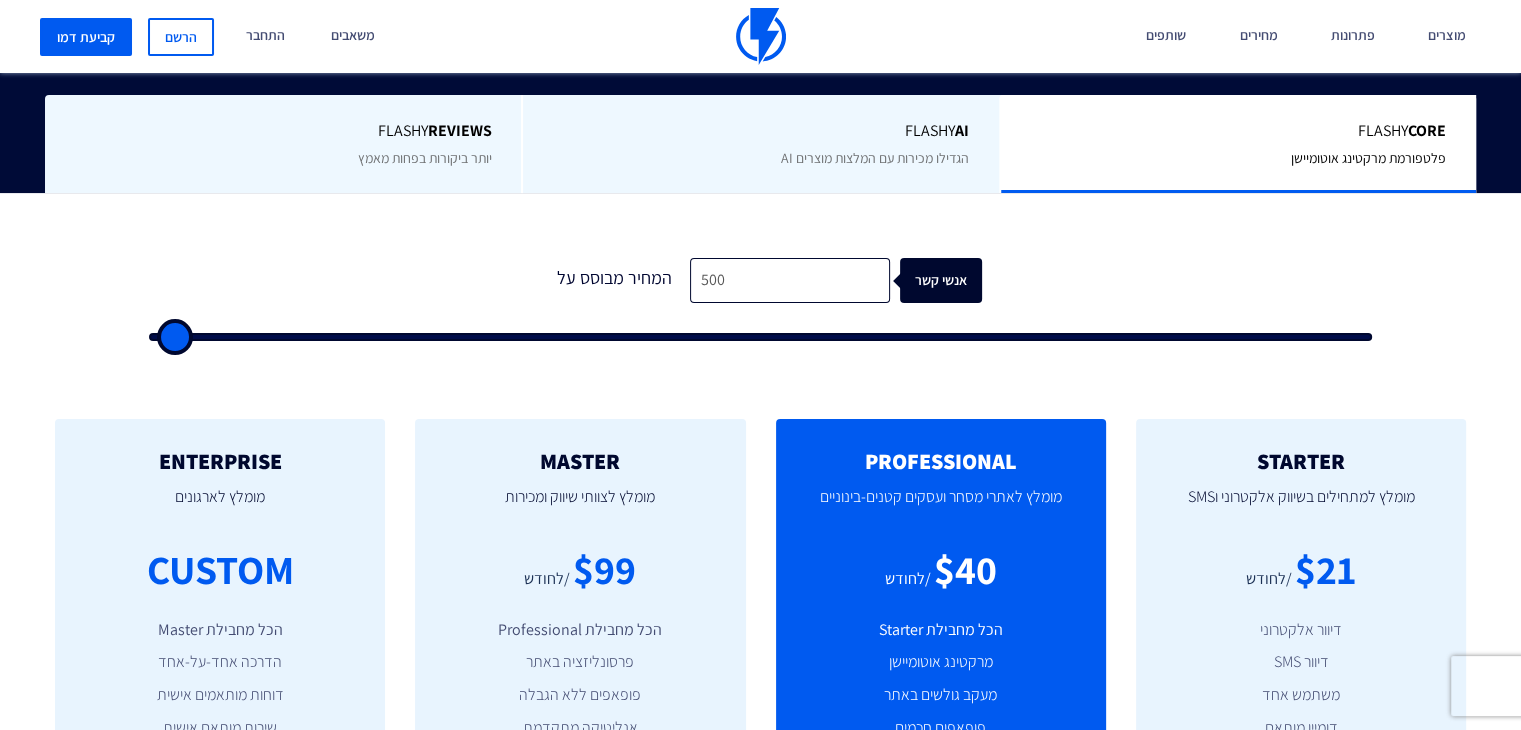 type on "500" 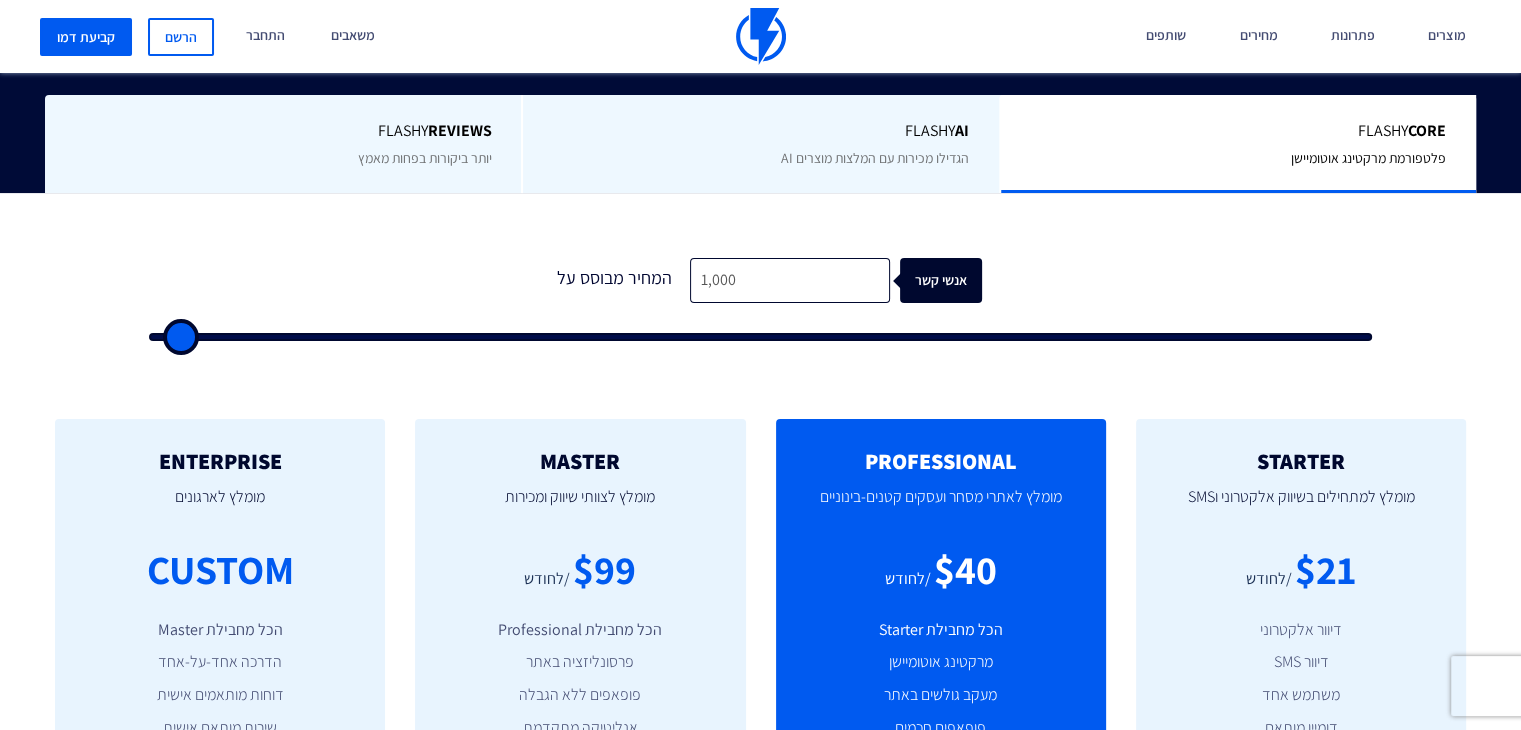 type on "2,500" 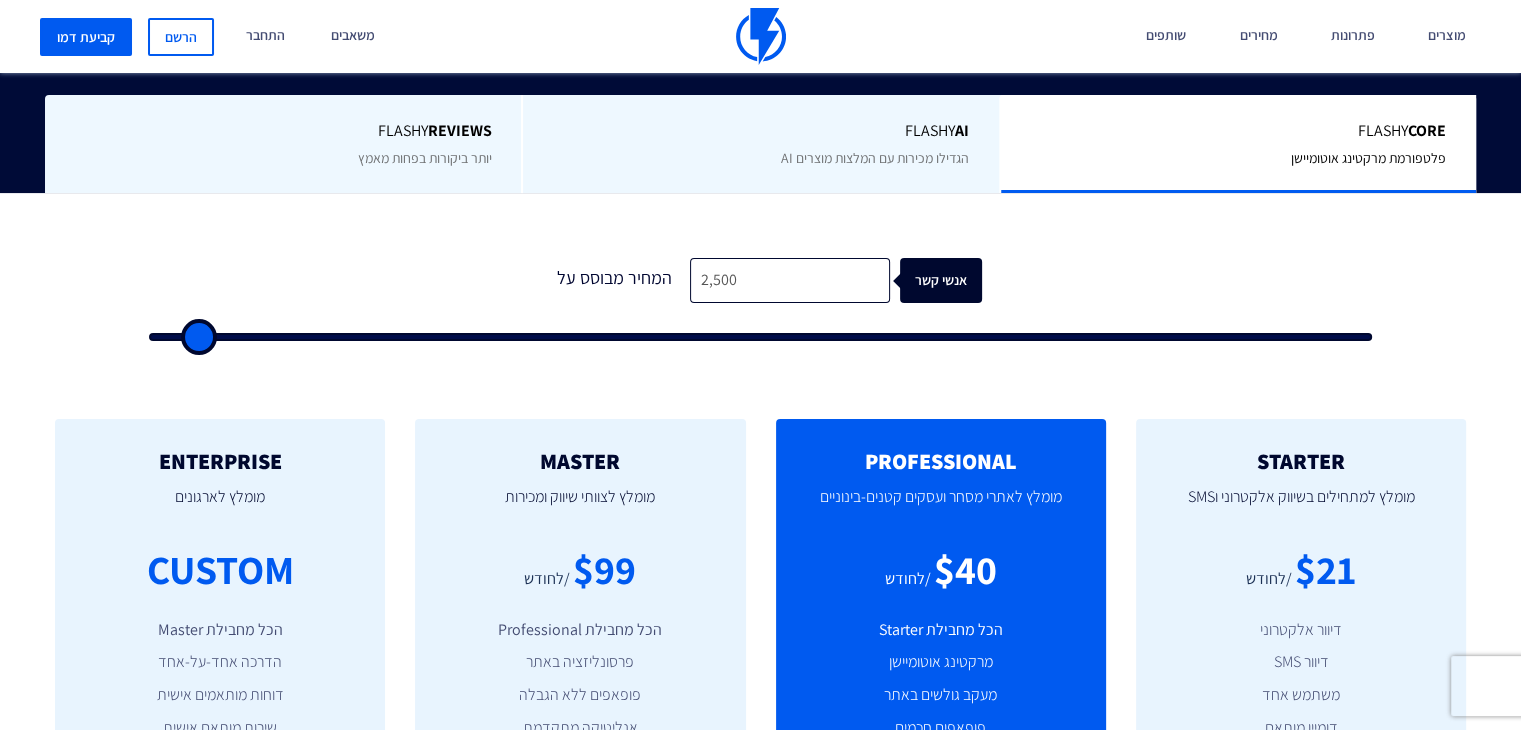 type on "4,500" 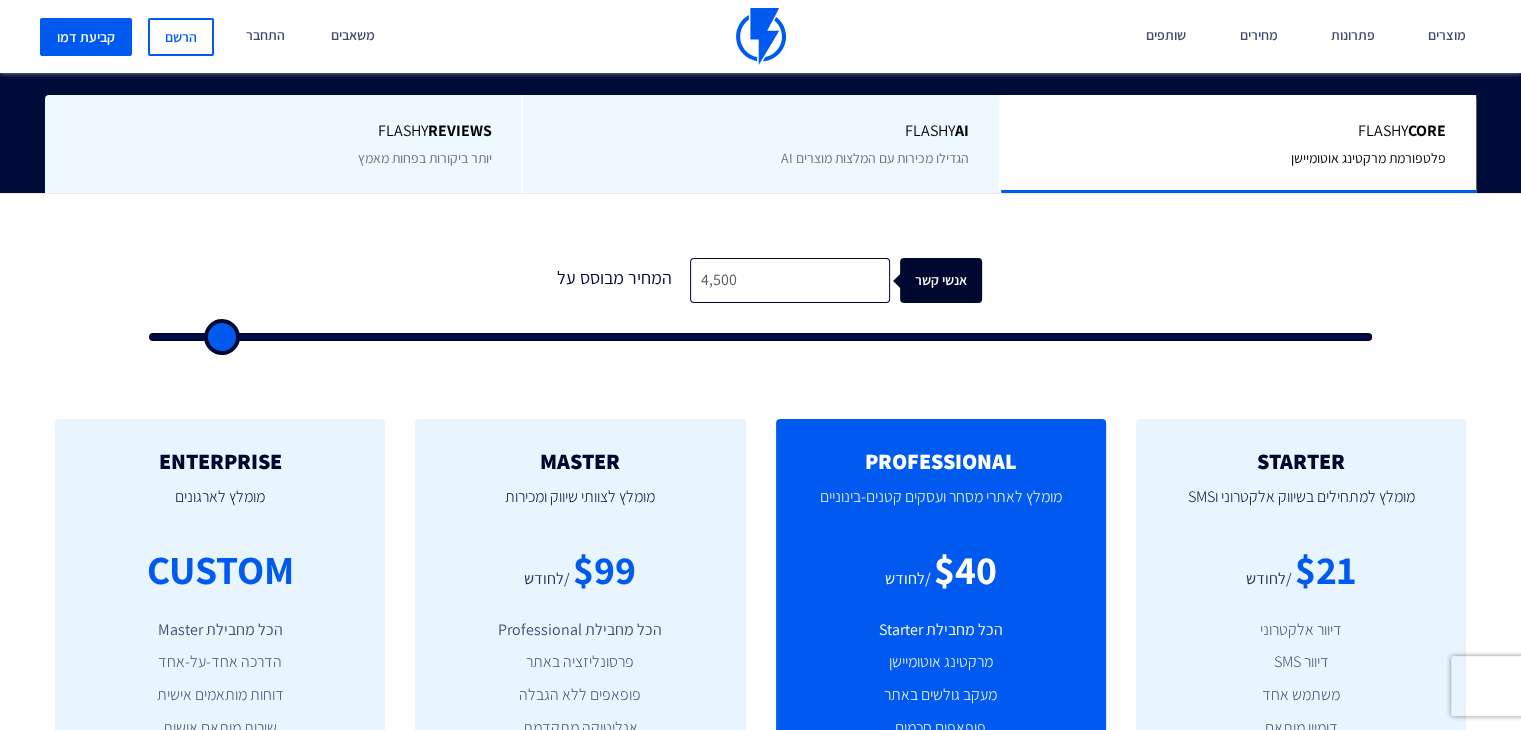 type on "6,500" 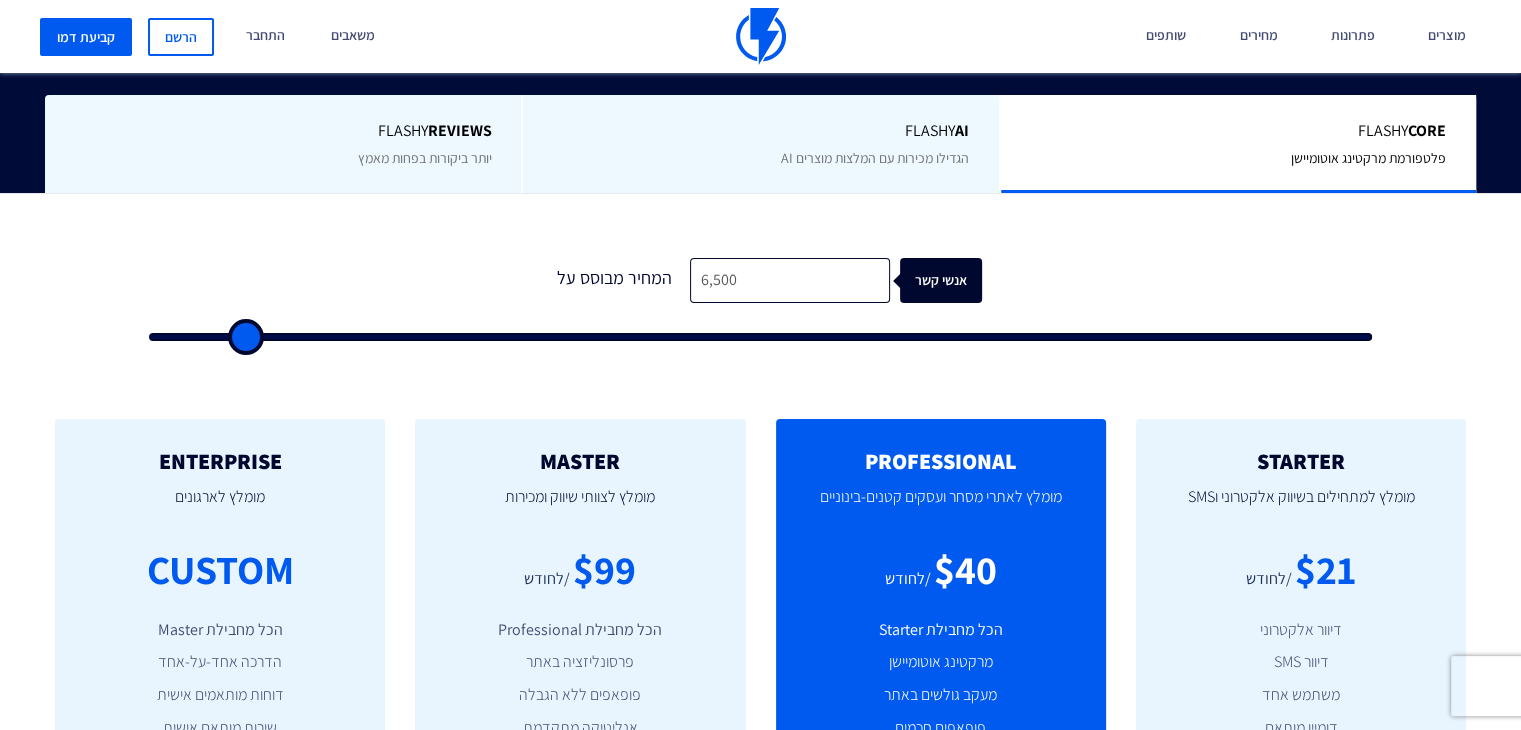 type on "9,000" 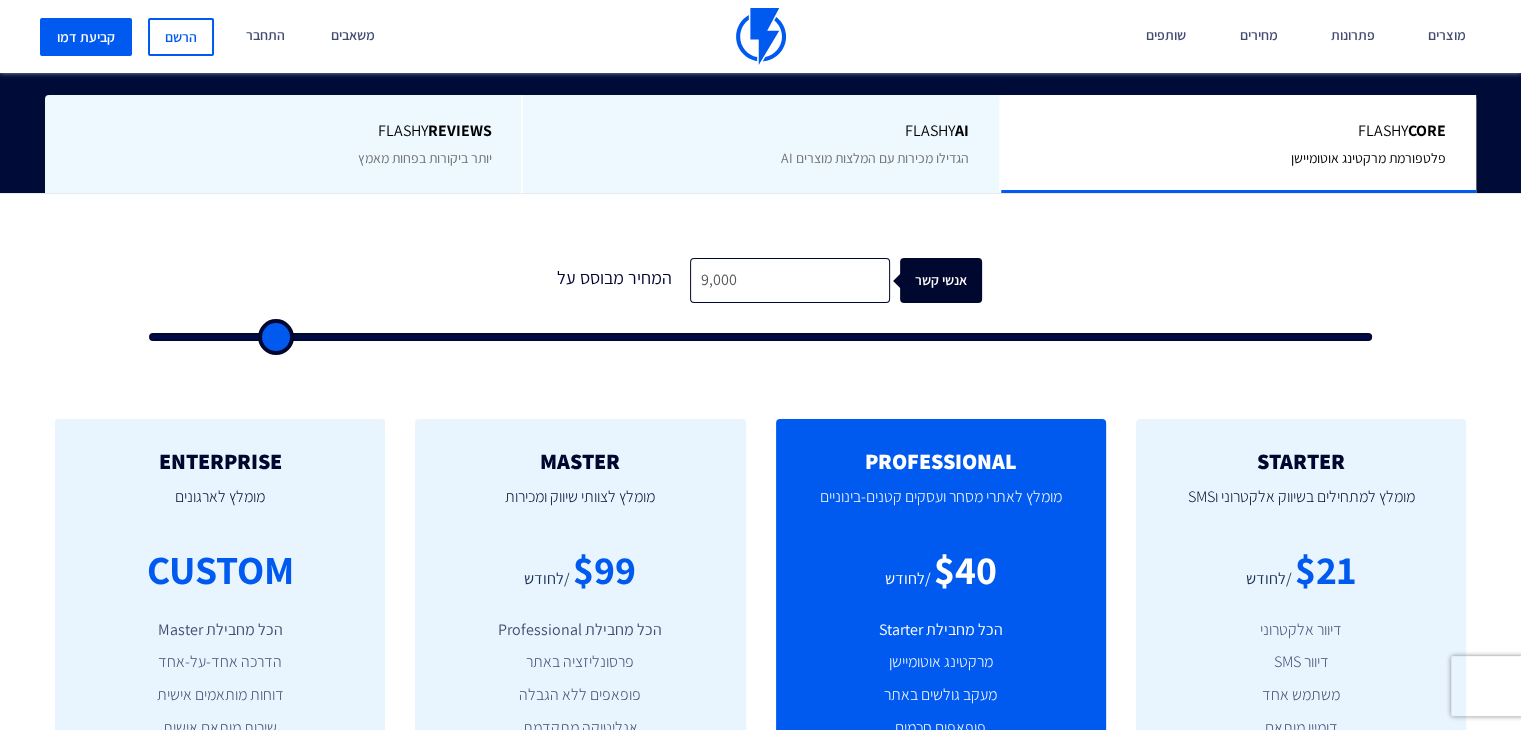 type on "11,500" 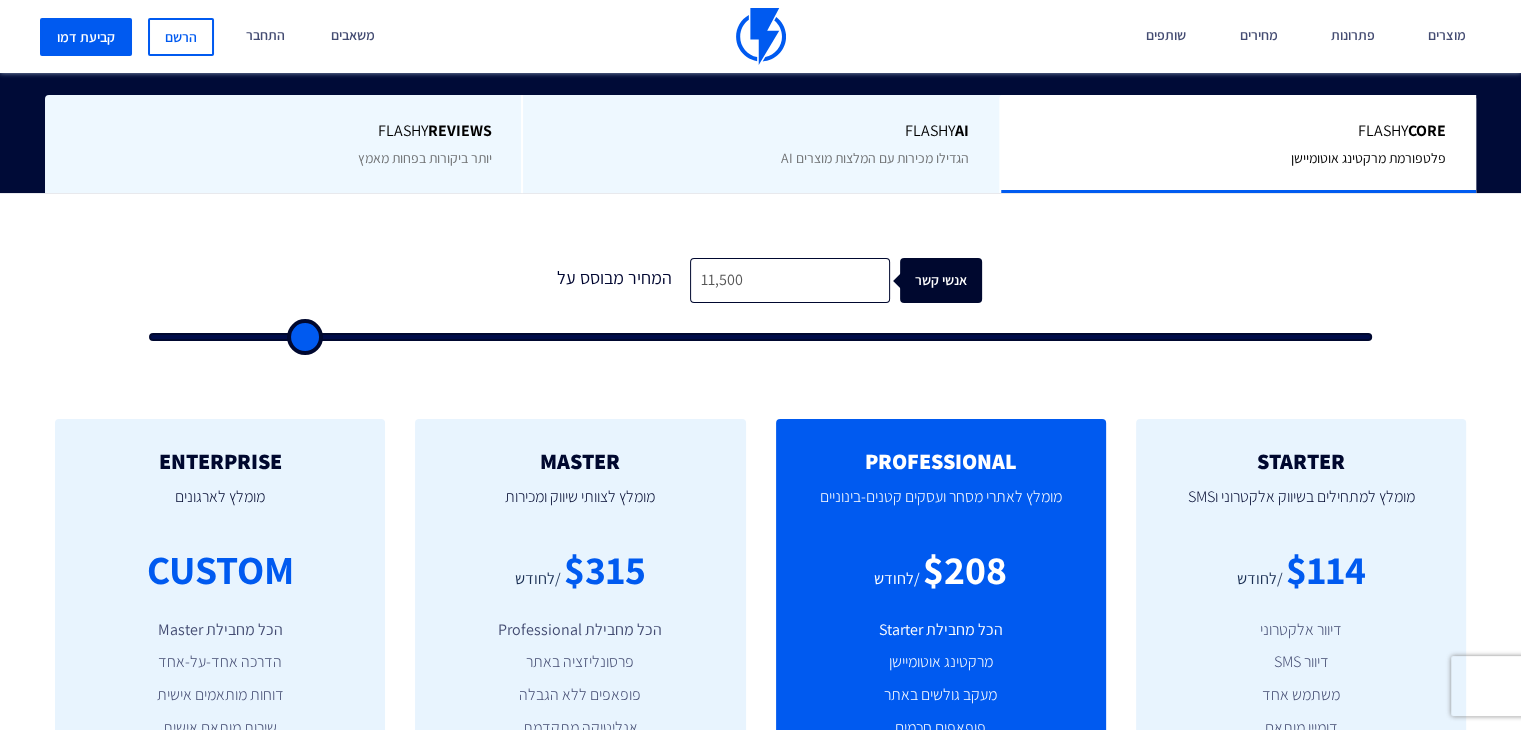 type on "14,000" 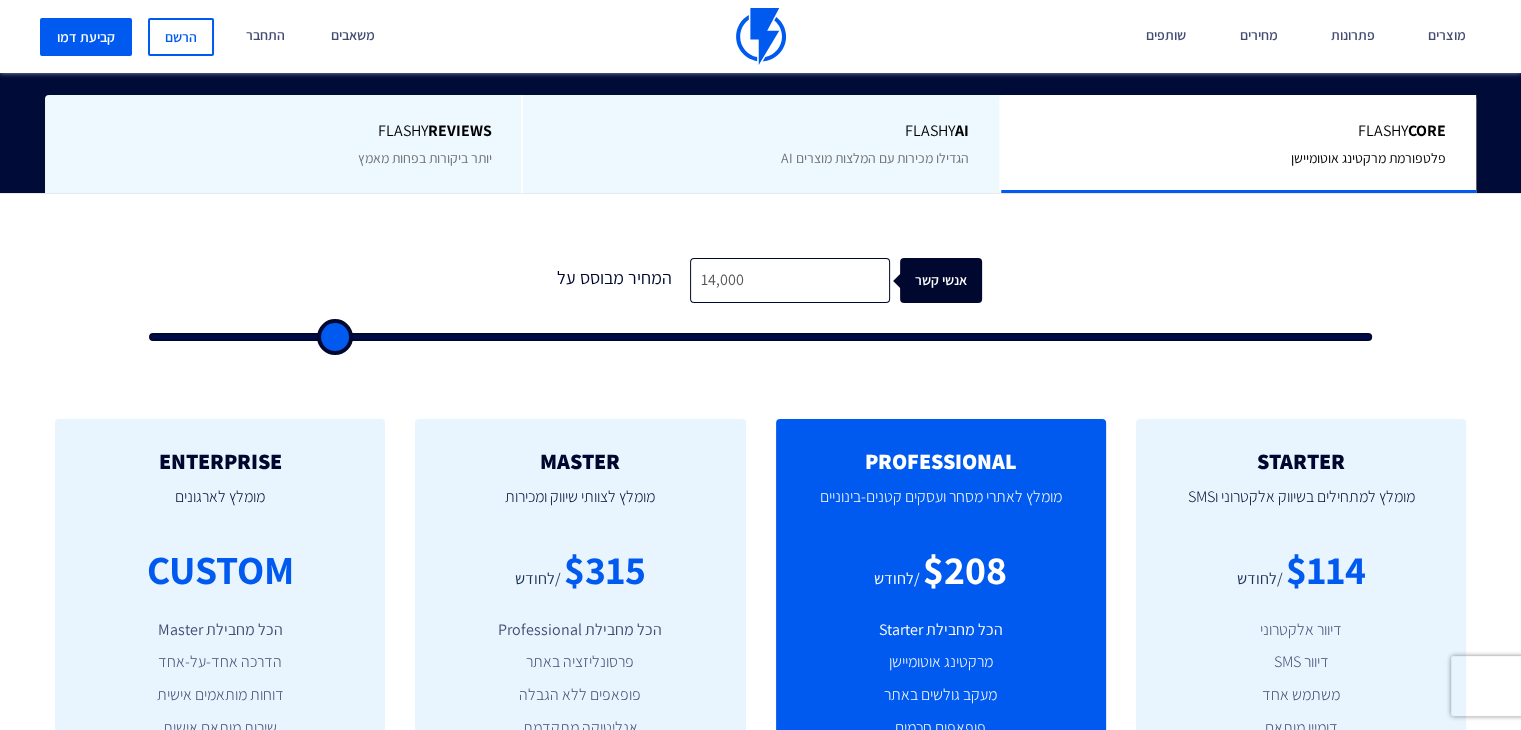 type on "18,500" 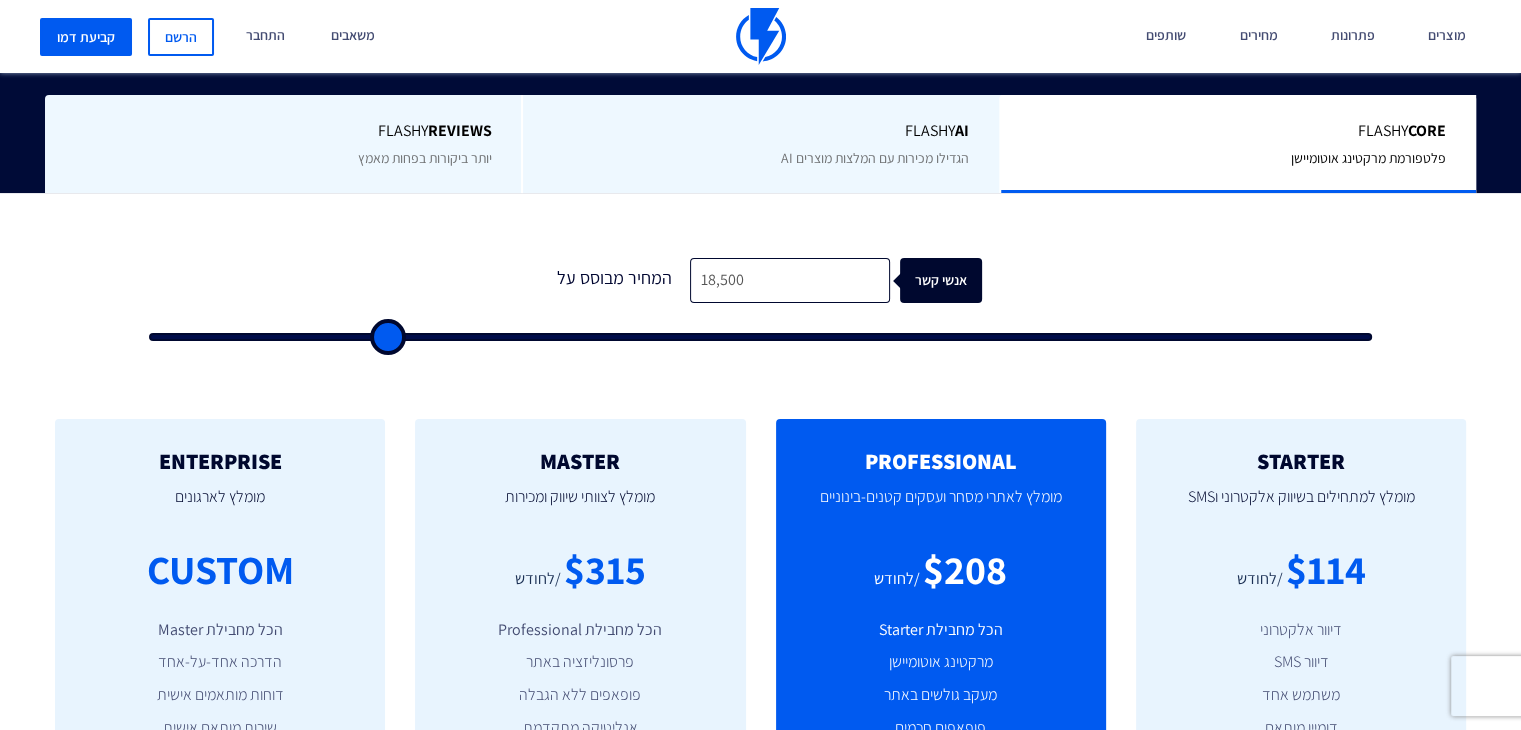 type on "19,500" 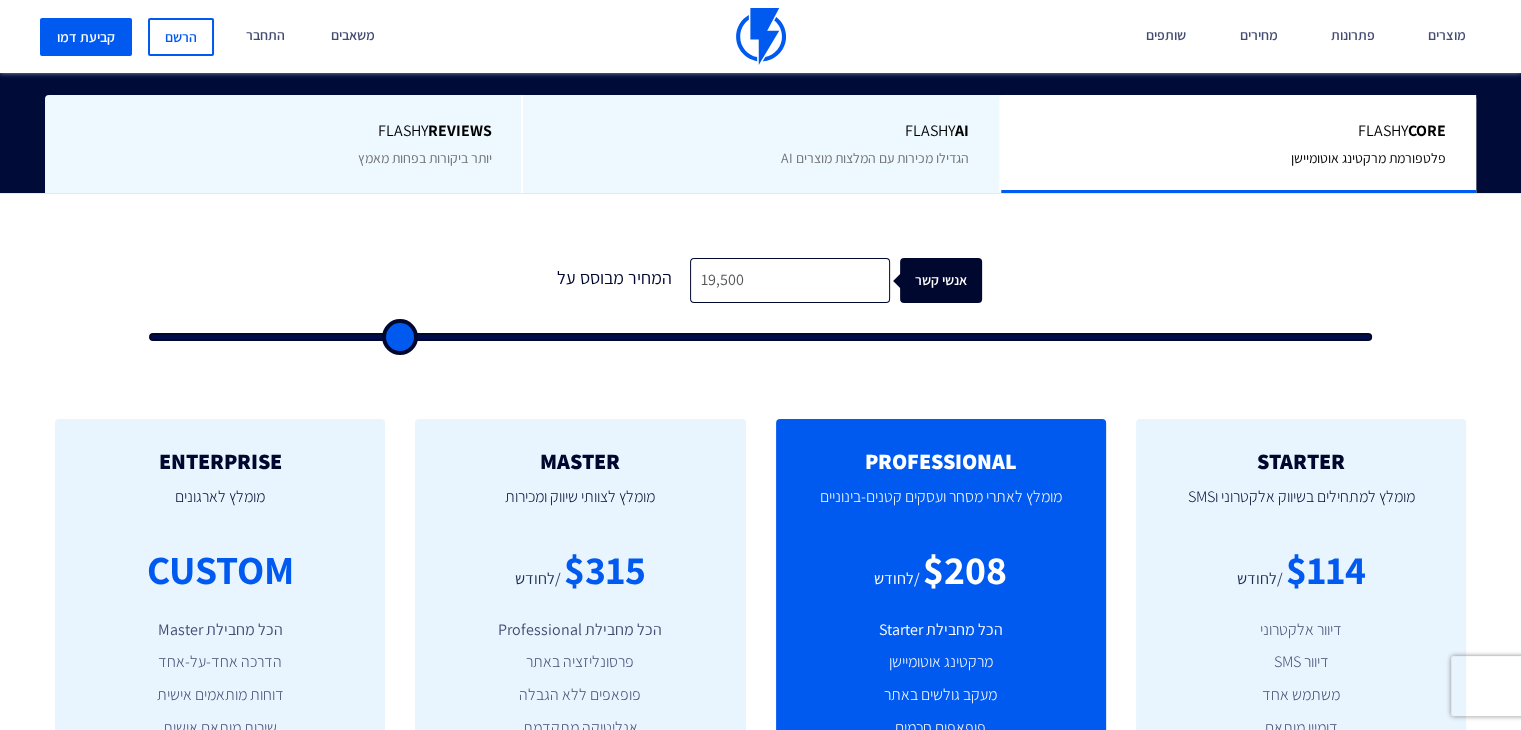type on "22,500" 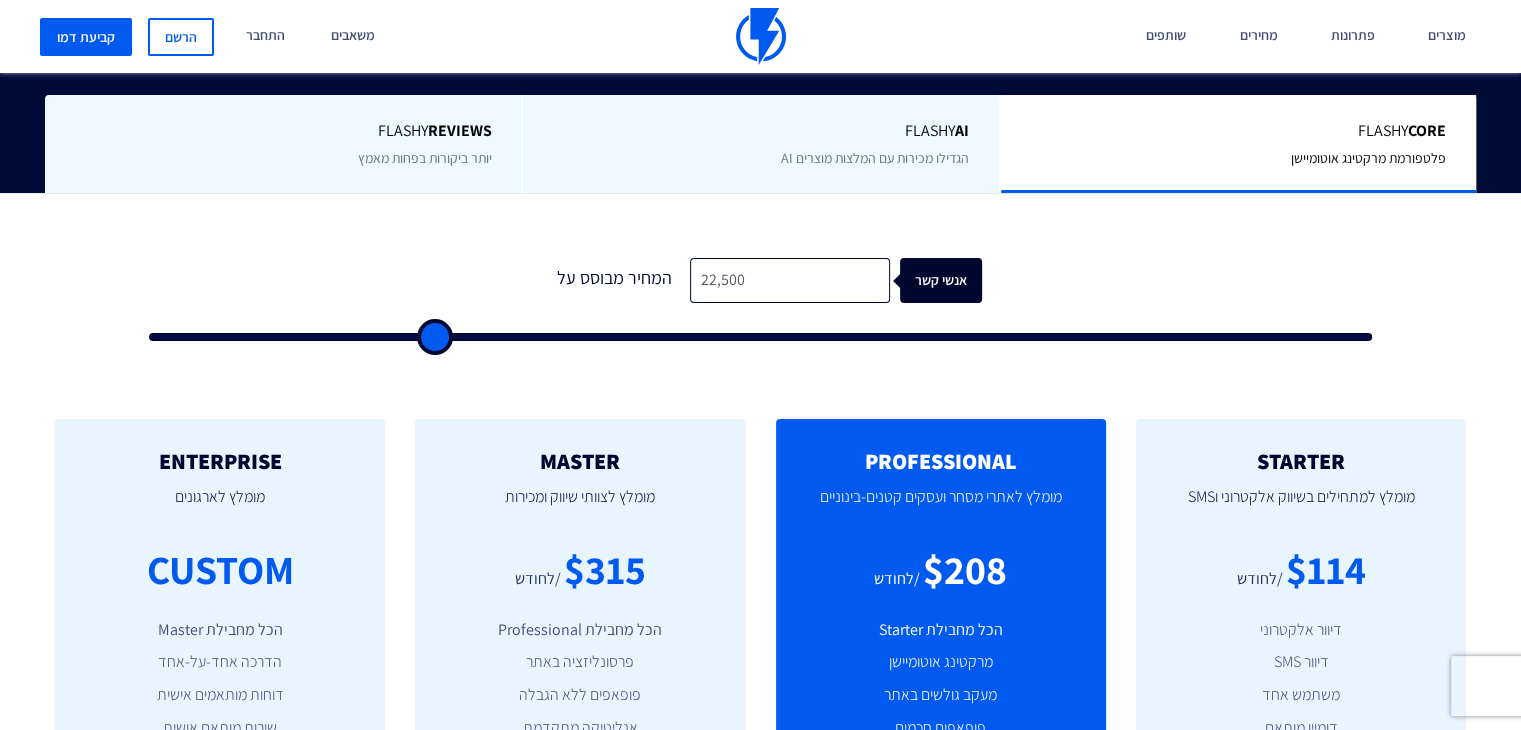 type on "24,000" 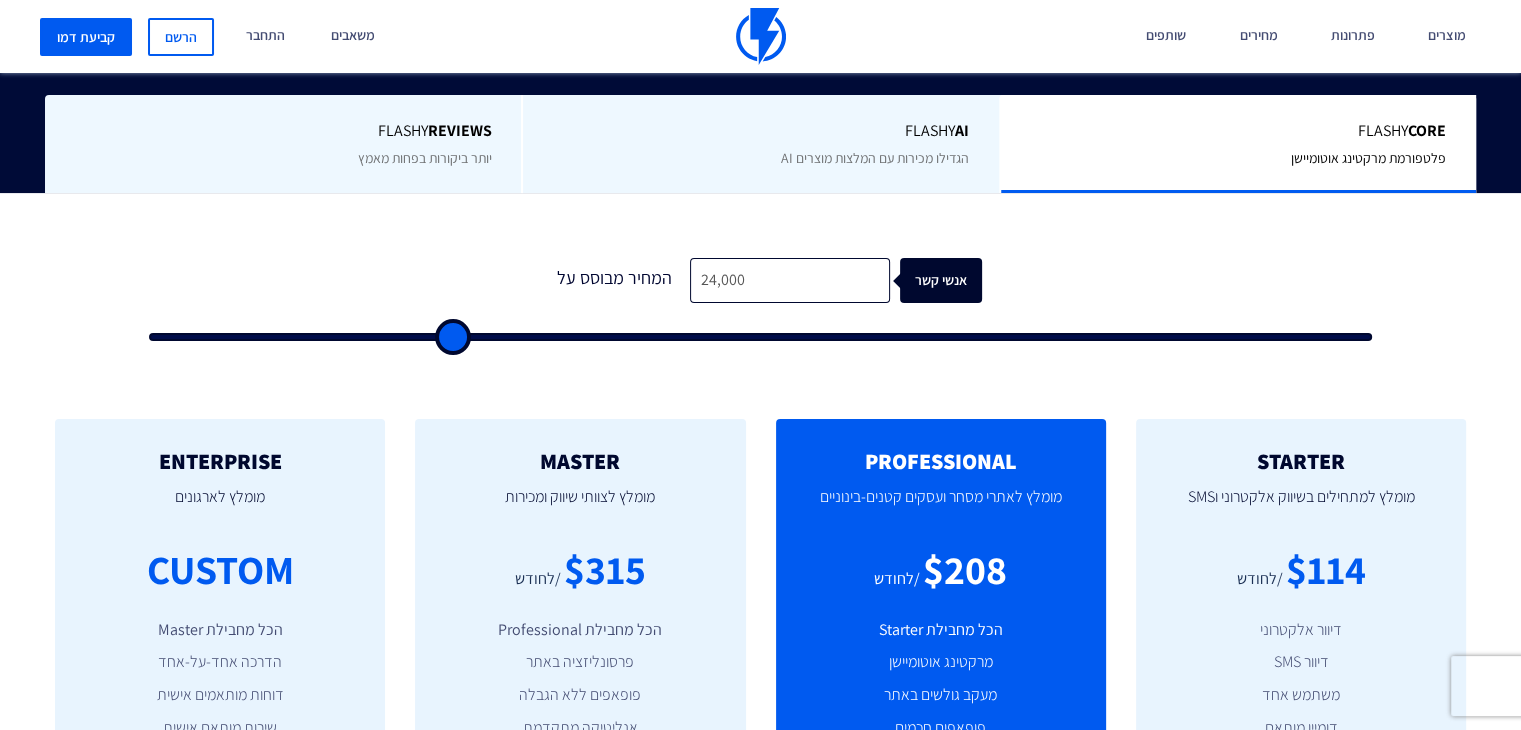 type on "26,000" 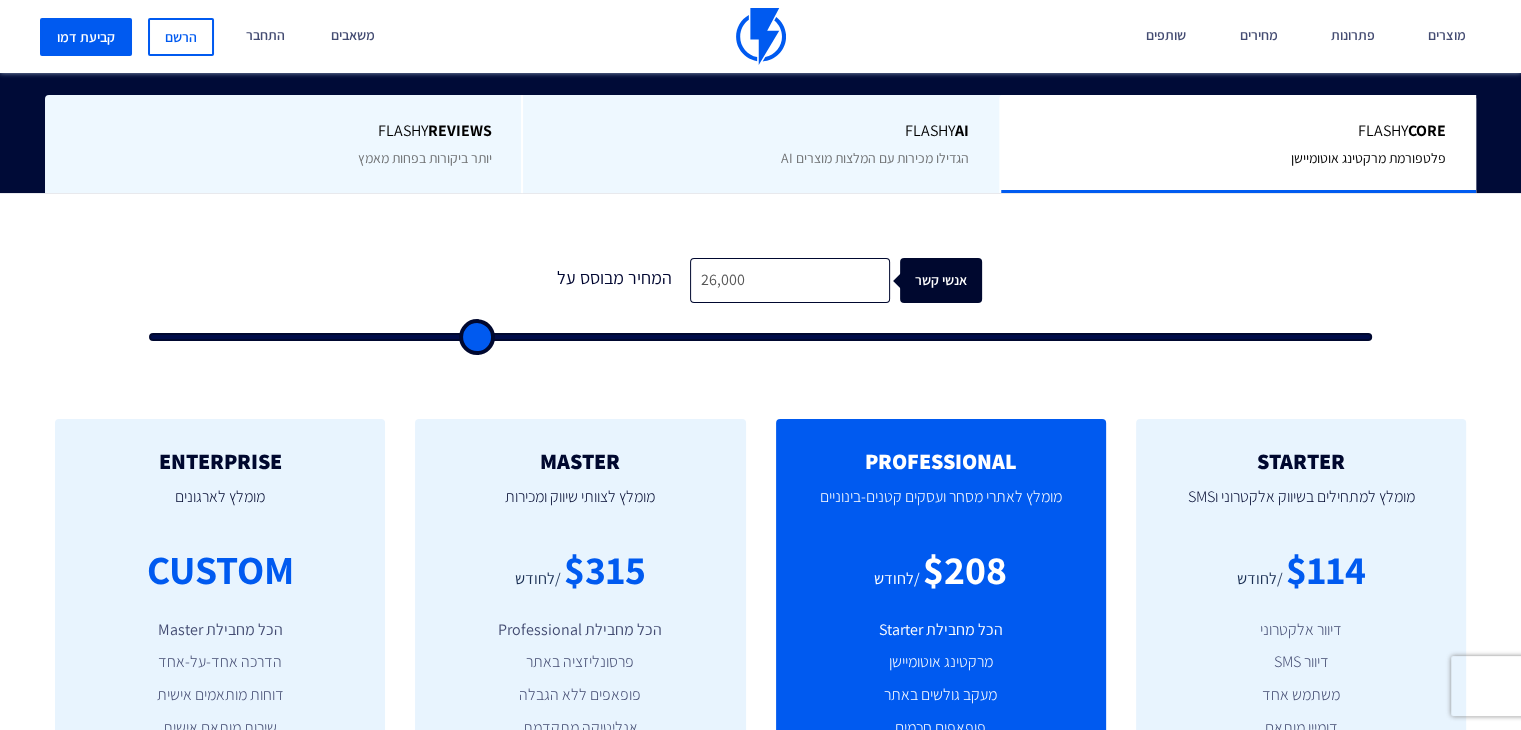 type on "28,000" 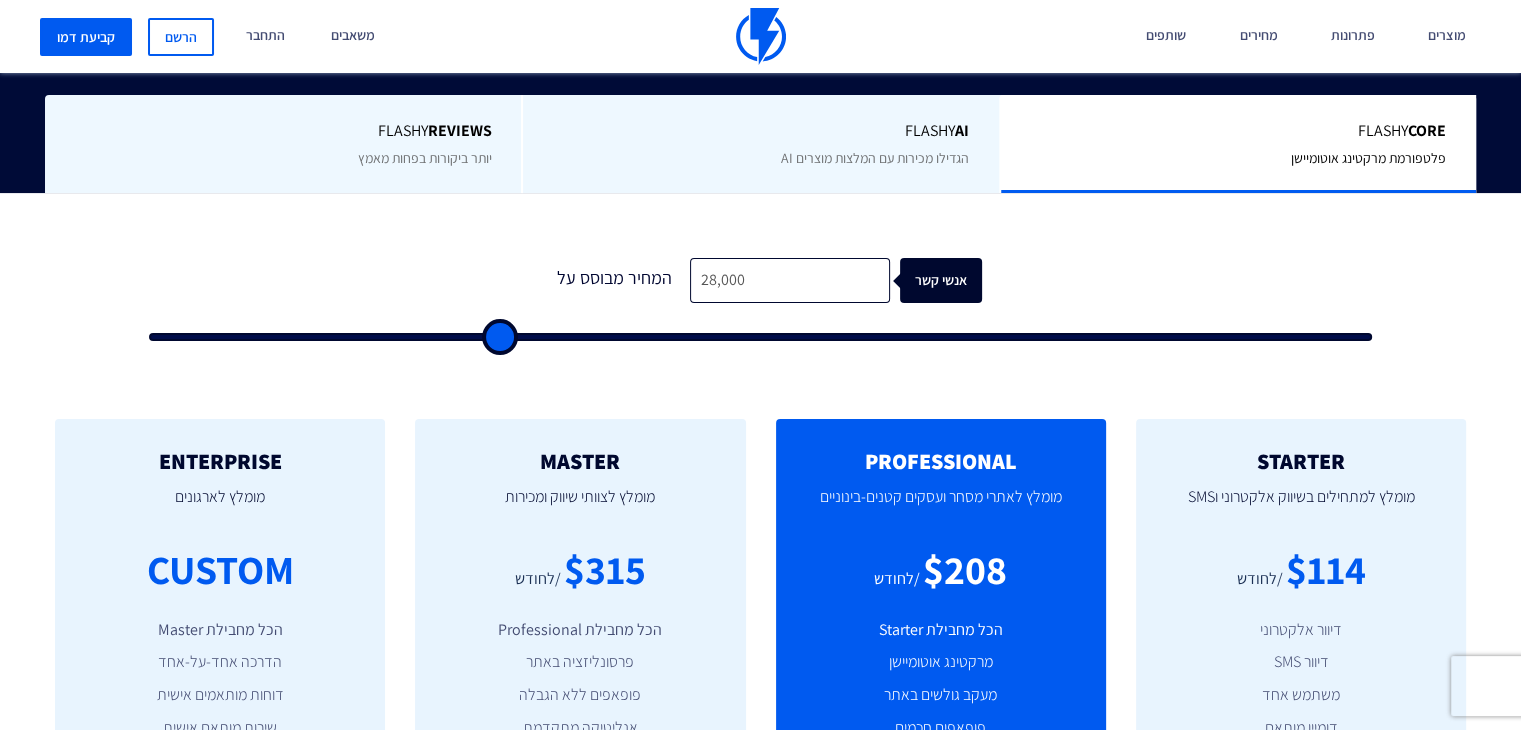 type on "30,500" 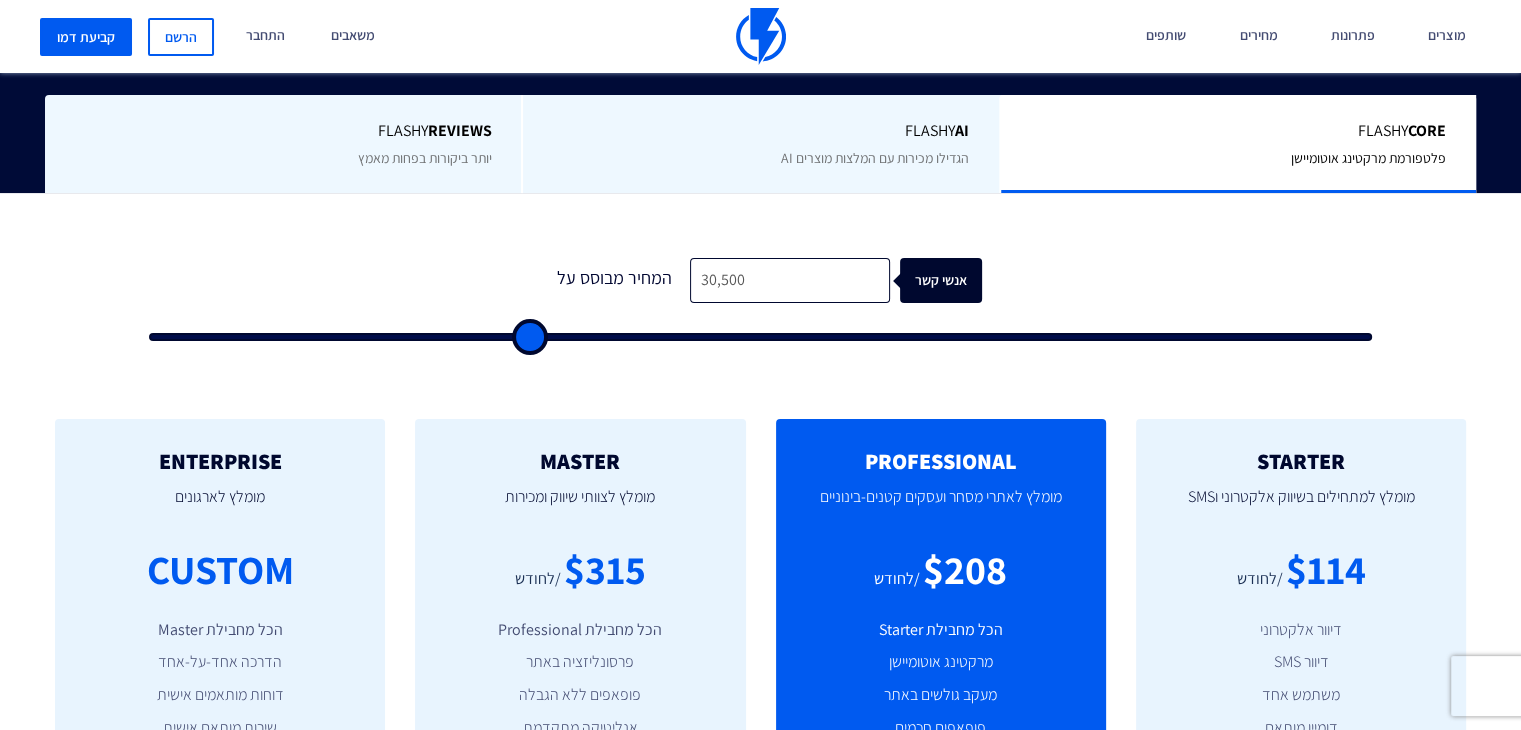 type on "32,500" 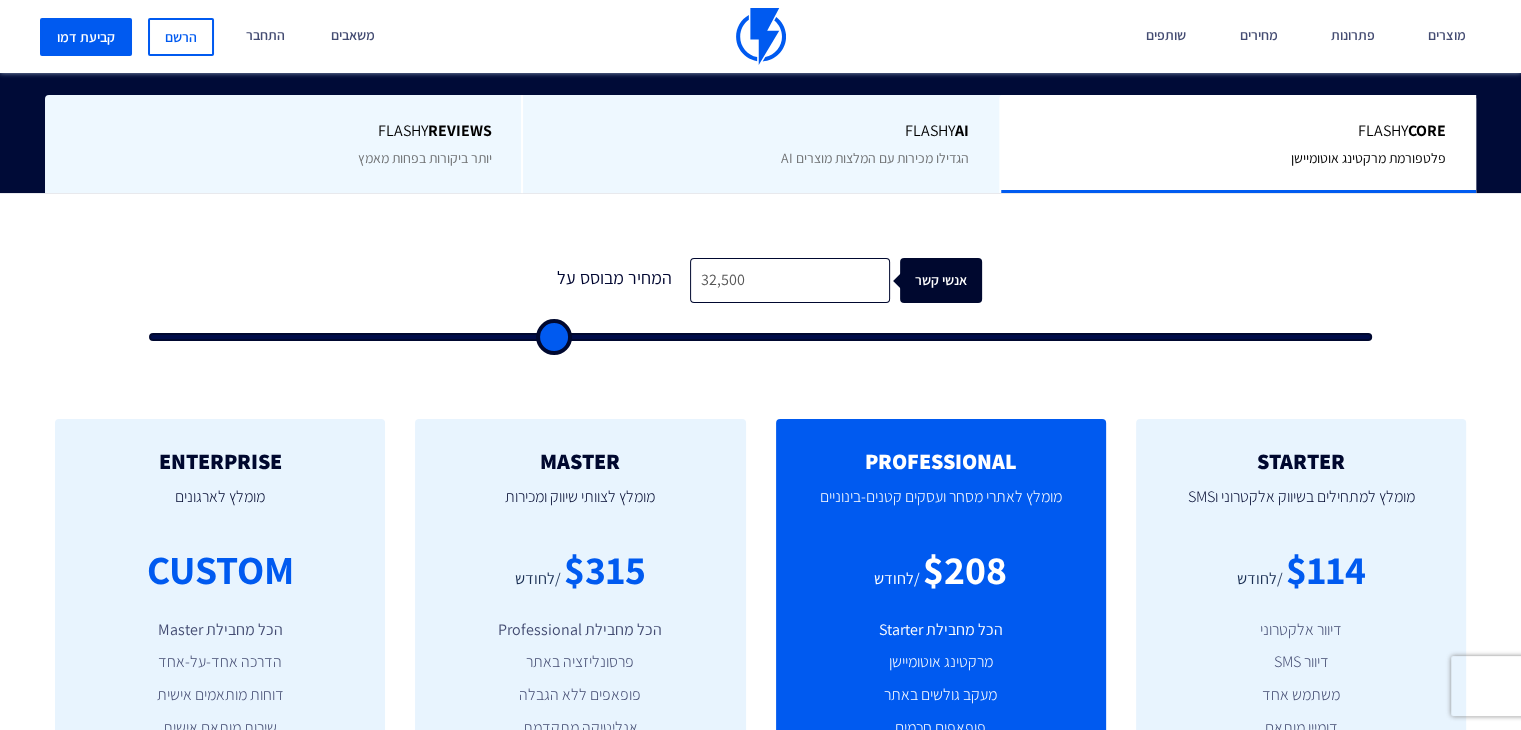 type on "36,000" 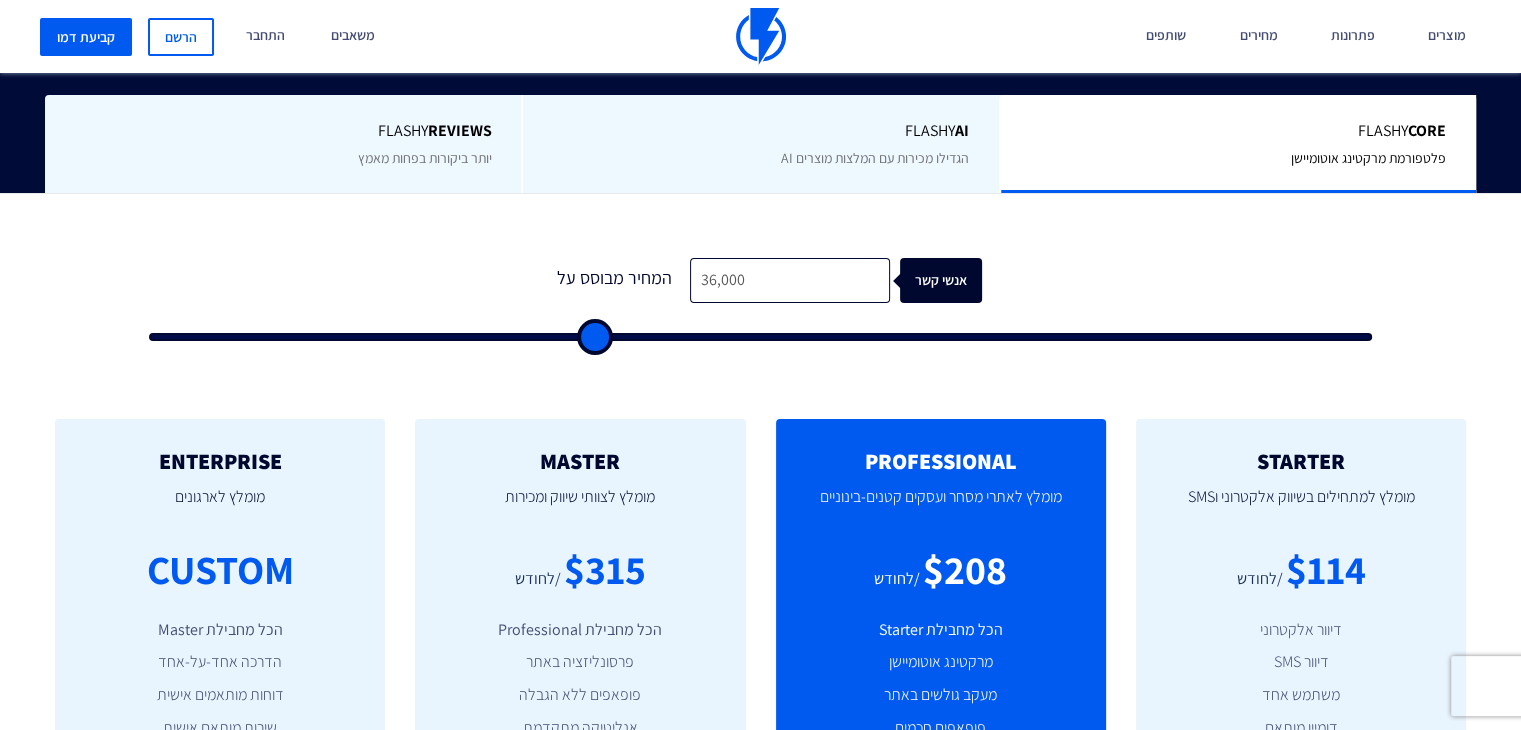 type on "39,500" 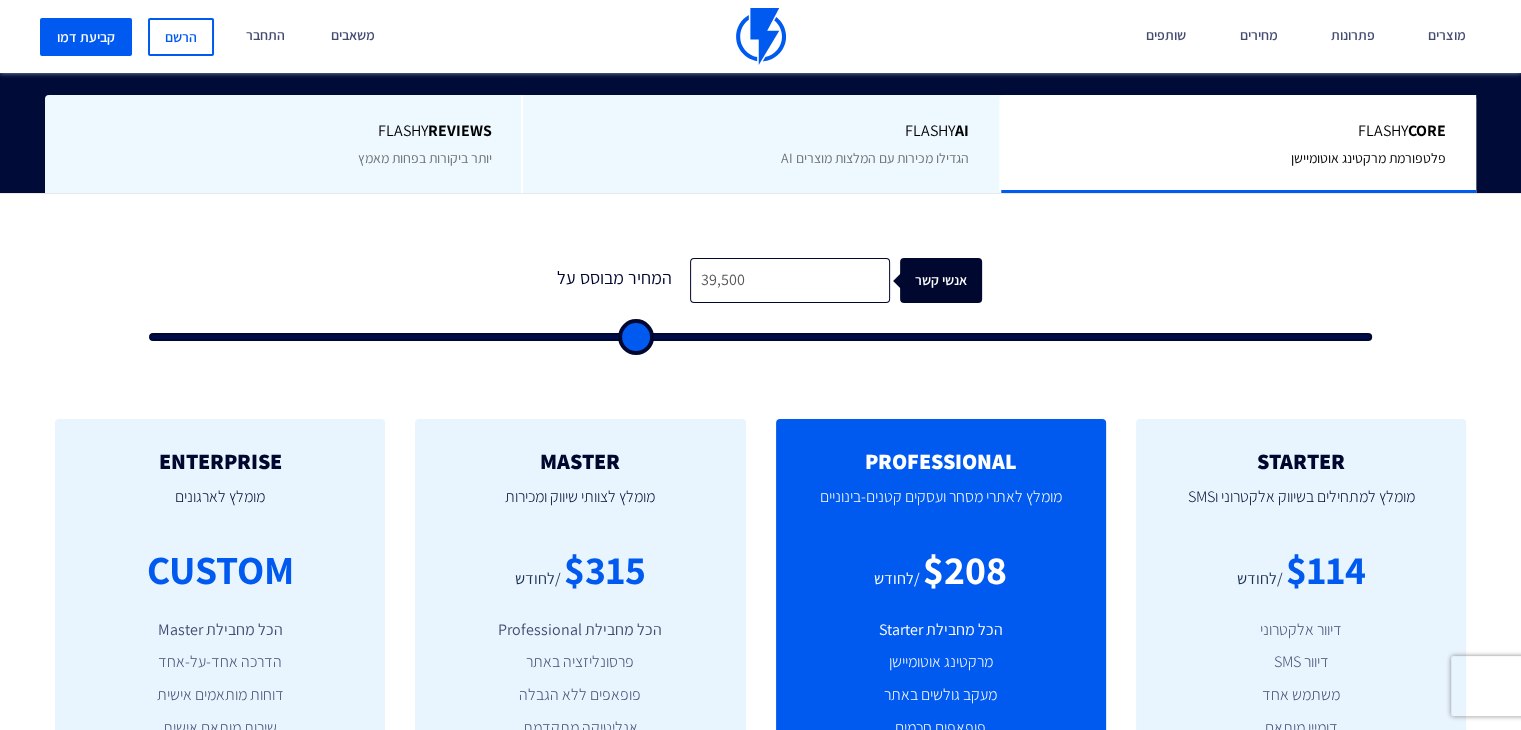 type on "44,000" 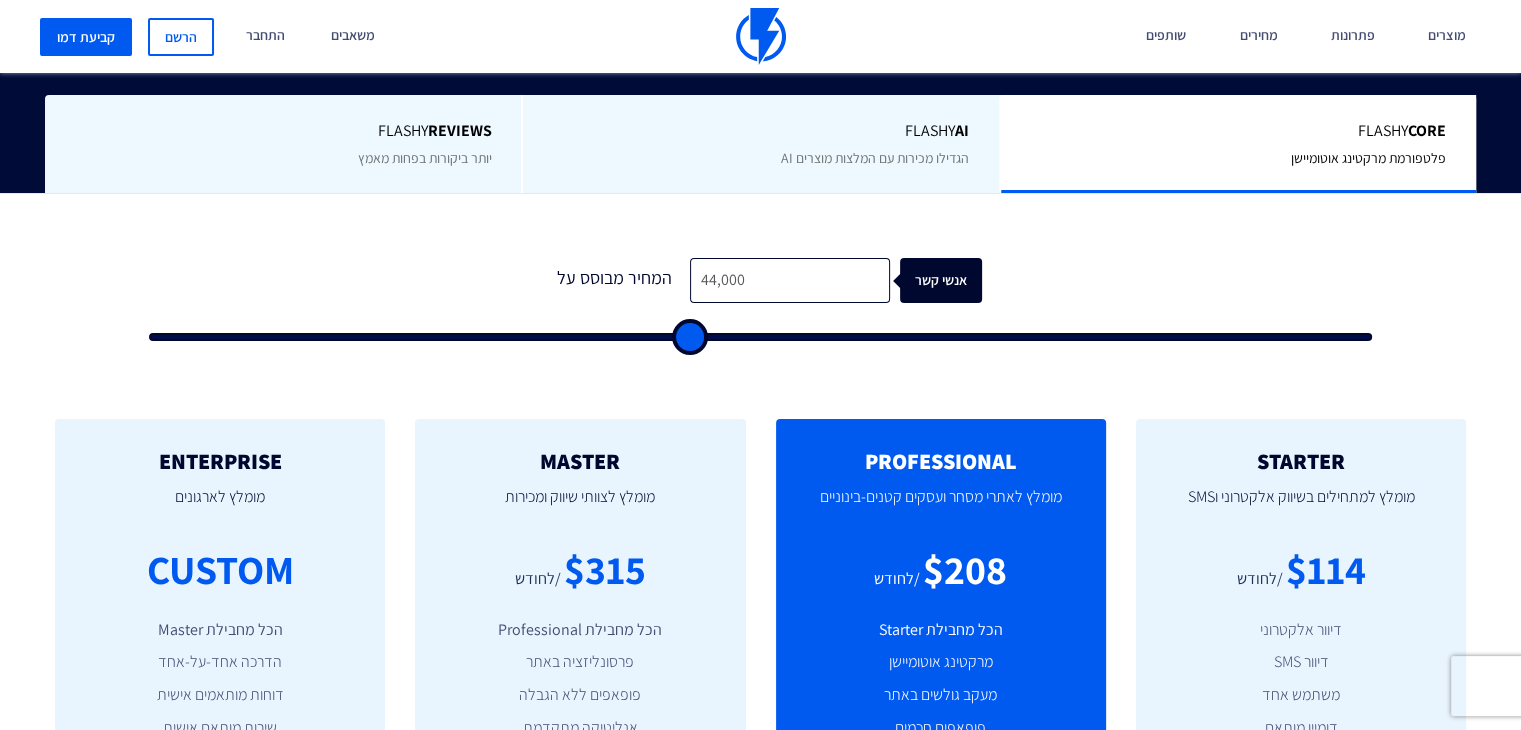 type on "49,000" 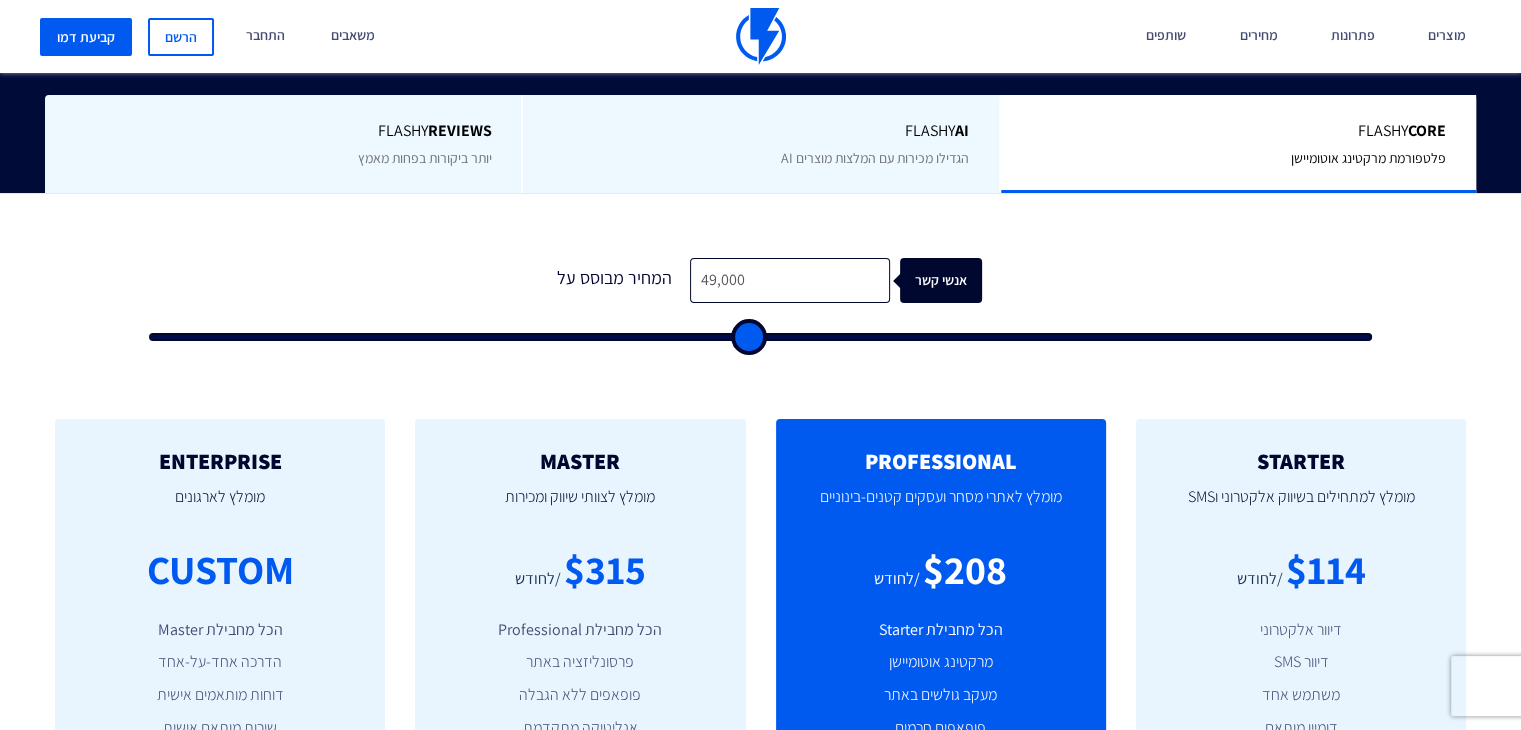 type on "56,500" 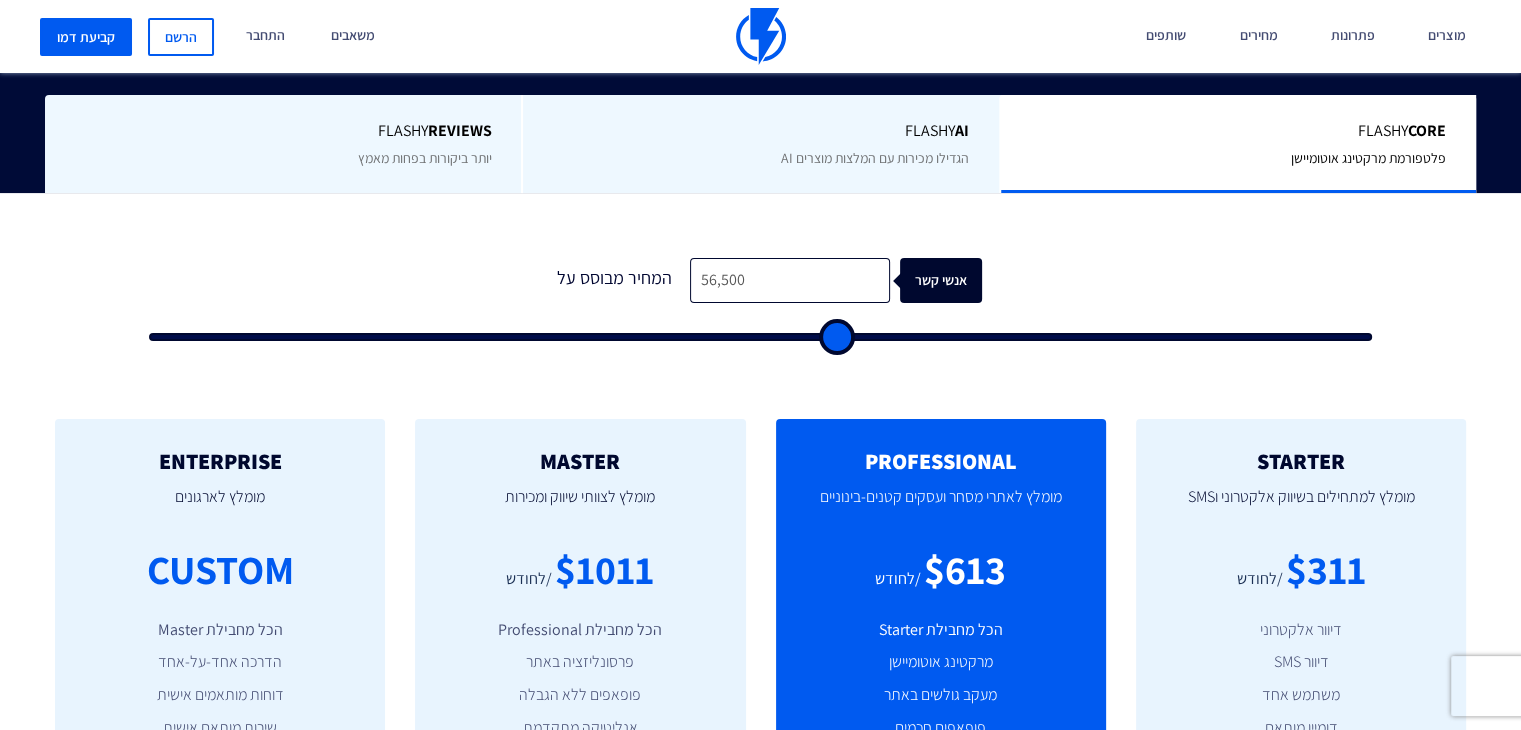 type on "65,500" 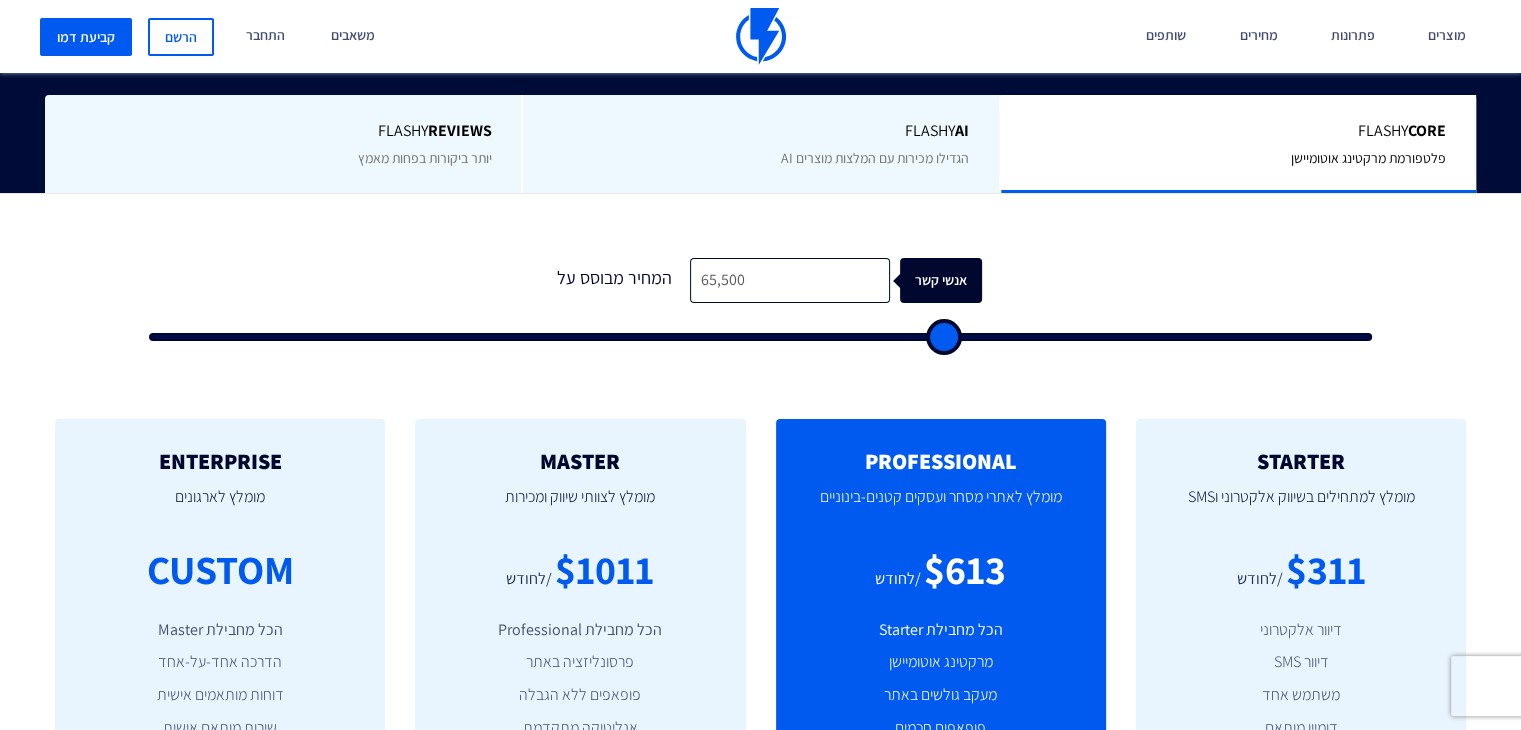 type on "70,500" 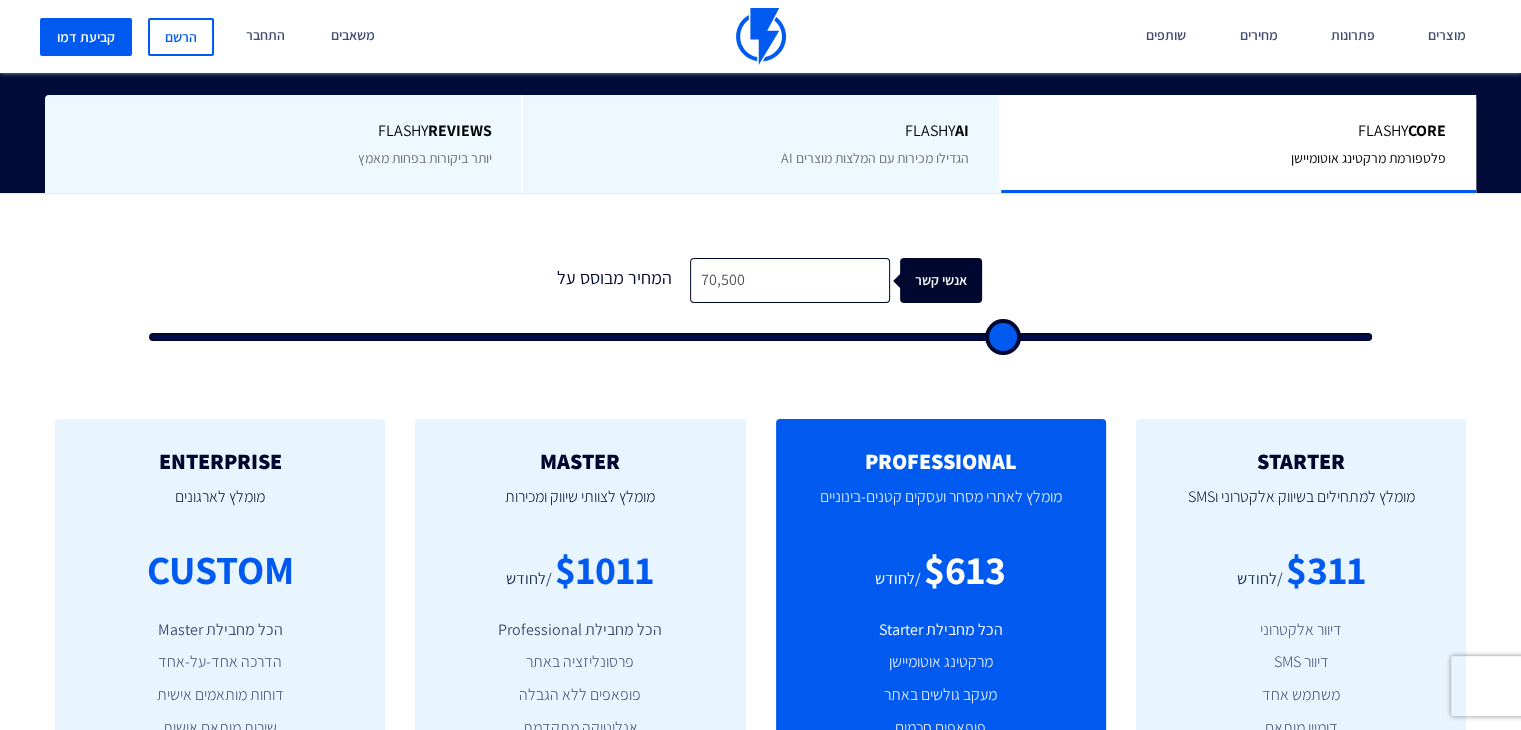 type on "76,500" 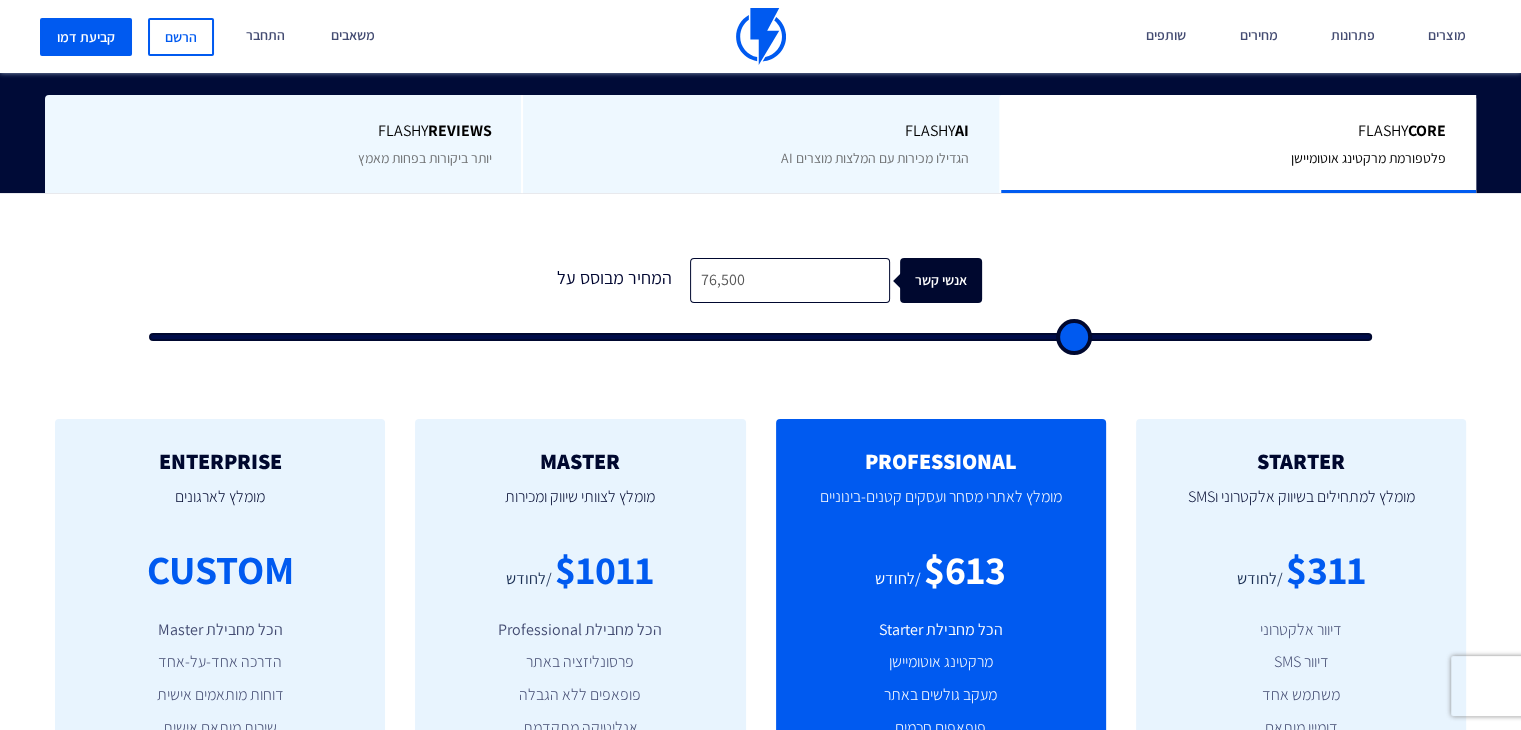 type on "81,500" 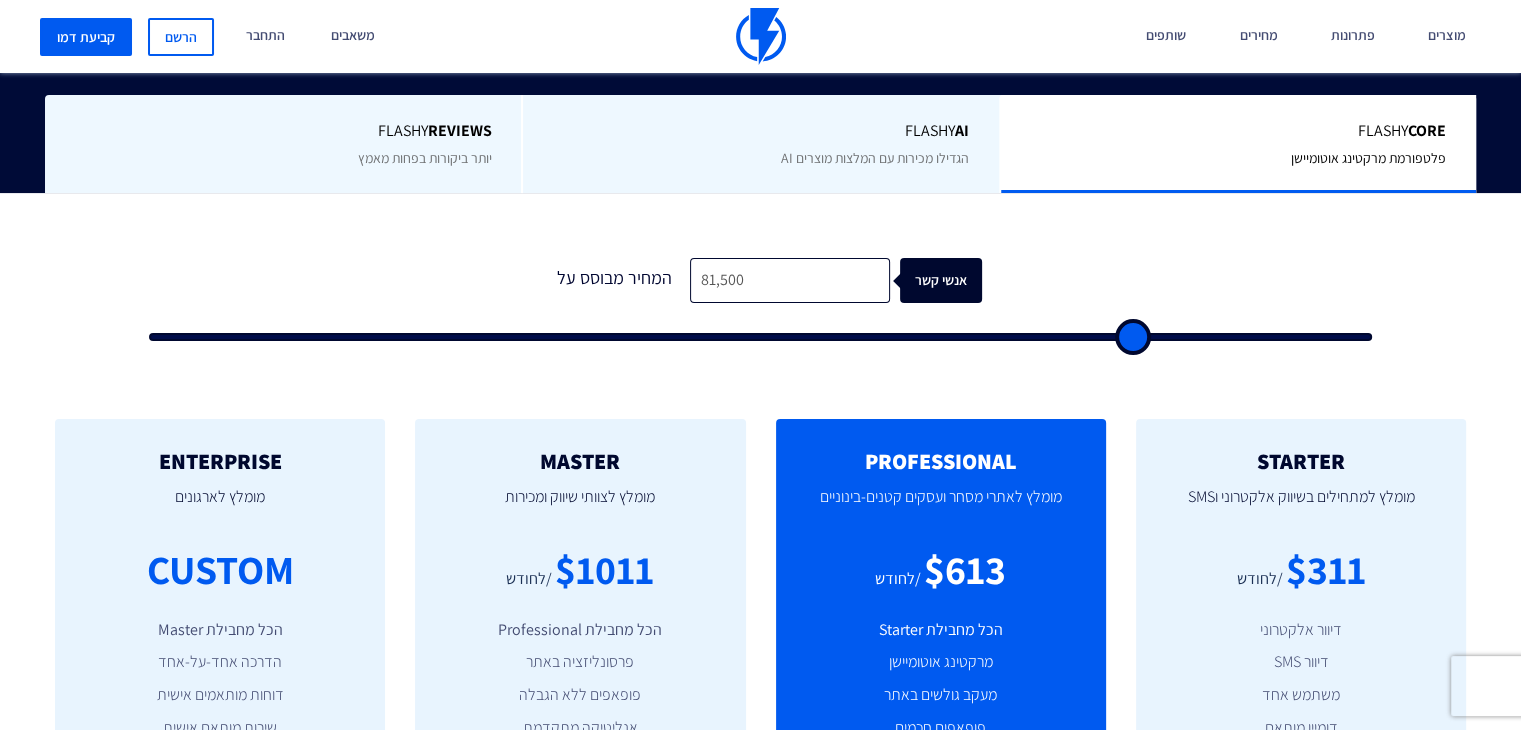 type on "85,500" 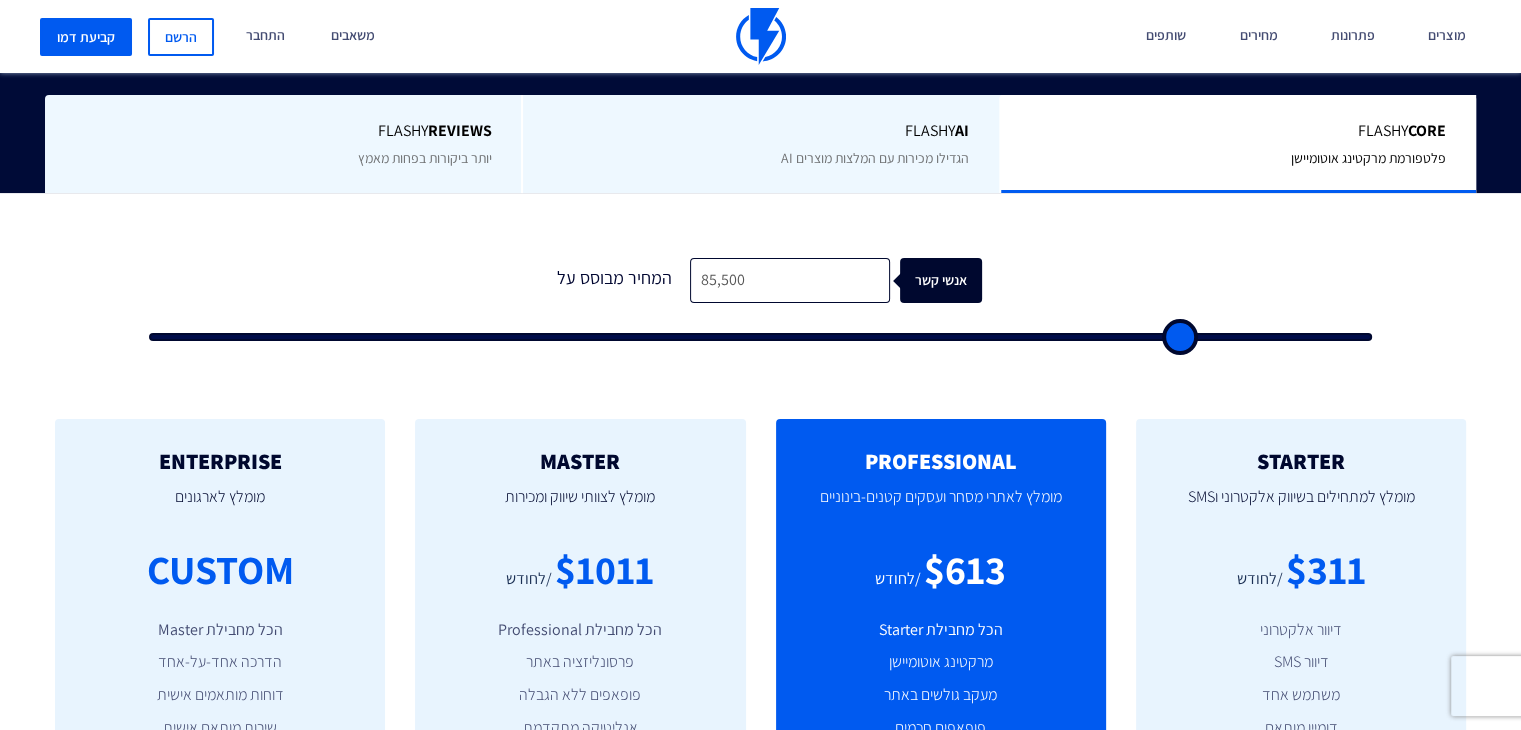 type on "89,000" 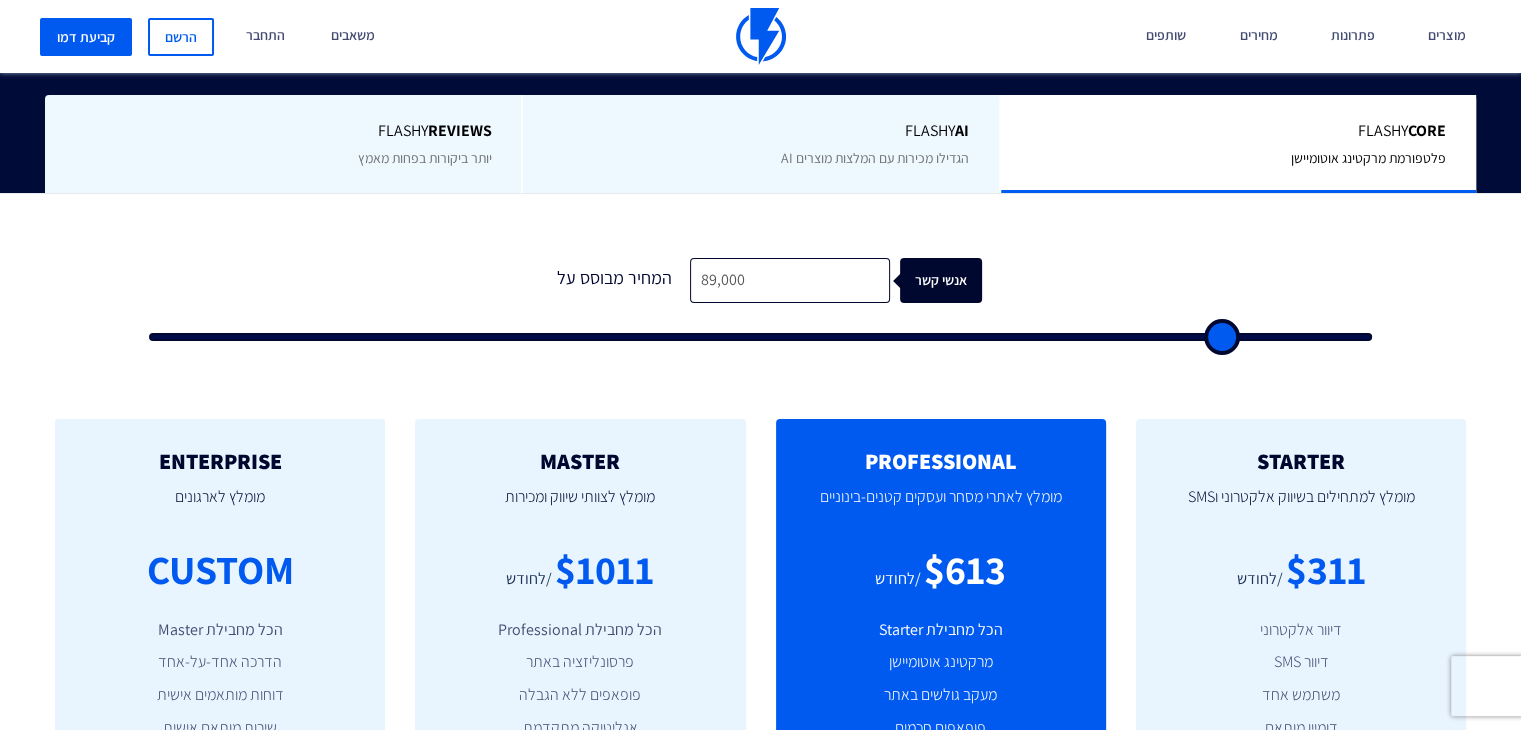 type on "92,500" 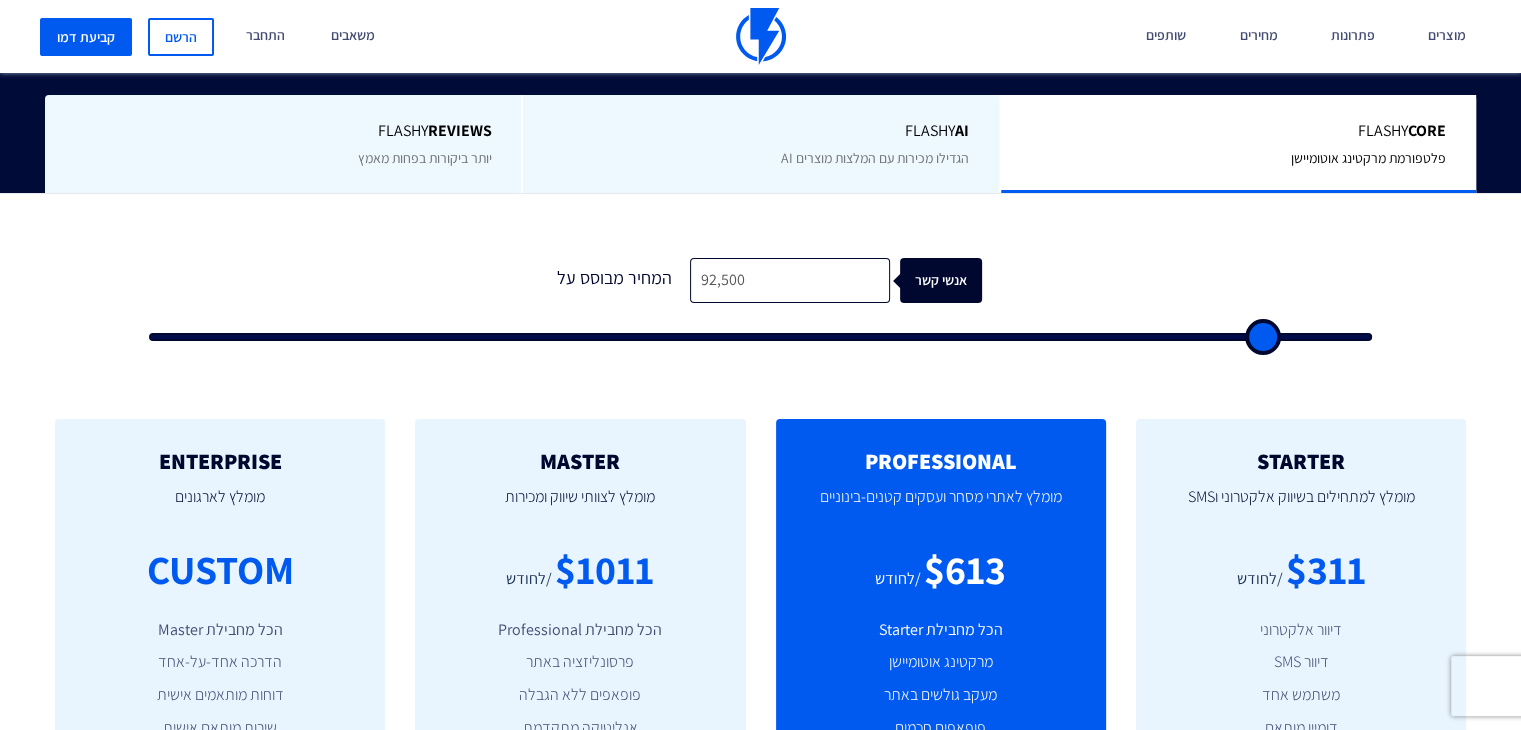 type on "95,000" 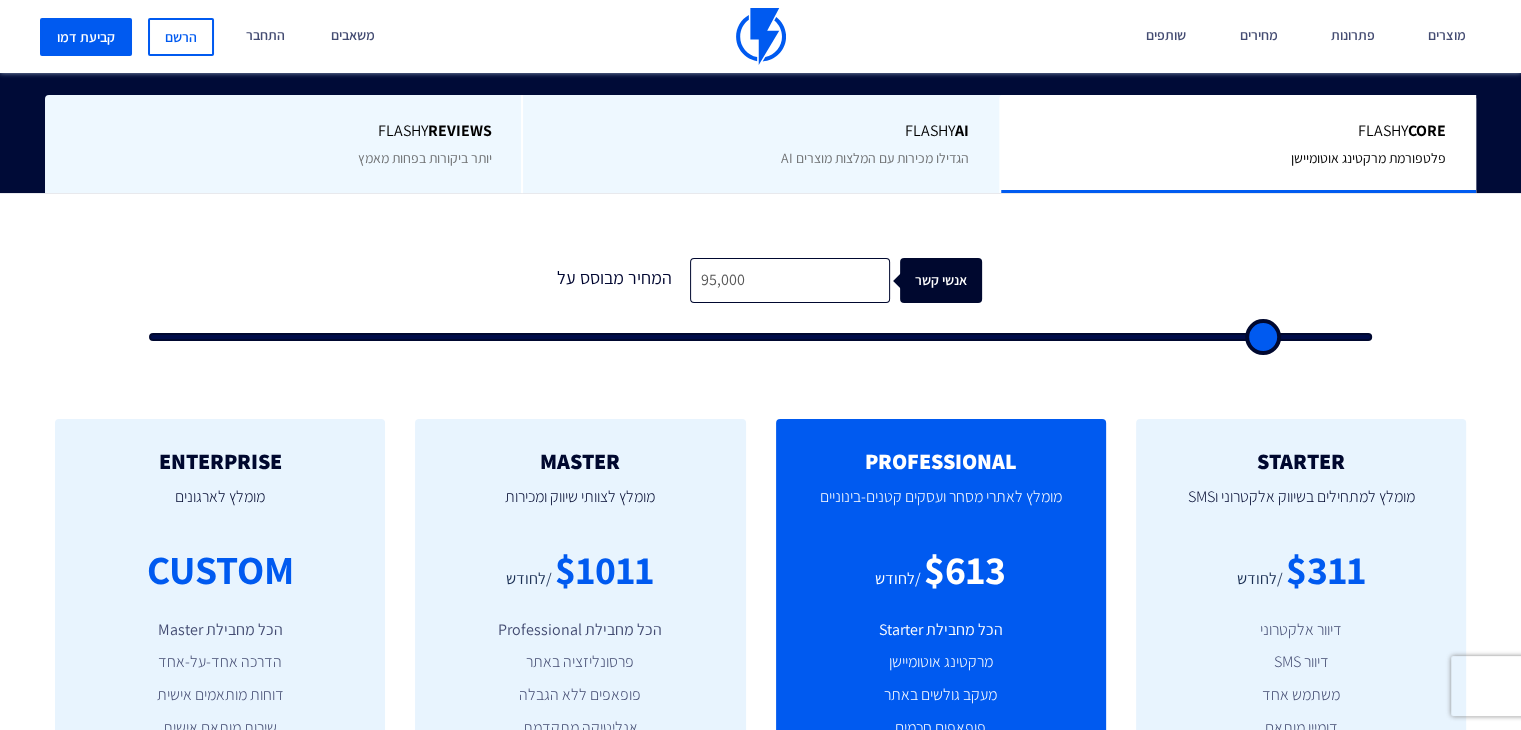 type on "95000" 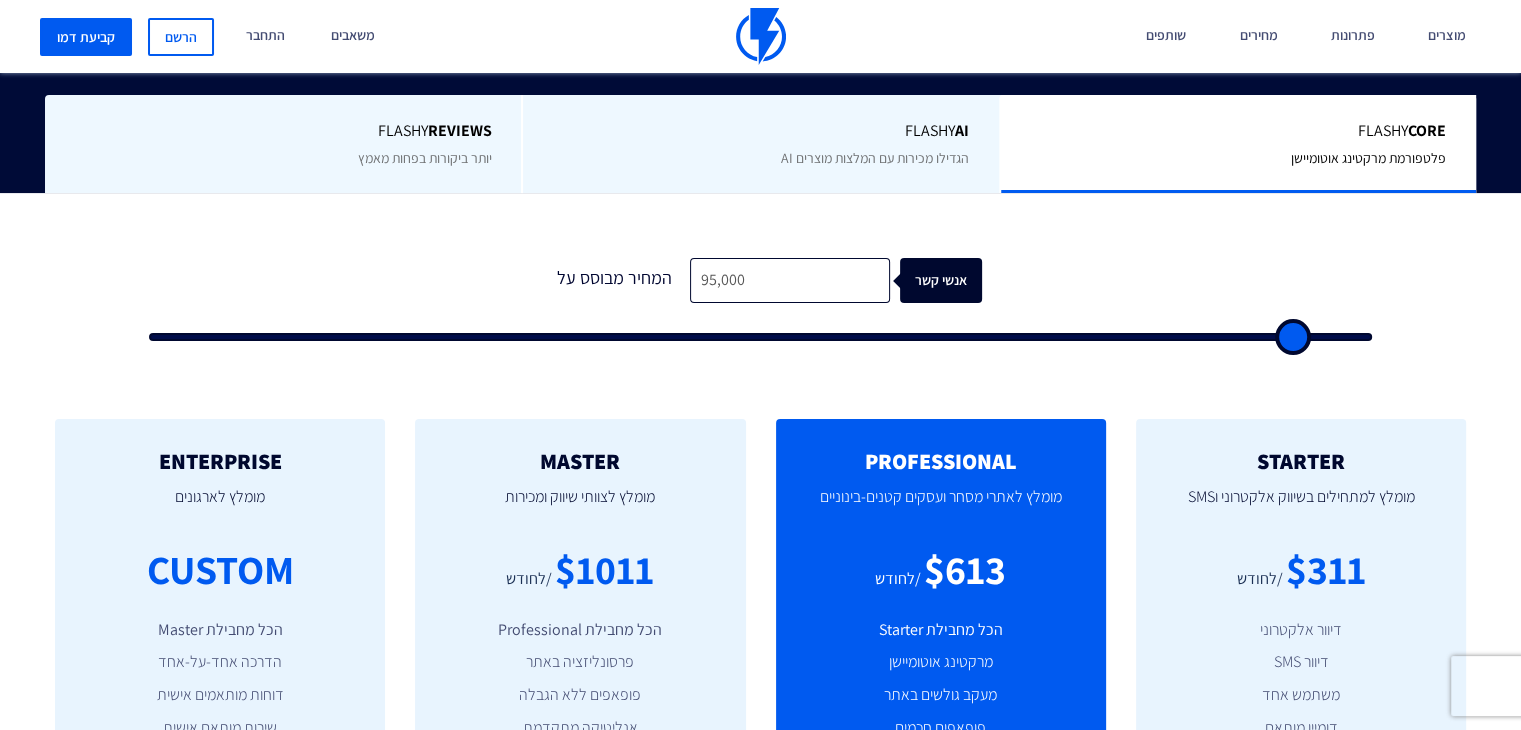 type on "97,000" 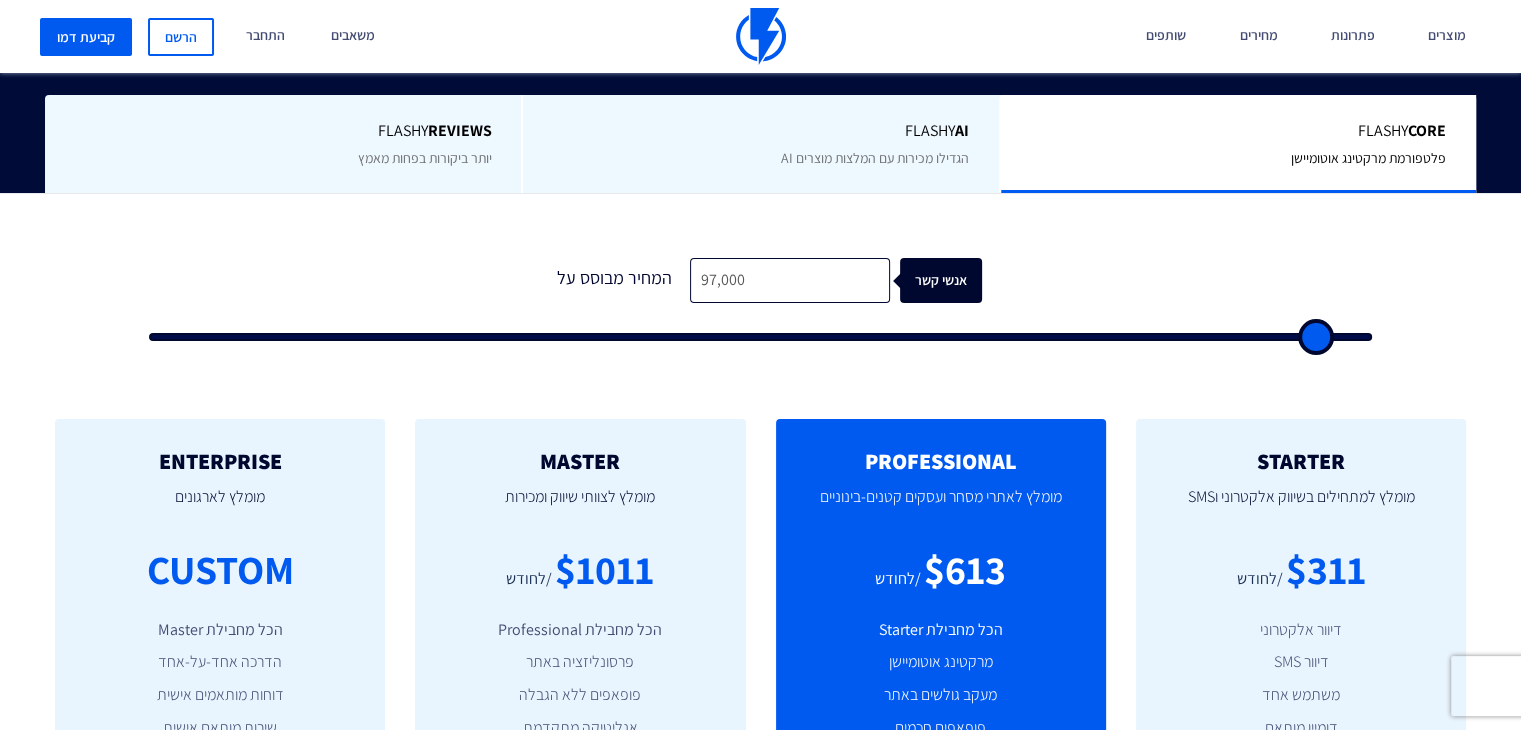 type on "98,000" 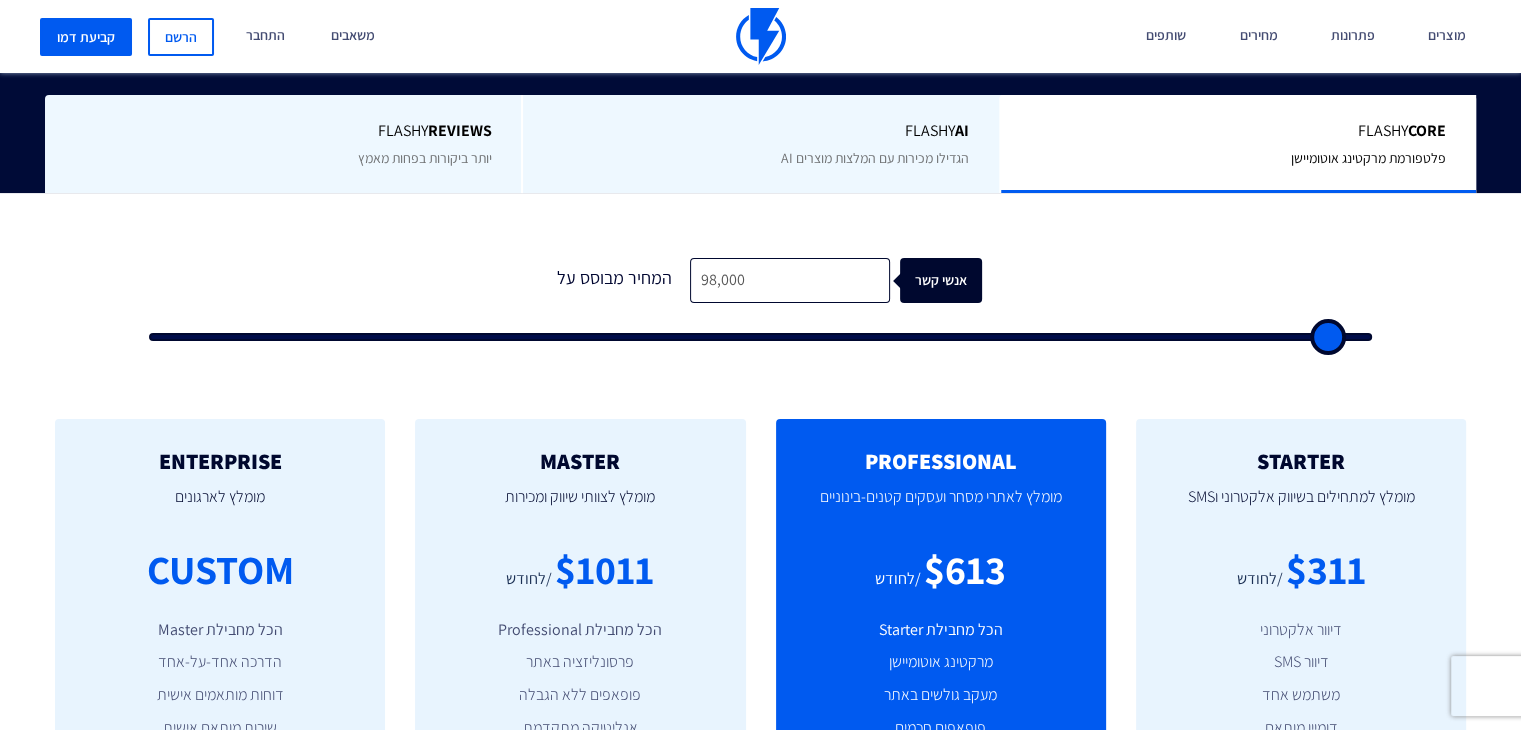 type on "98,500" 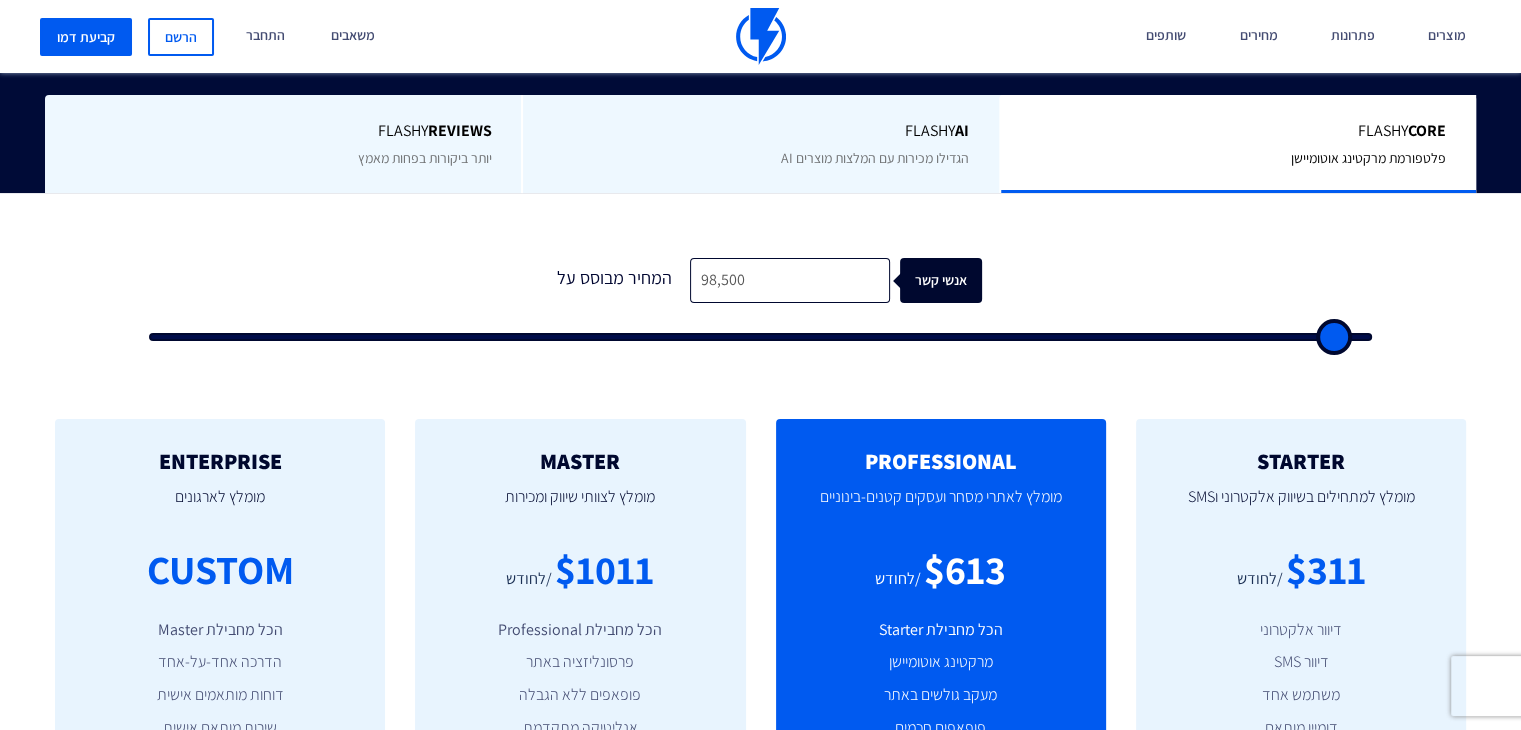 type on "99,500" 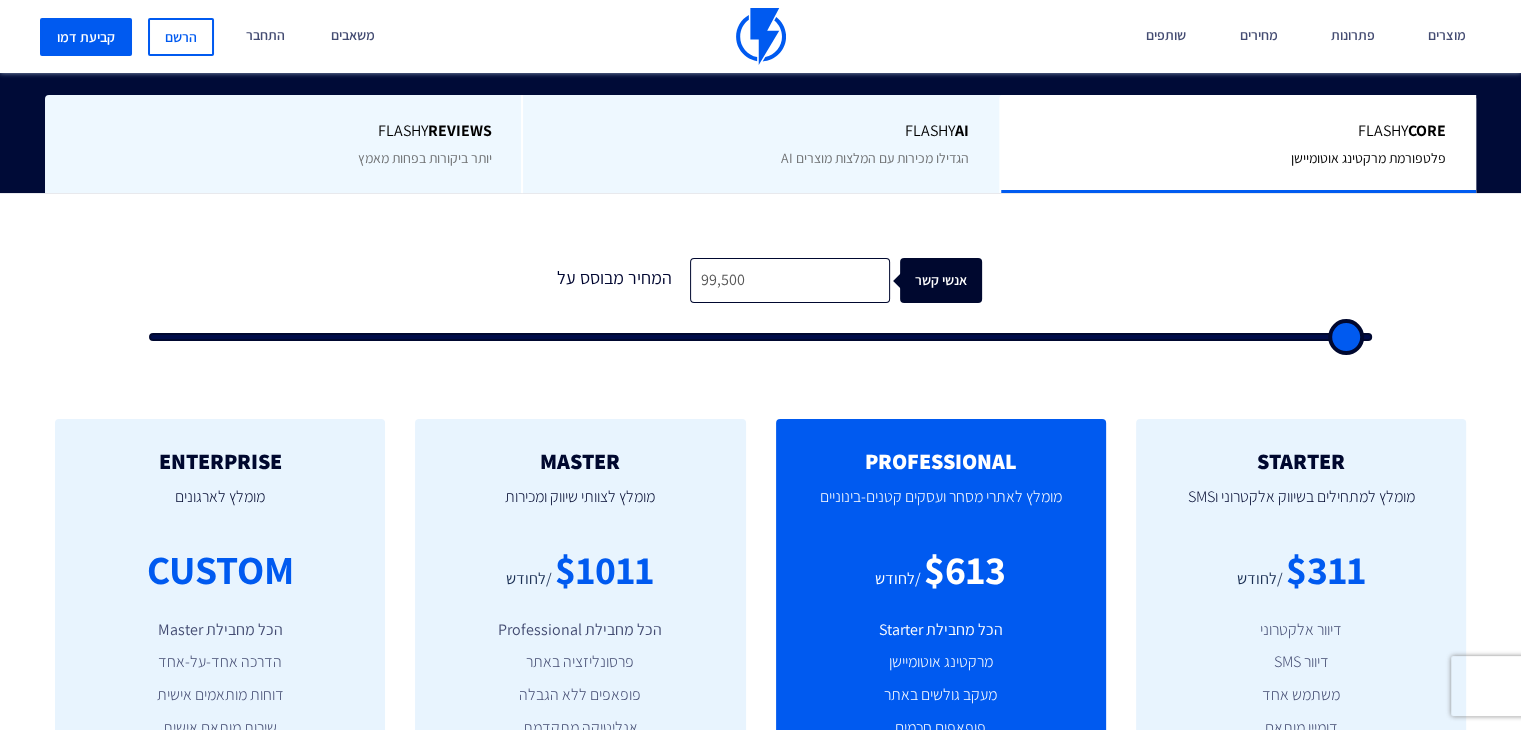 type on "100,000" 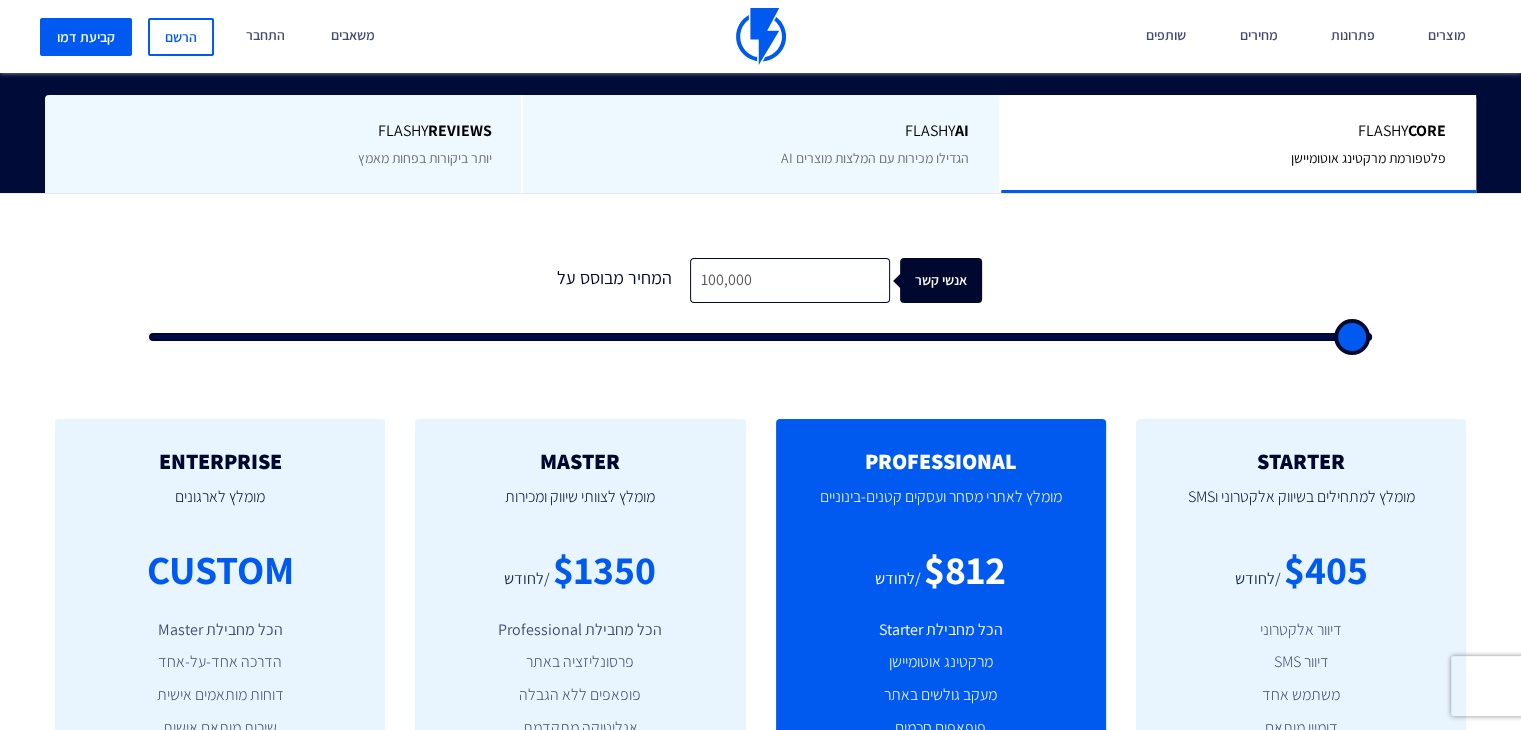 type on "97,000" 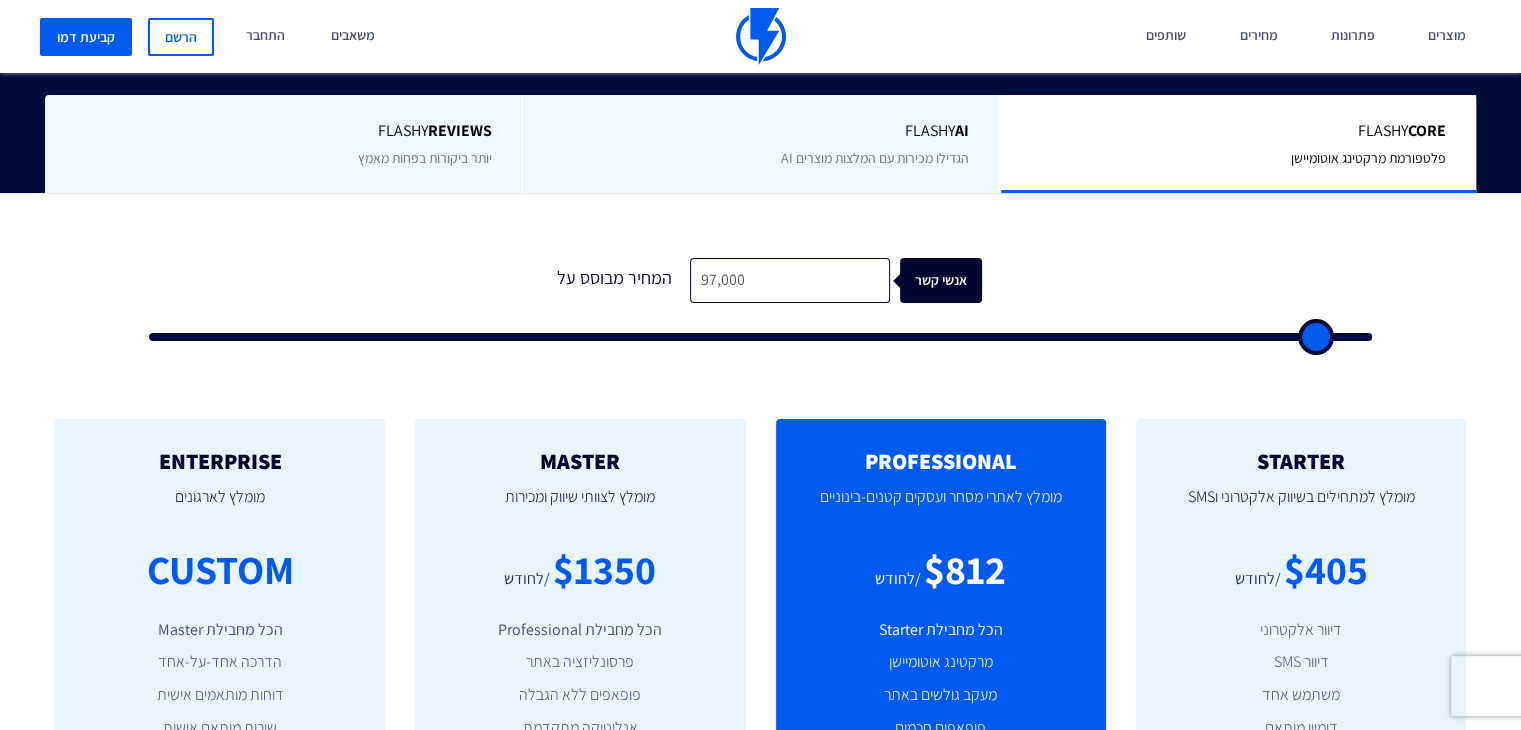 type on "90,500" 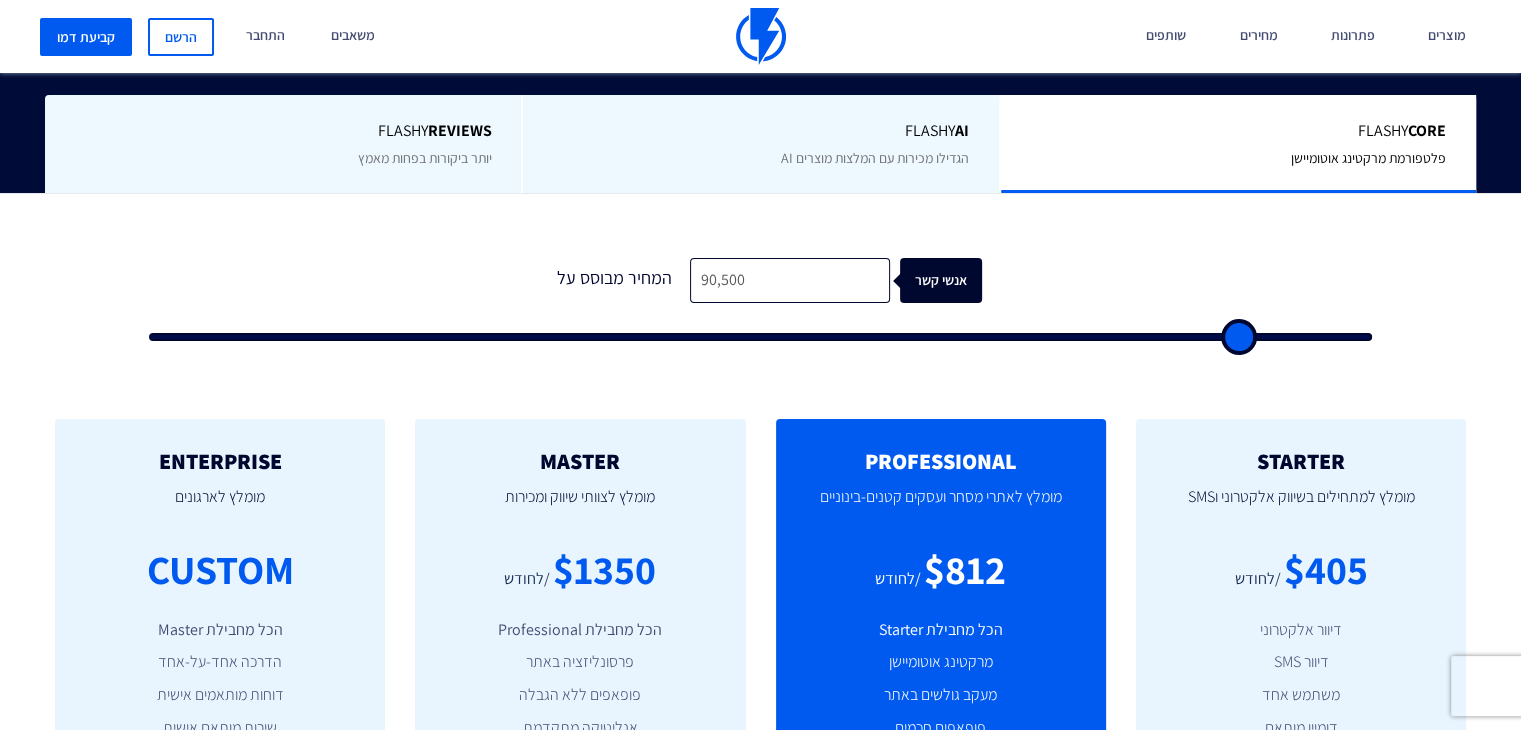 type on "82,000" 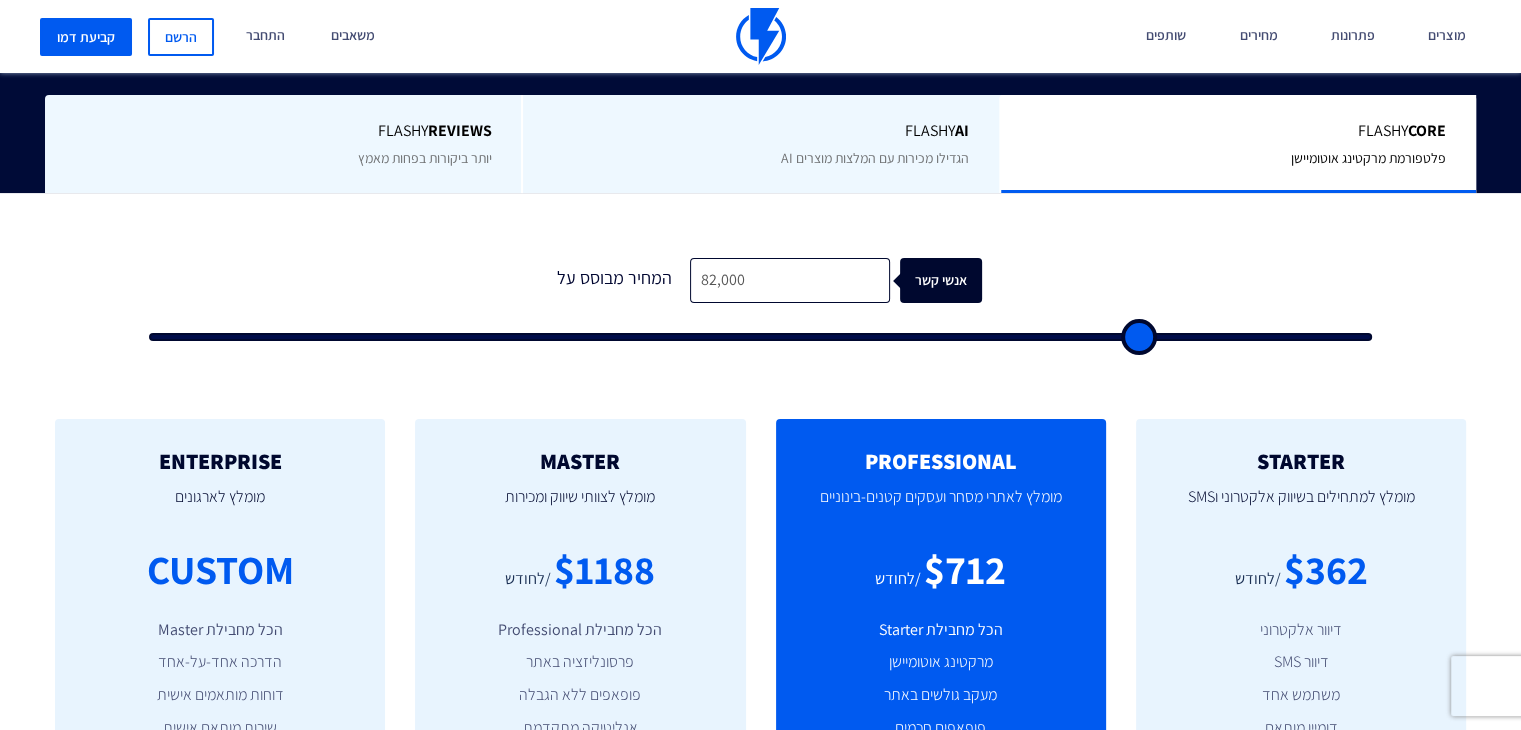 type on "78,000" 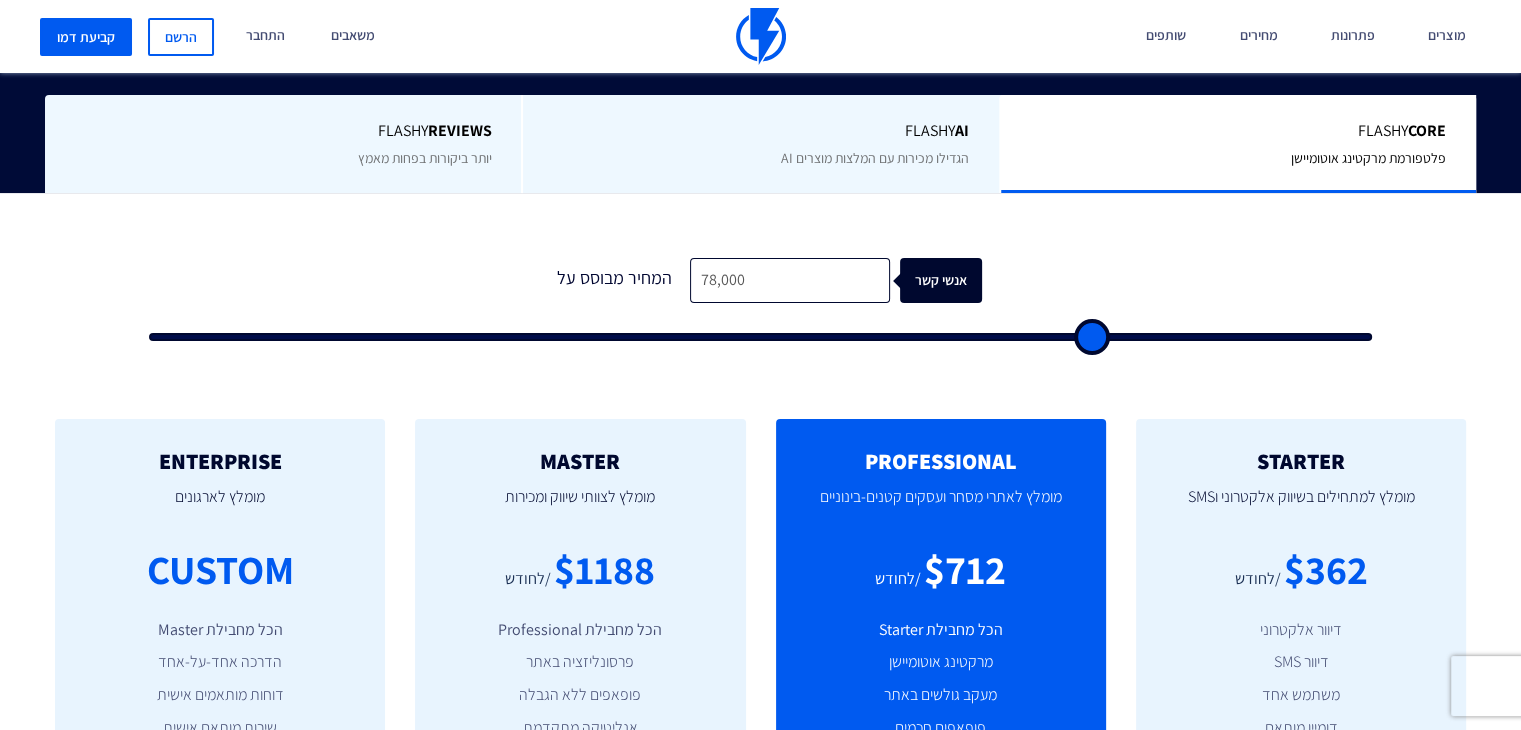 type on "74,500" 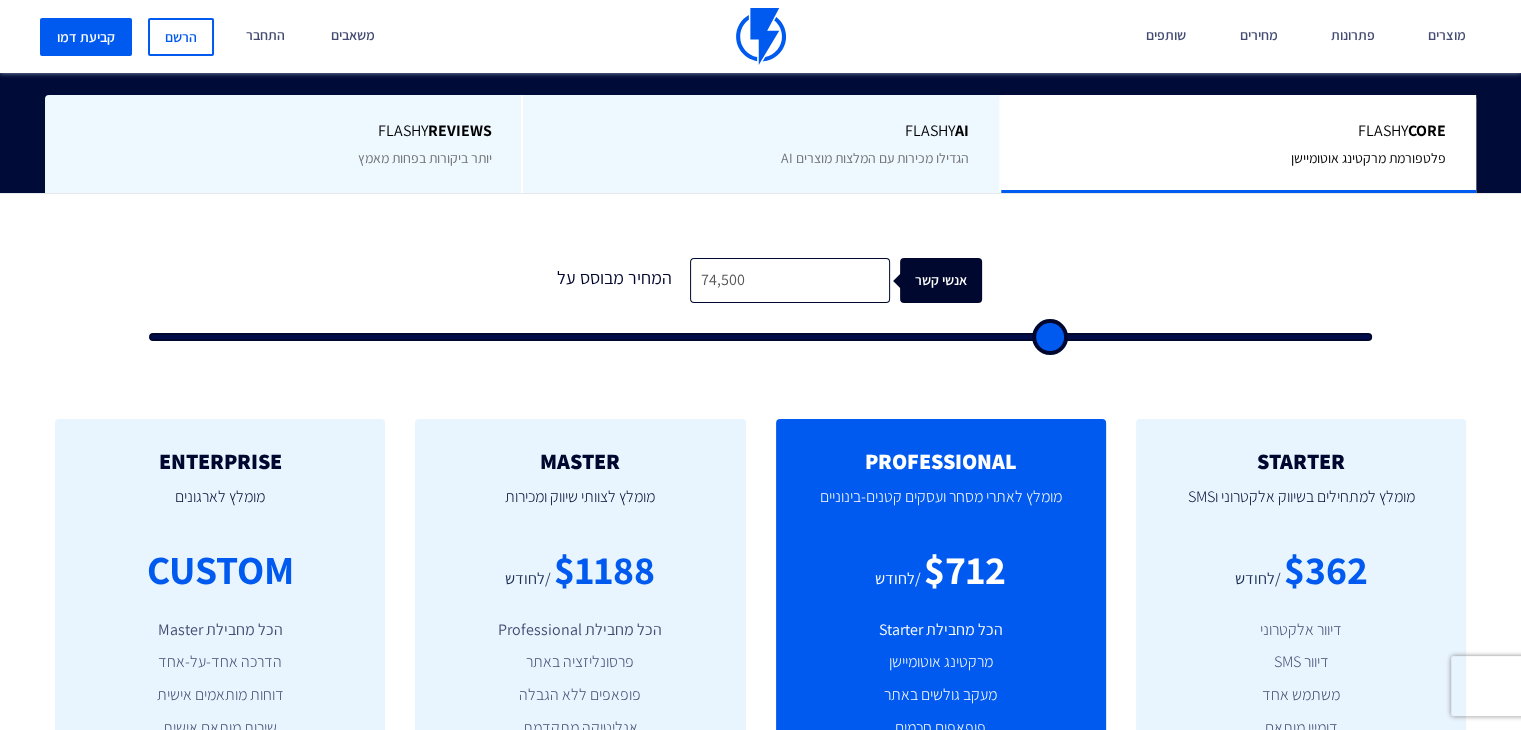 type on "70,500" 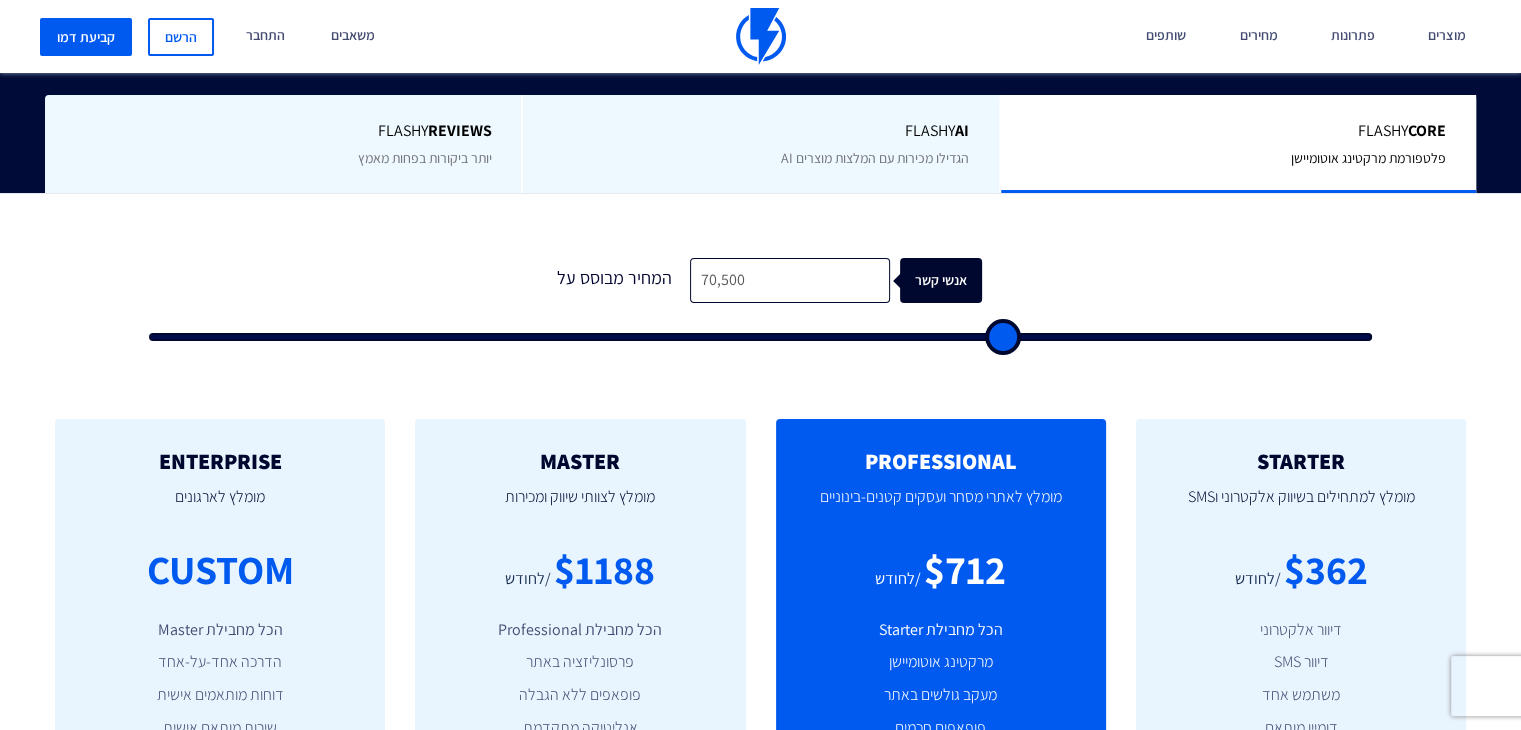 type on "67,500" 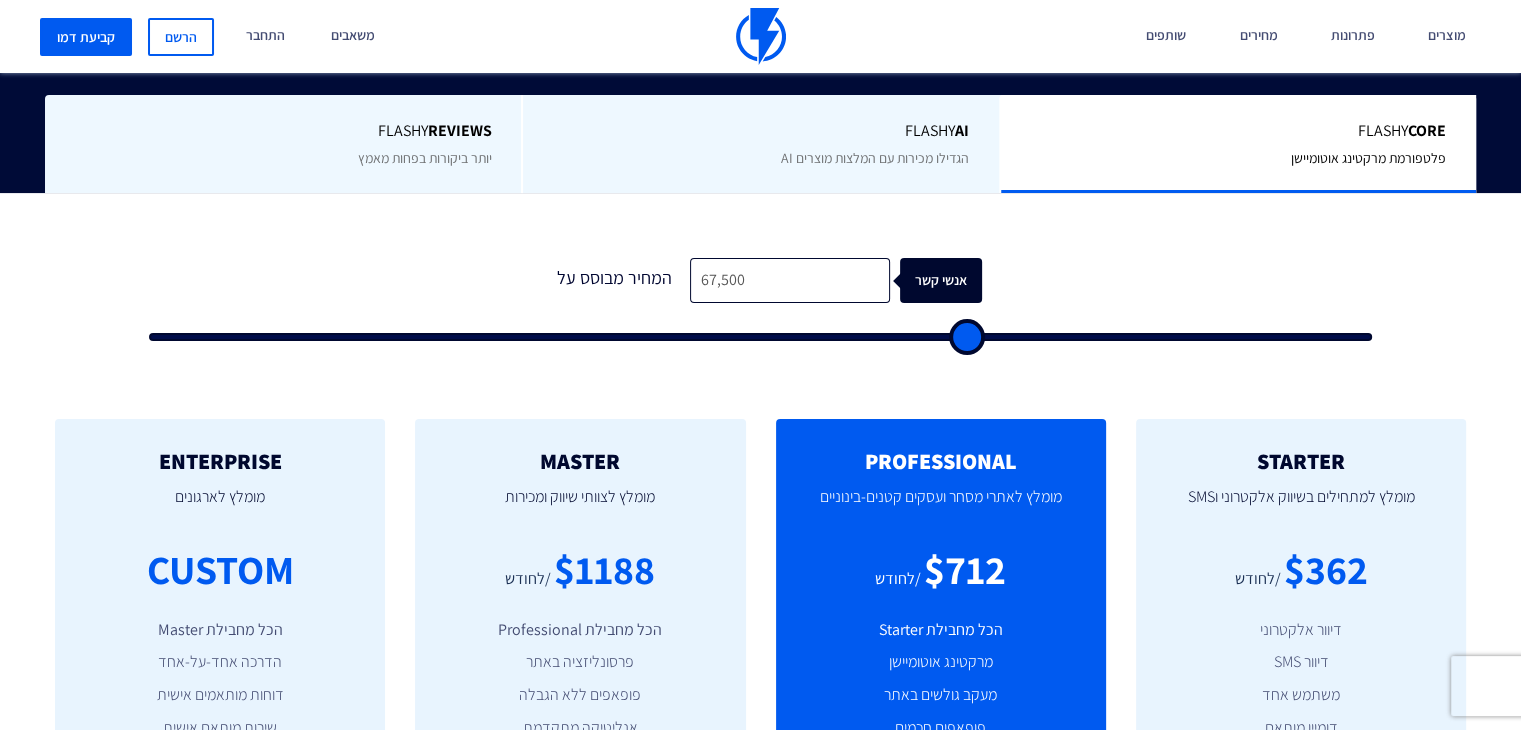 type on "64,500" 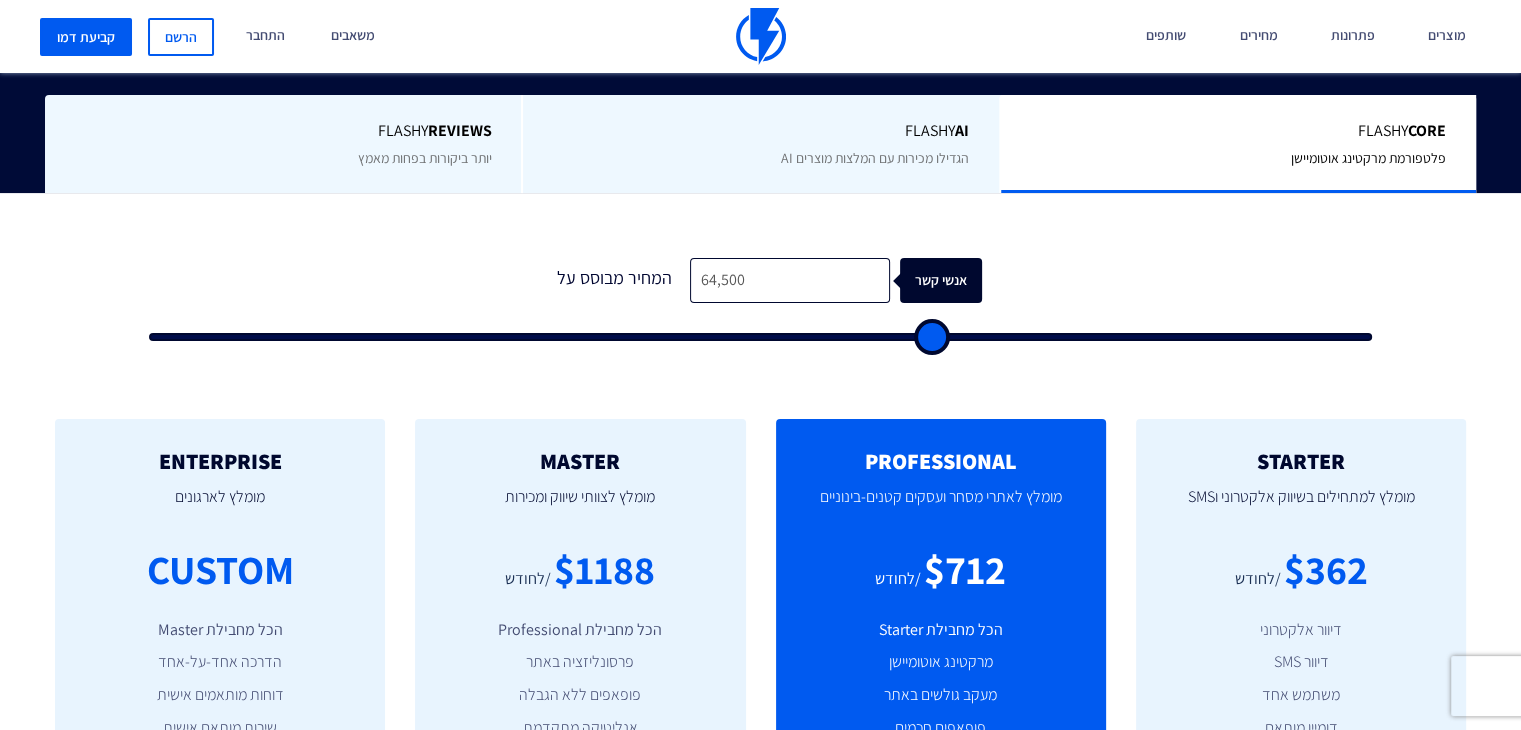 type on "62,500" 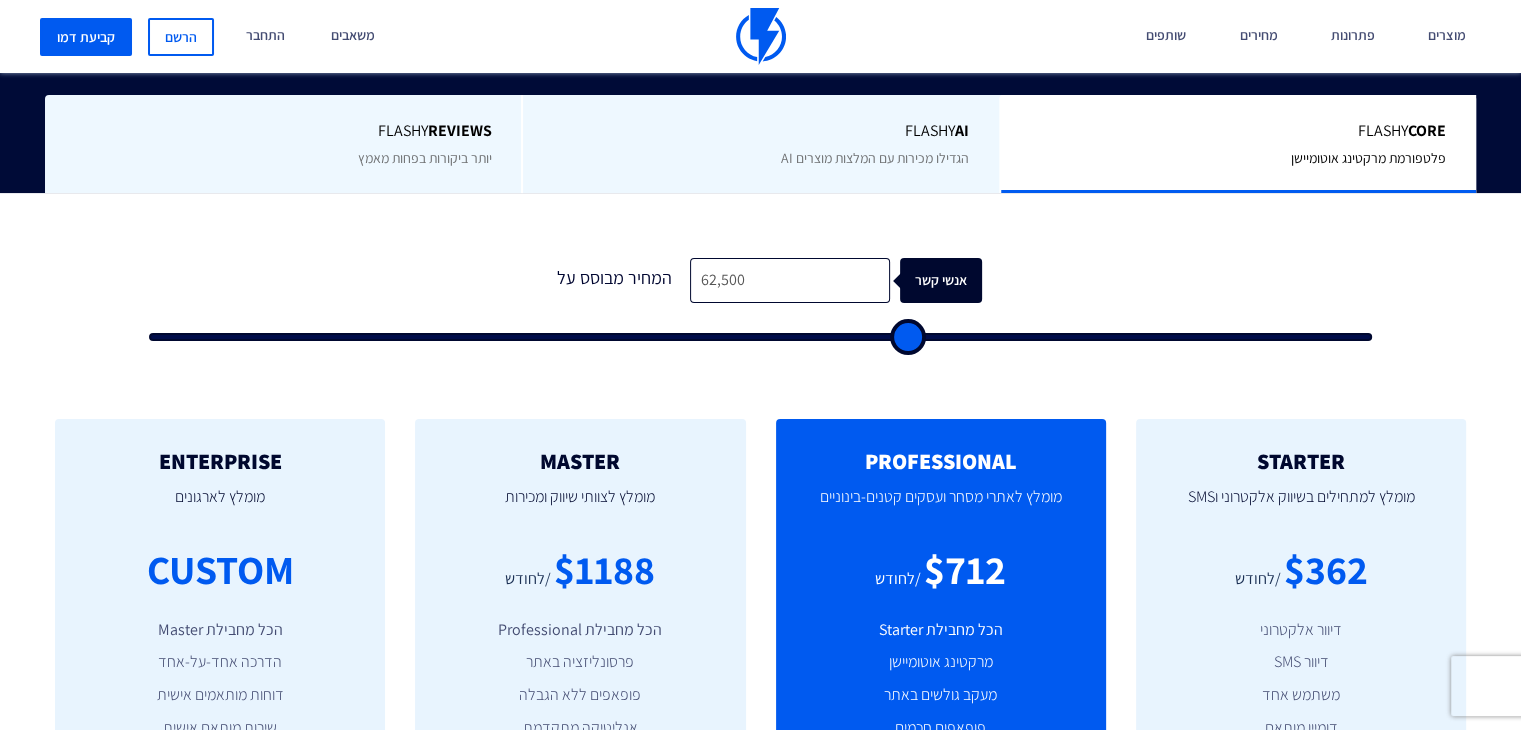 type on "61,000" 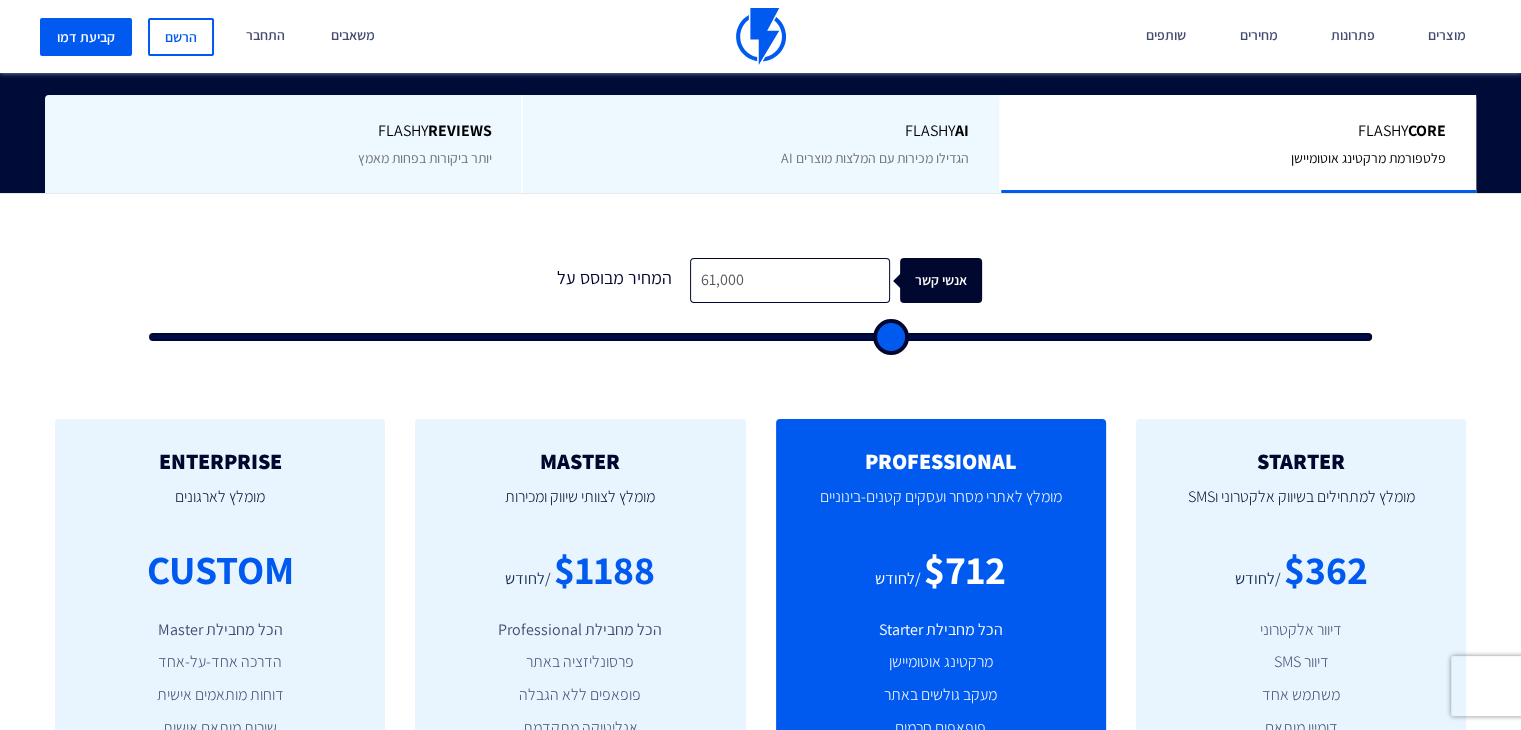 type on "60,500" 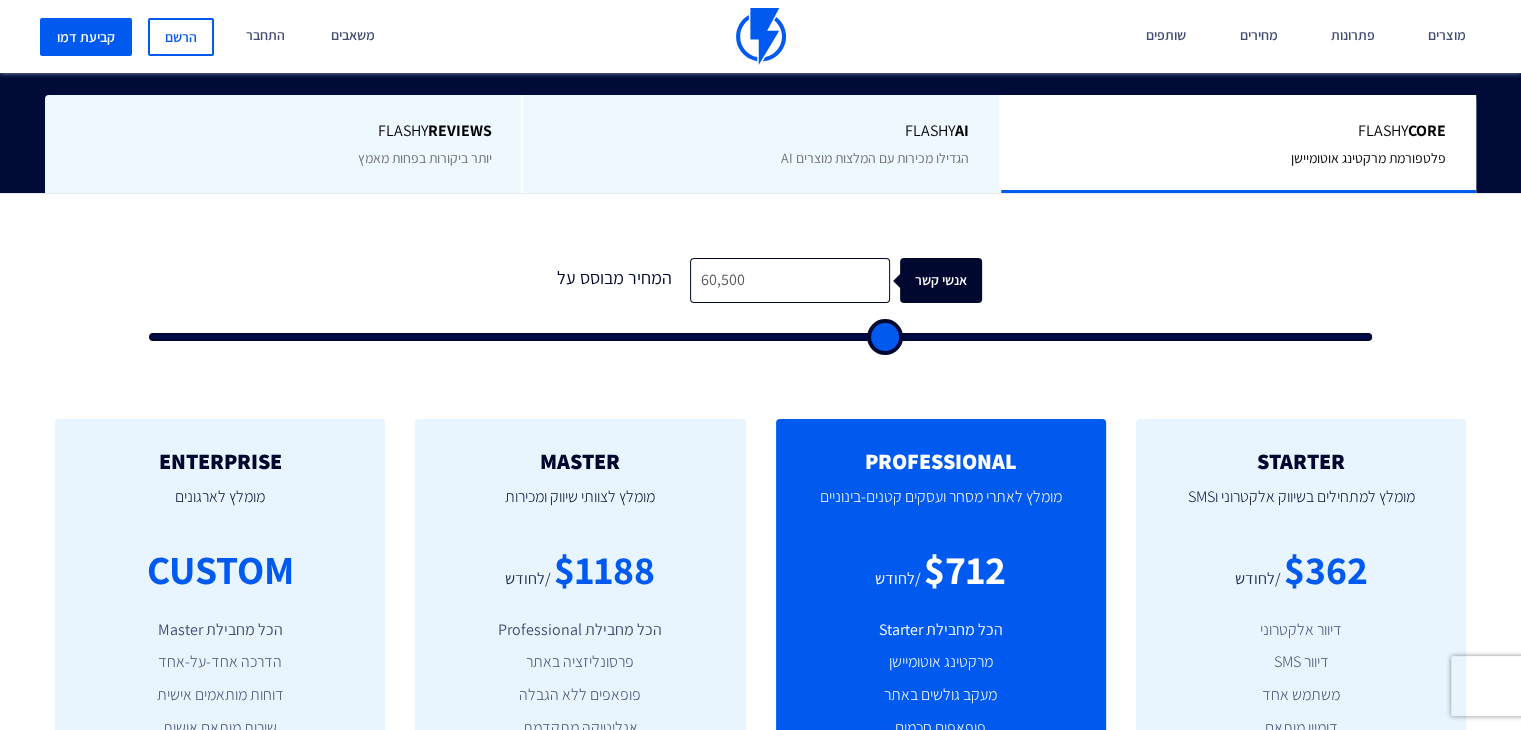 type on "60,000" 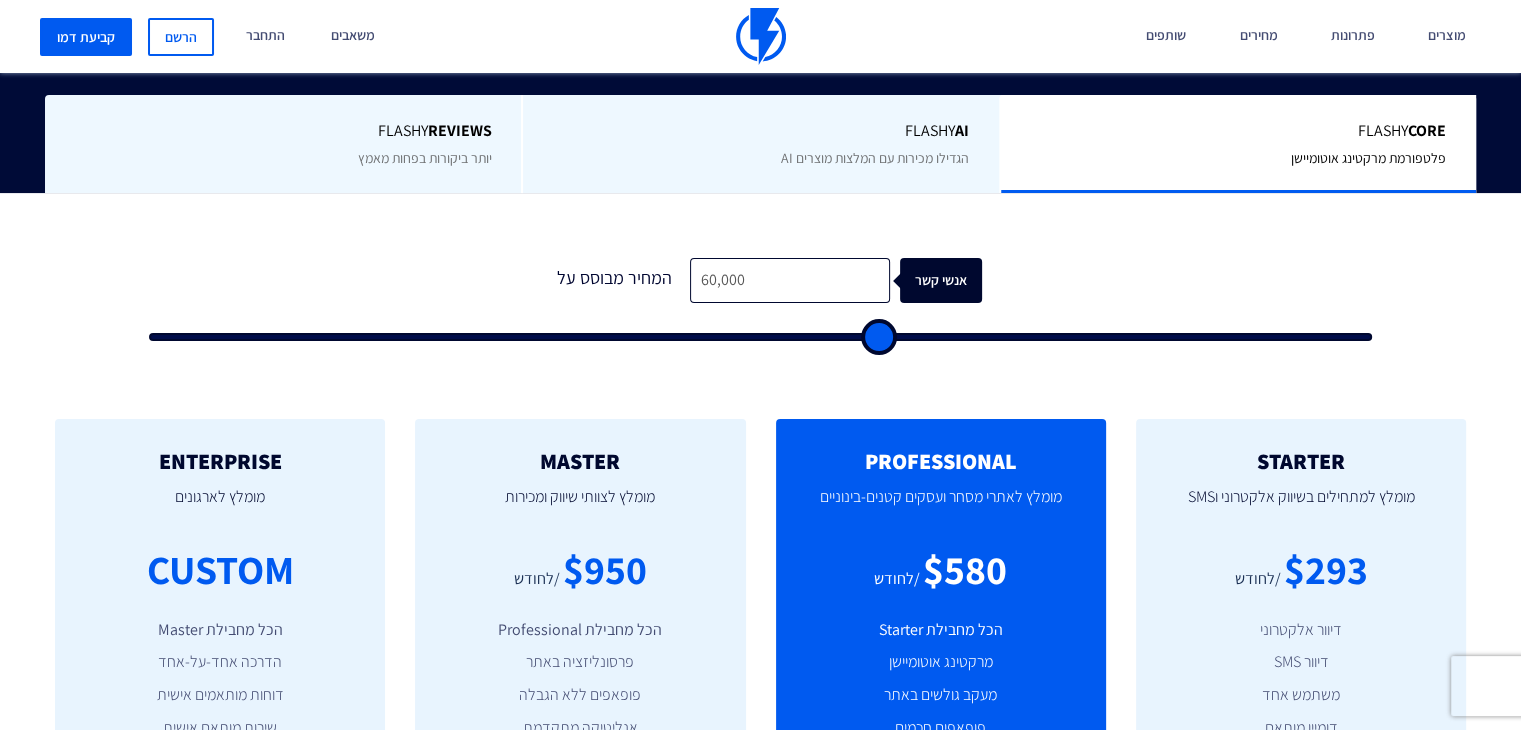 type on "61,500" 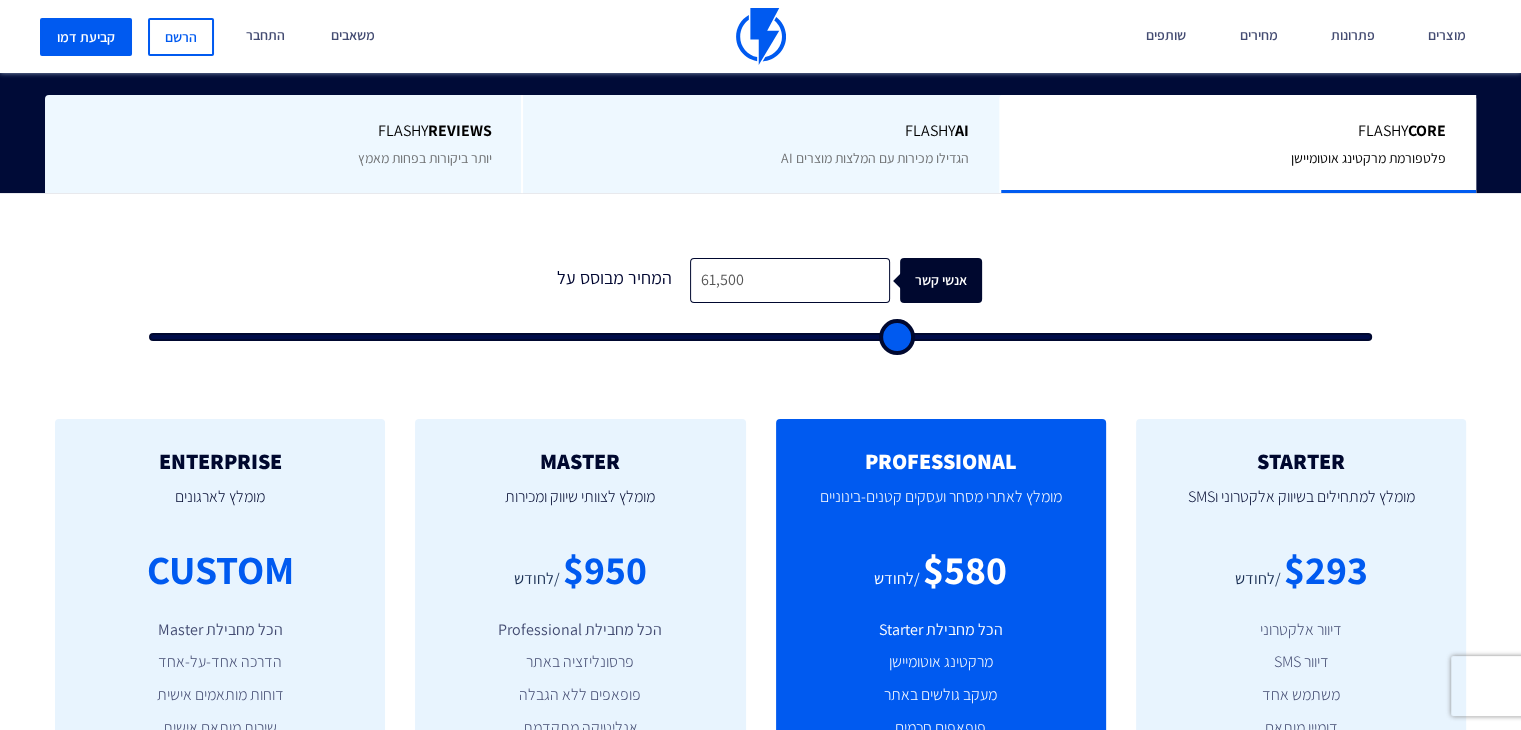 type on "65,500" 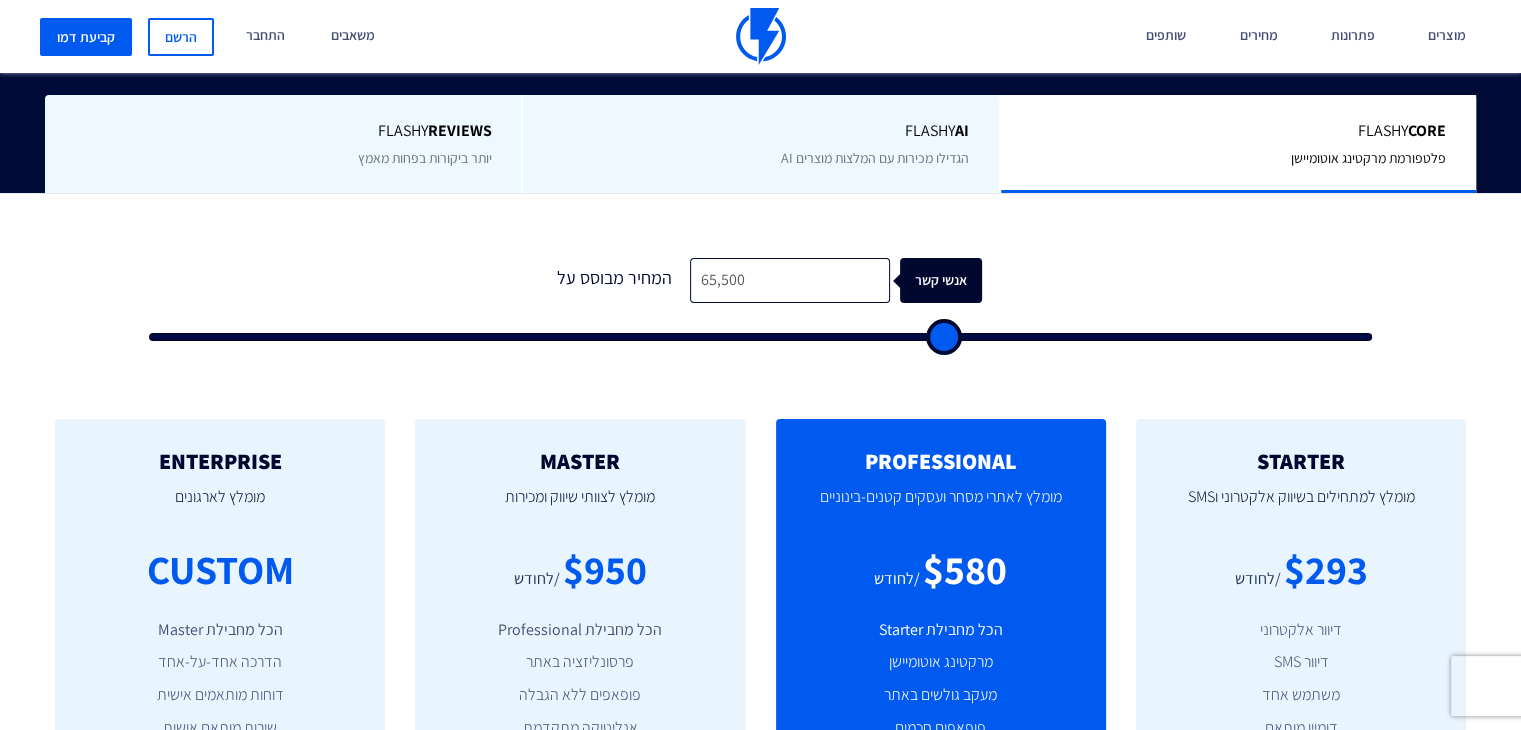 type on "73,500" 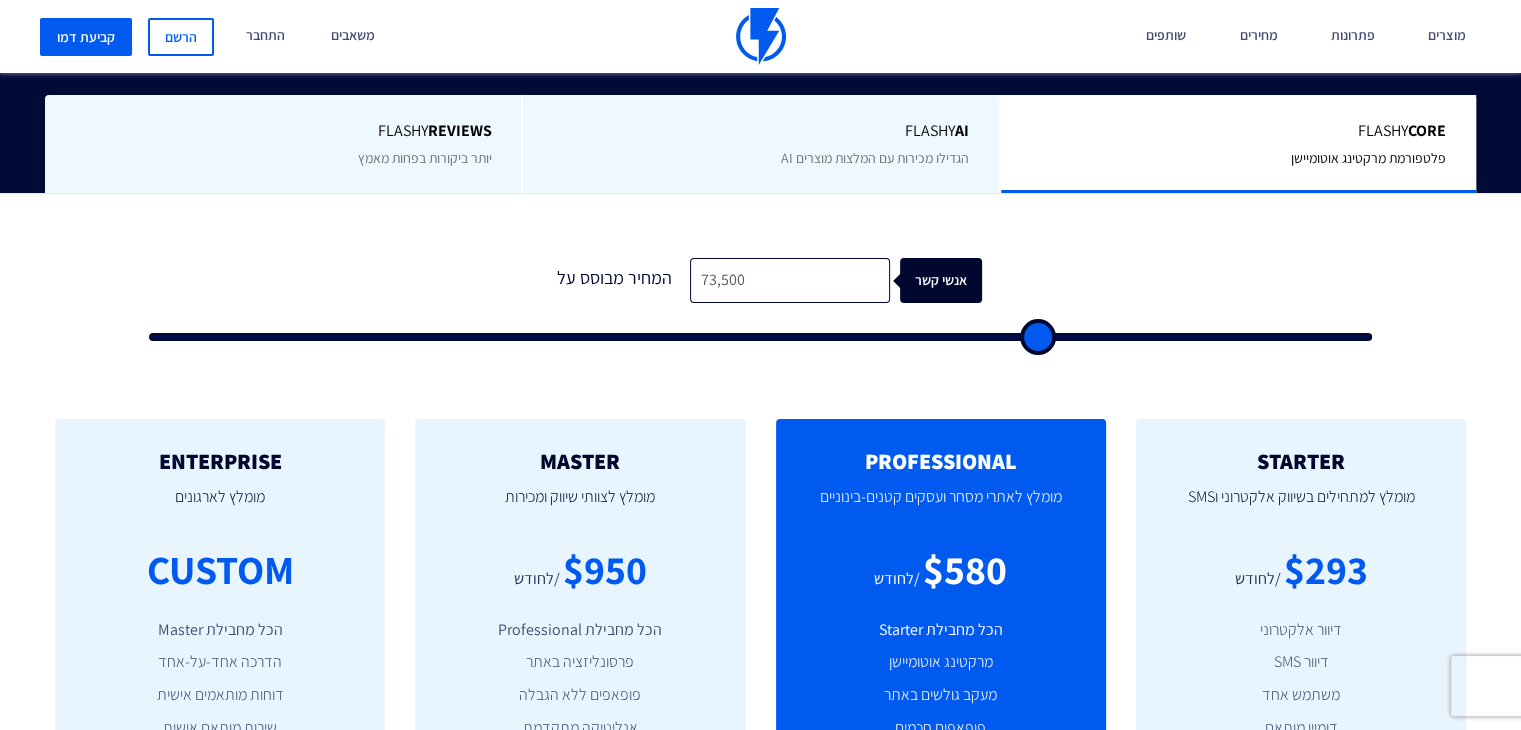 type on "82,500" 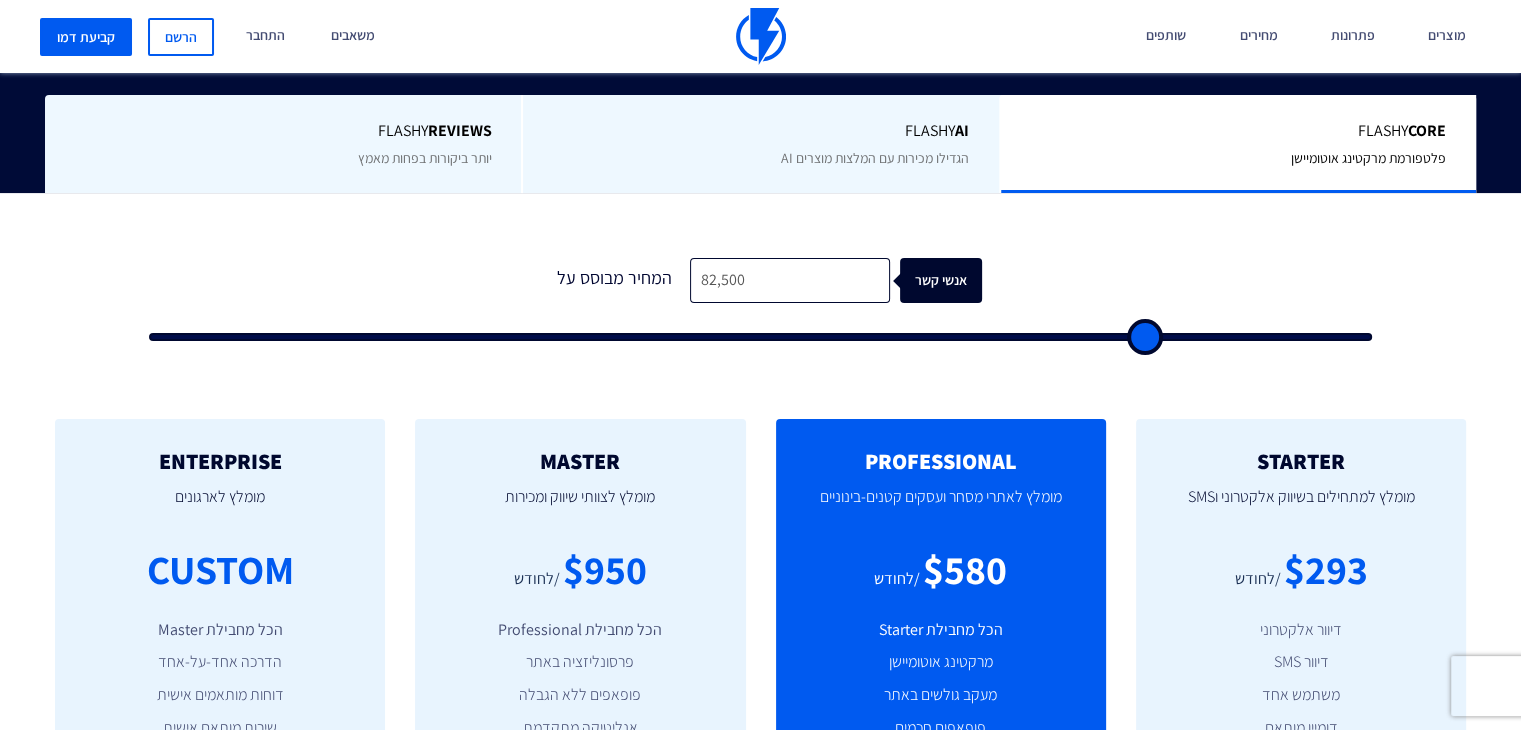 type on "92,500" 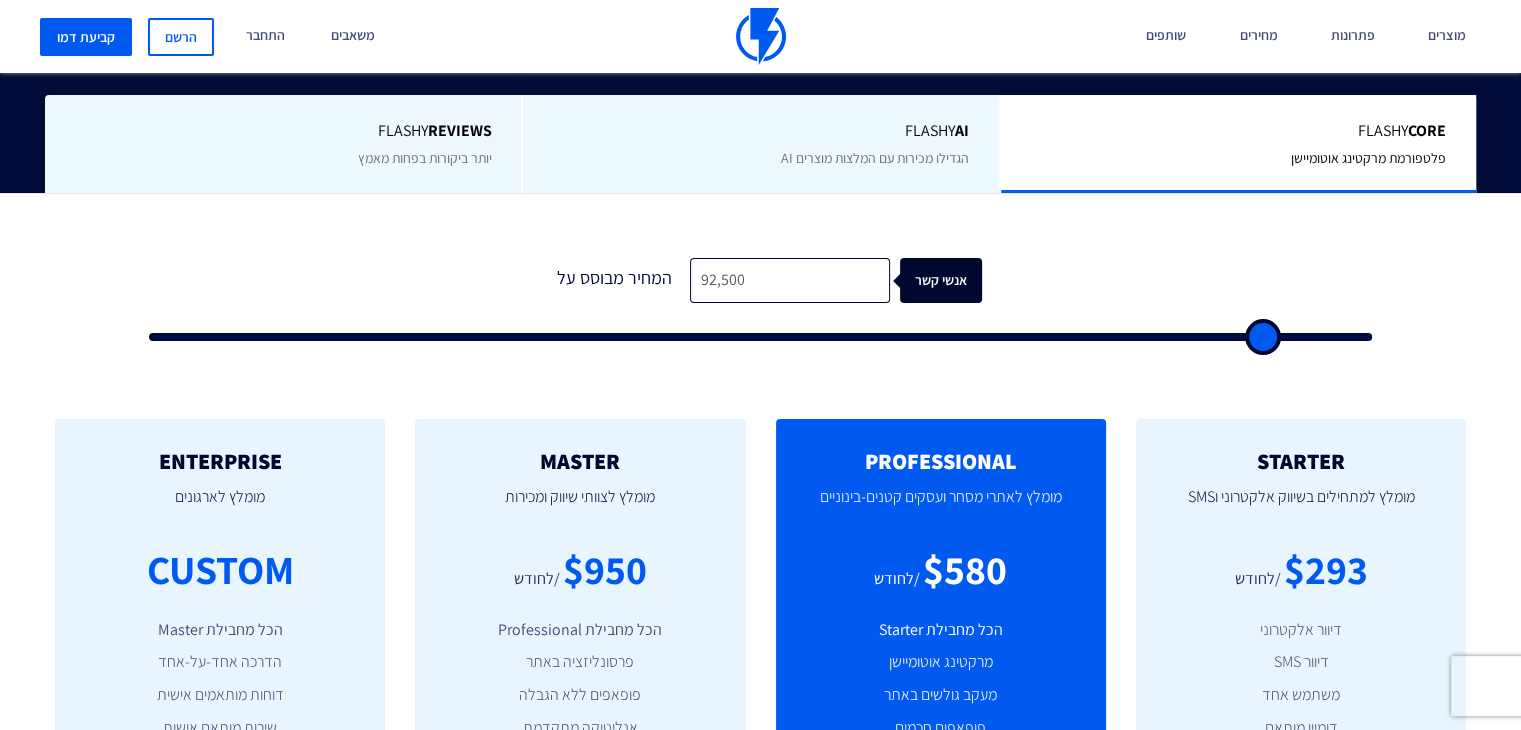 type on "100,000" 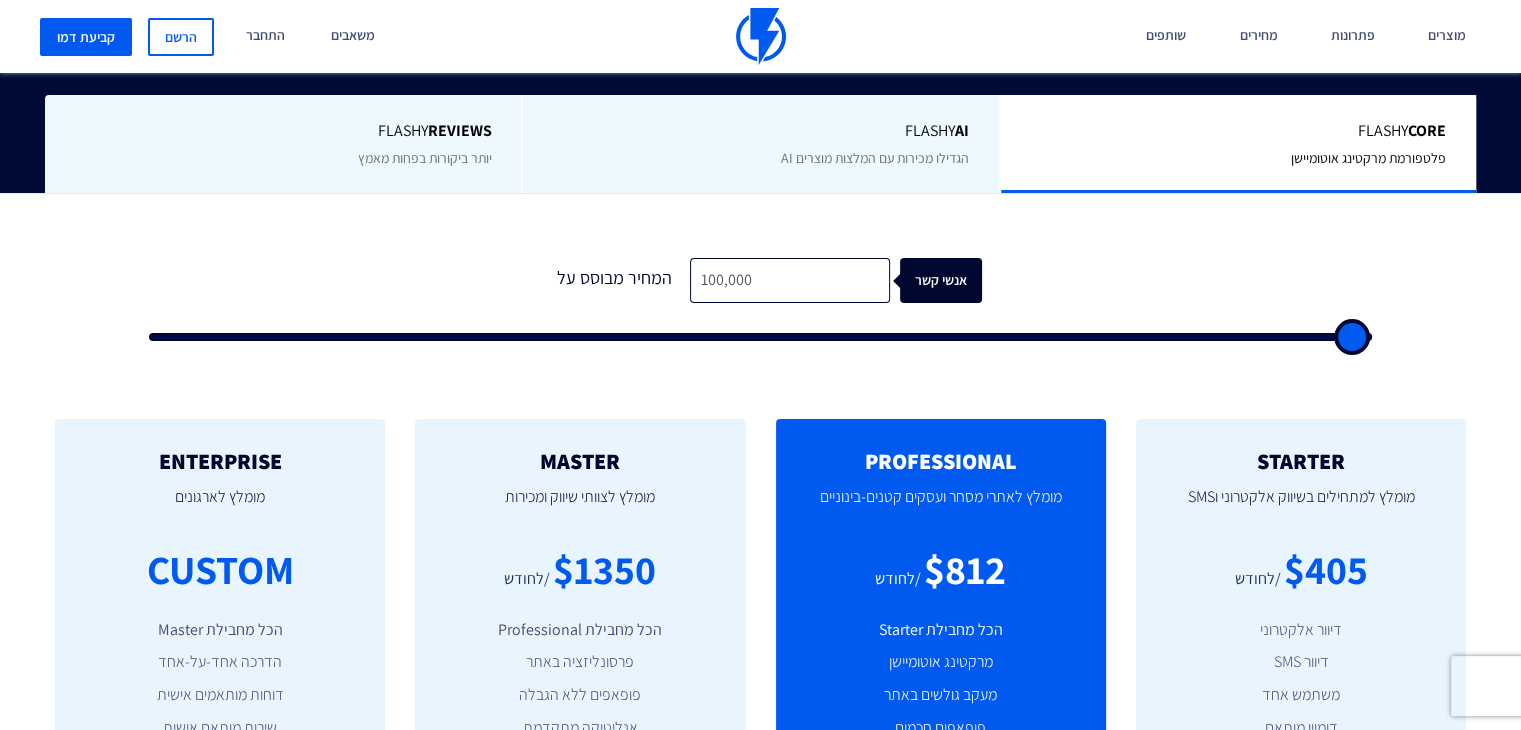 type on "98,500" 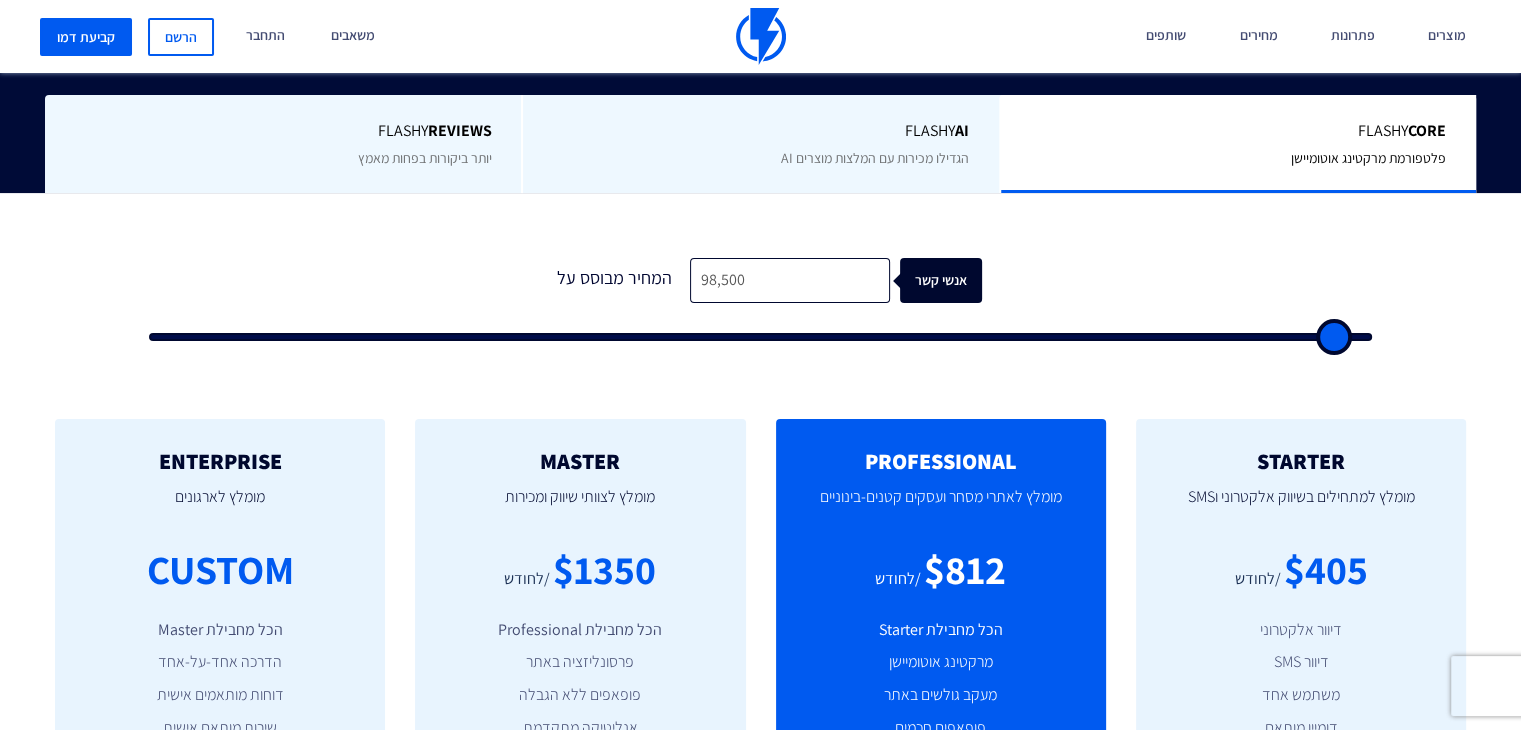 type on "92,000" 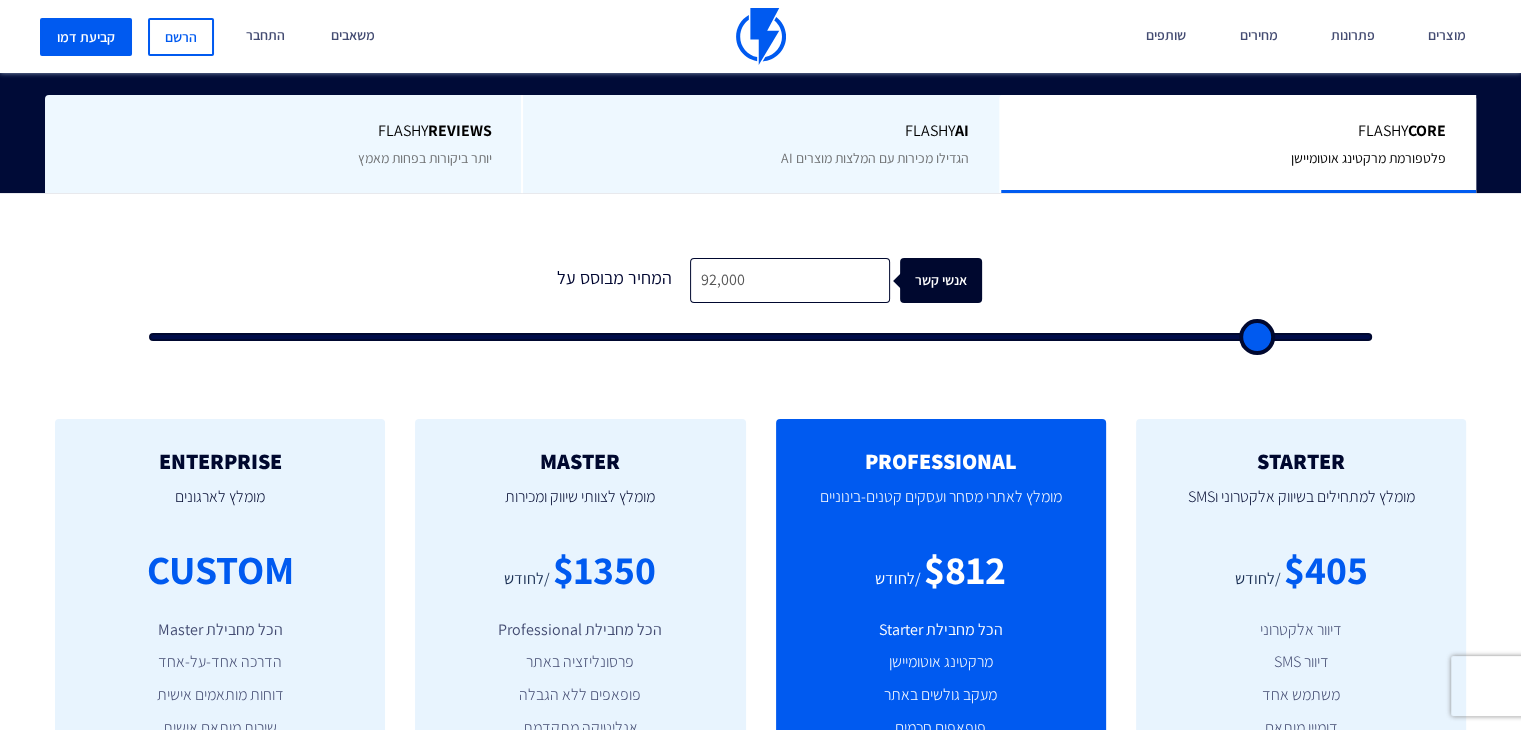 type on "74,000" 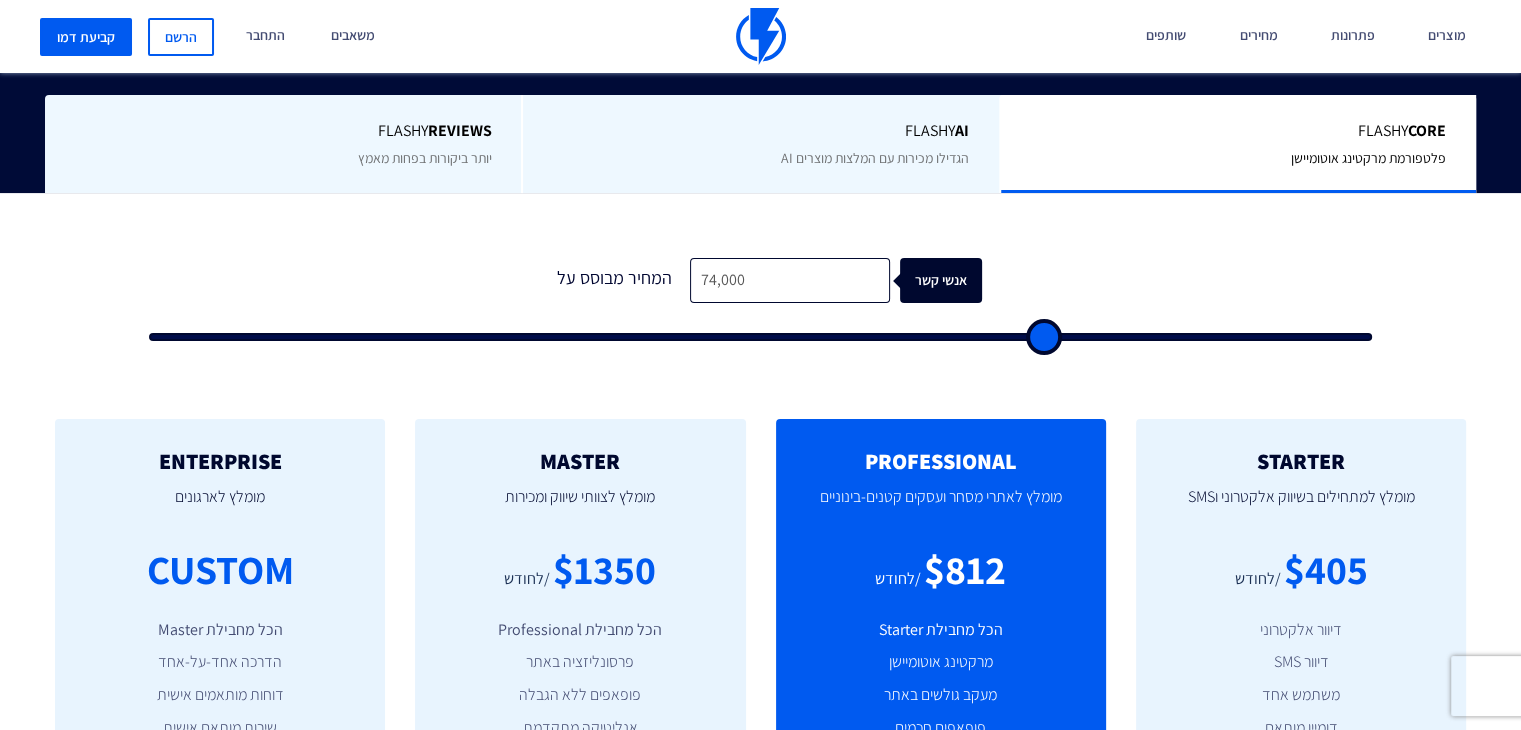 type on "52,500" 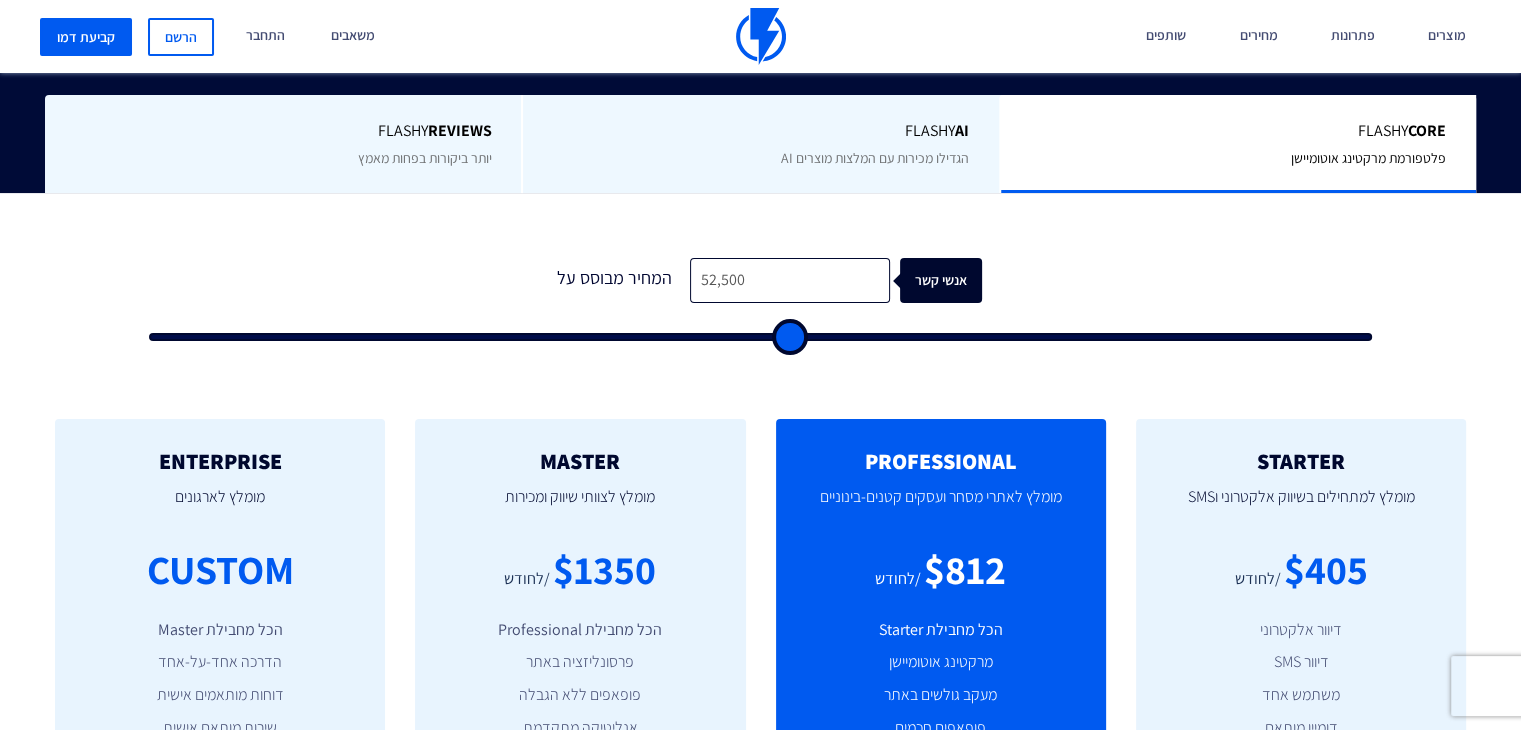 type on "29,500" 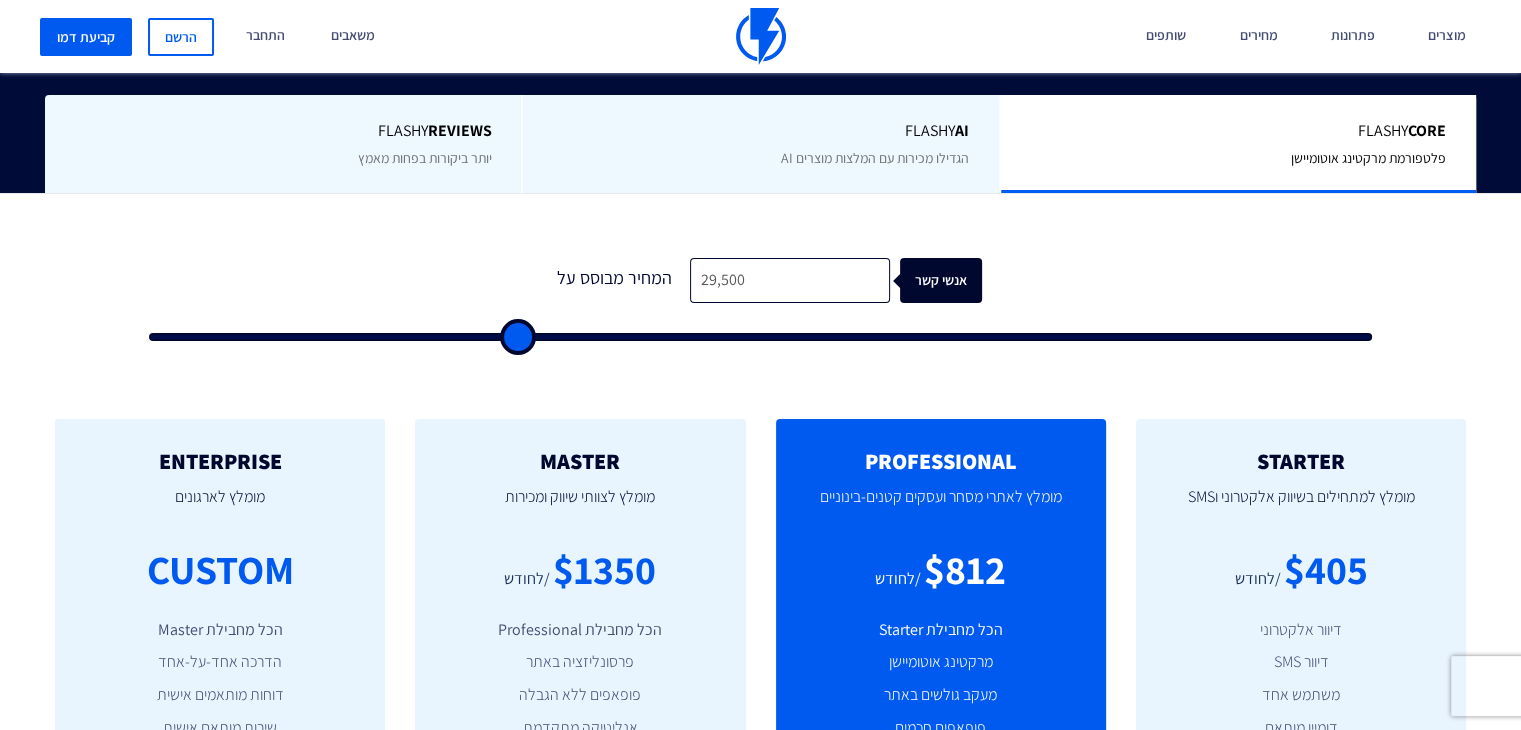 type on "8,000" 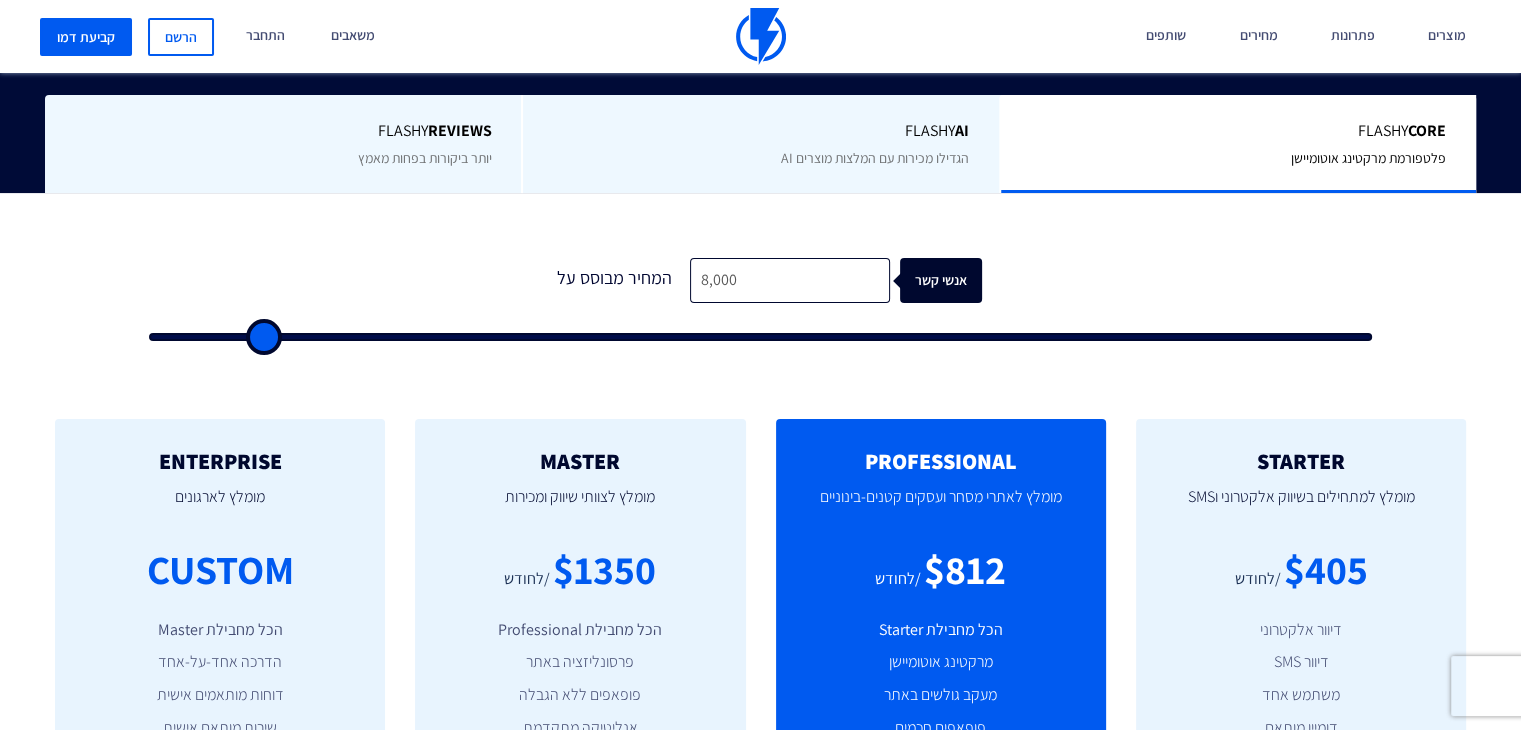 type on "500" 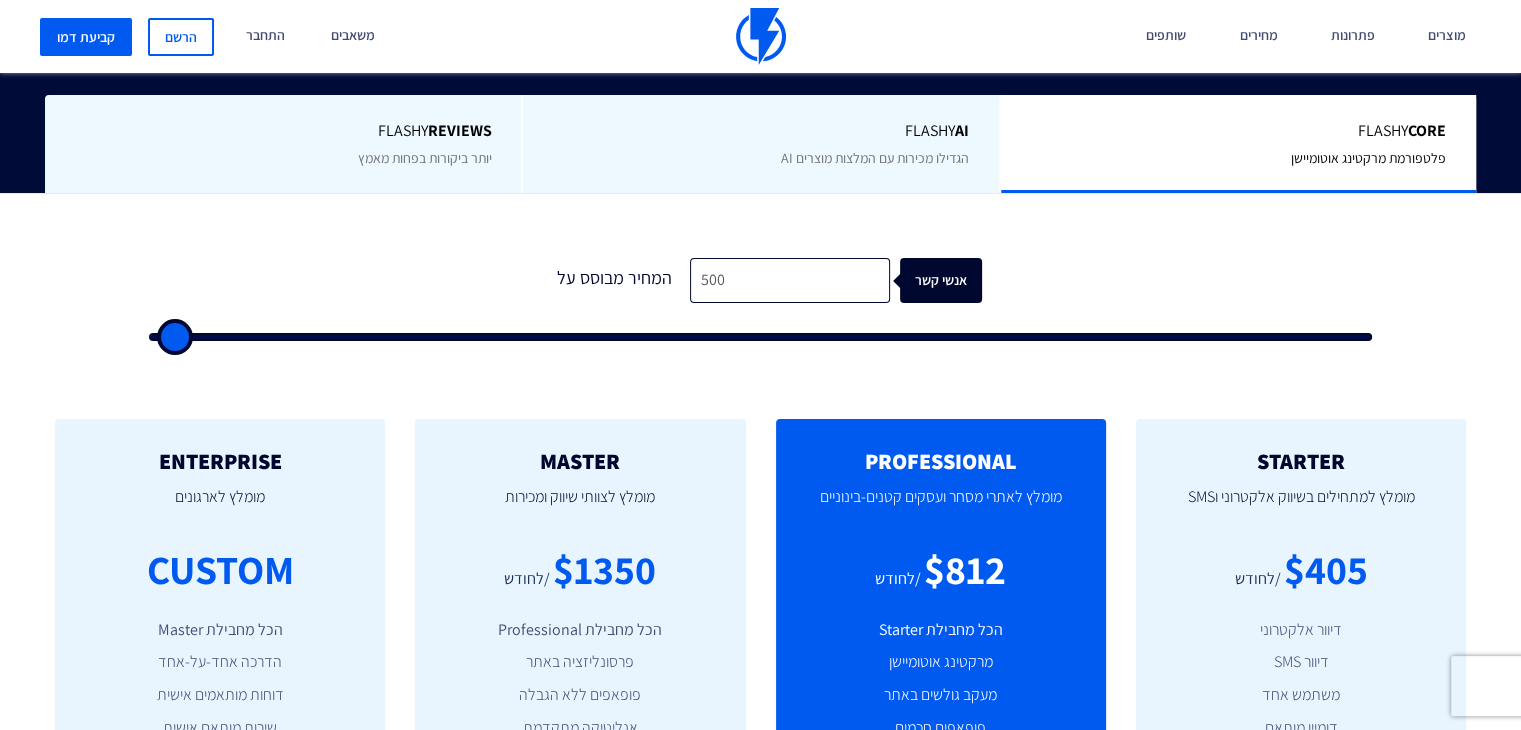 type on "500" 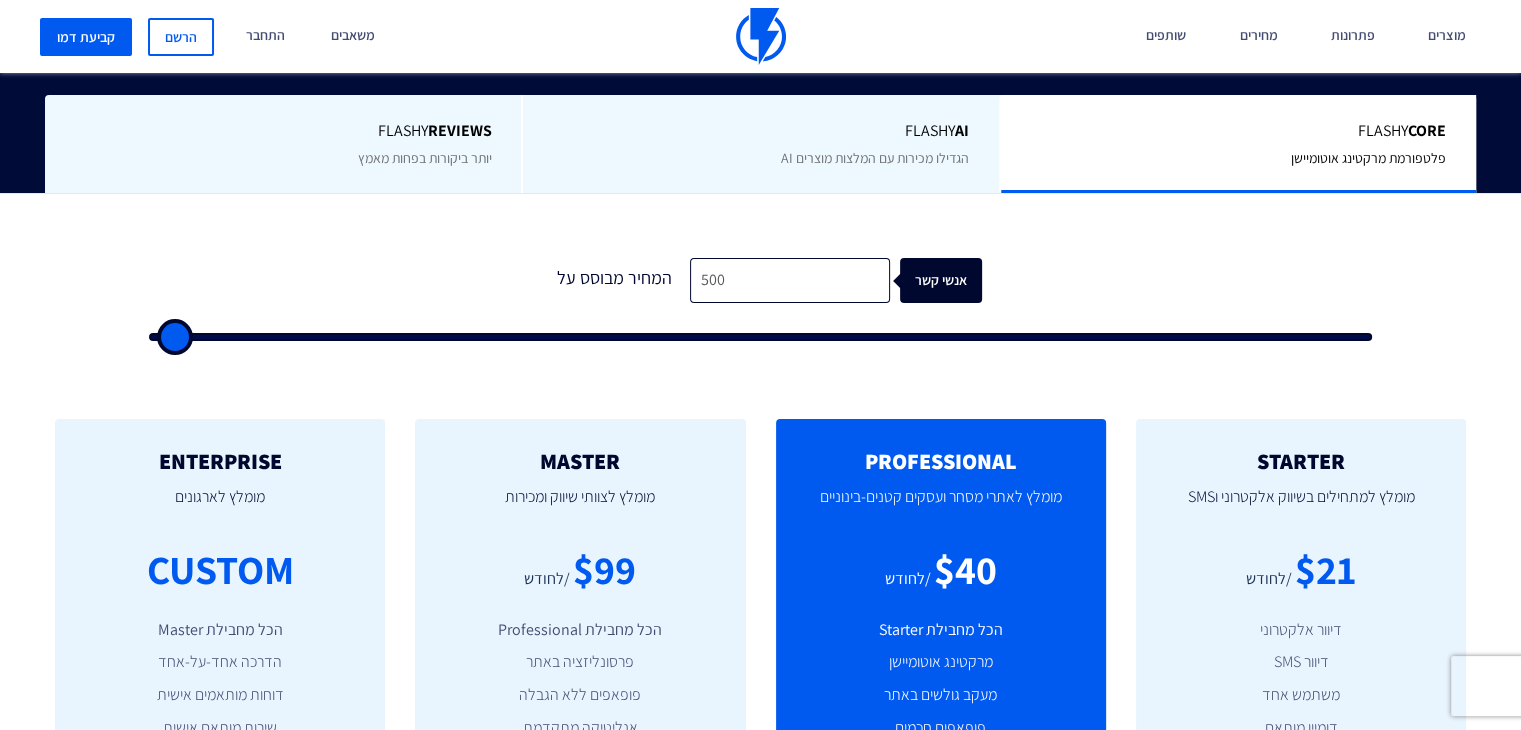 type on "500" 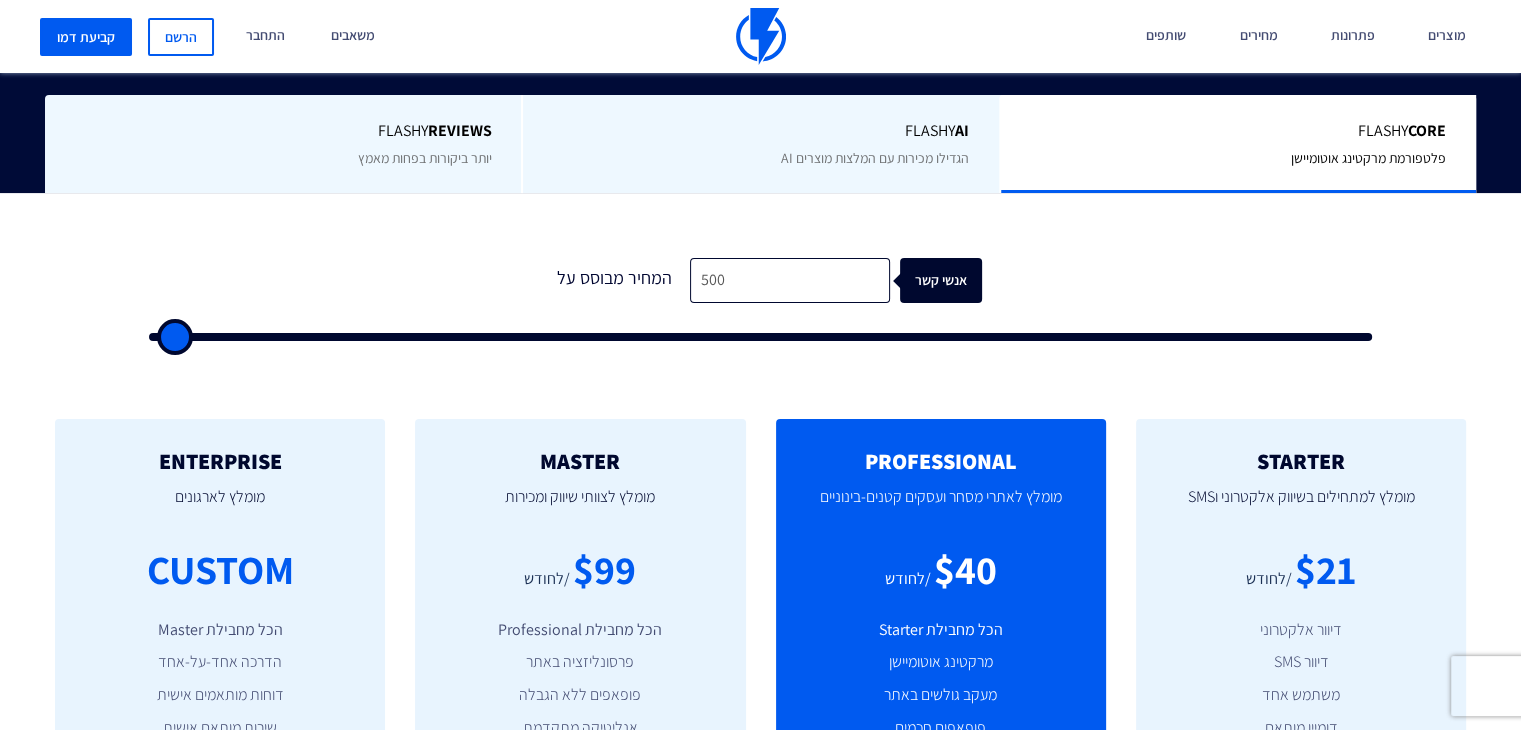click on "1
המחיר מבוסס על
500
אנשי קשר" at bounding box center [760, 286] 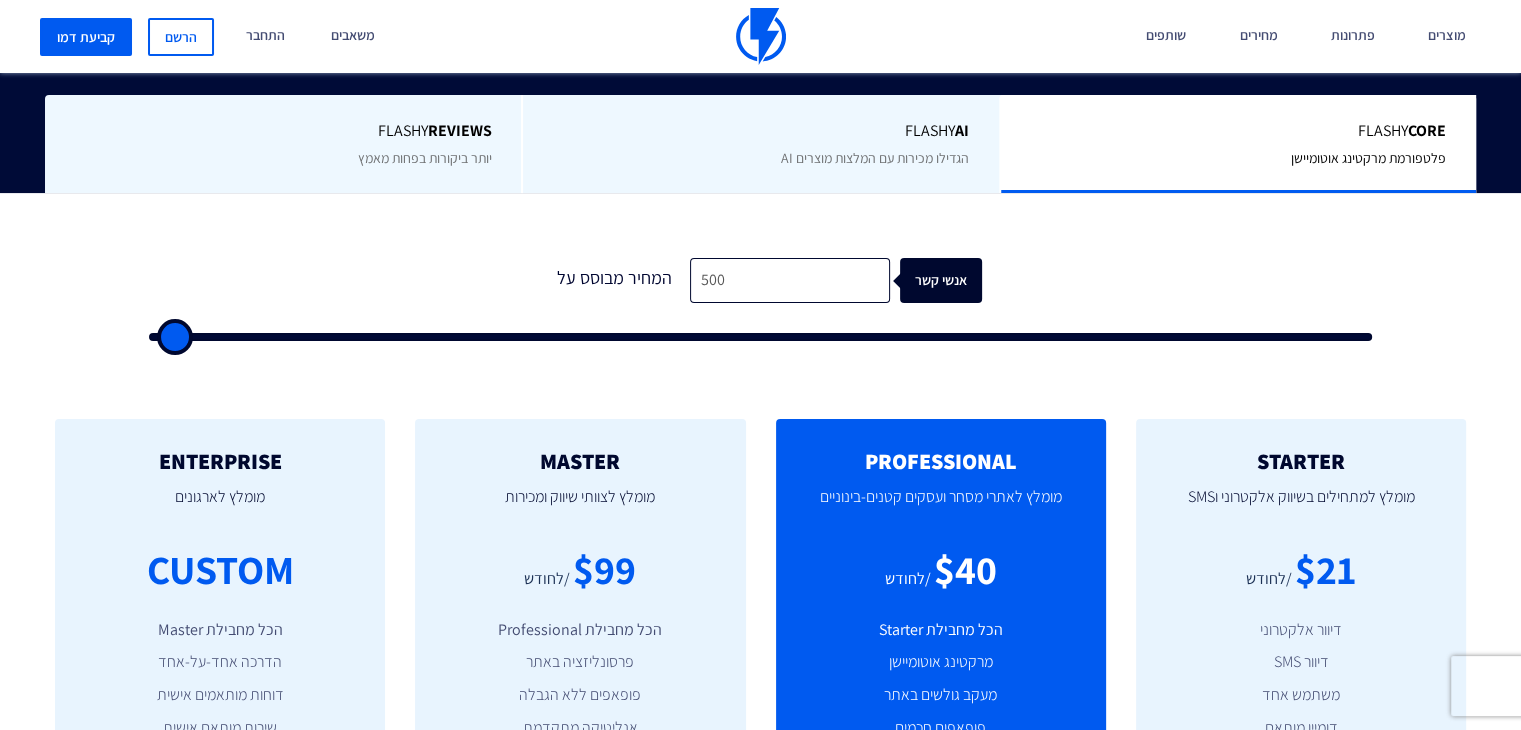 drag, startPoint x: 172, startPoint y: 337, endPoint x: -100, endPoint y: 290, distance: 276.0308 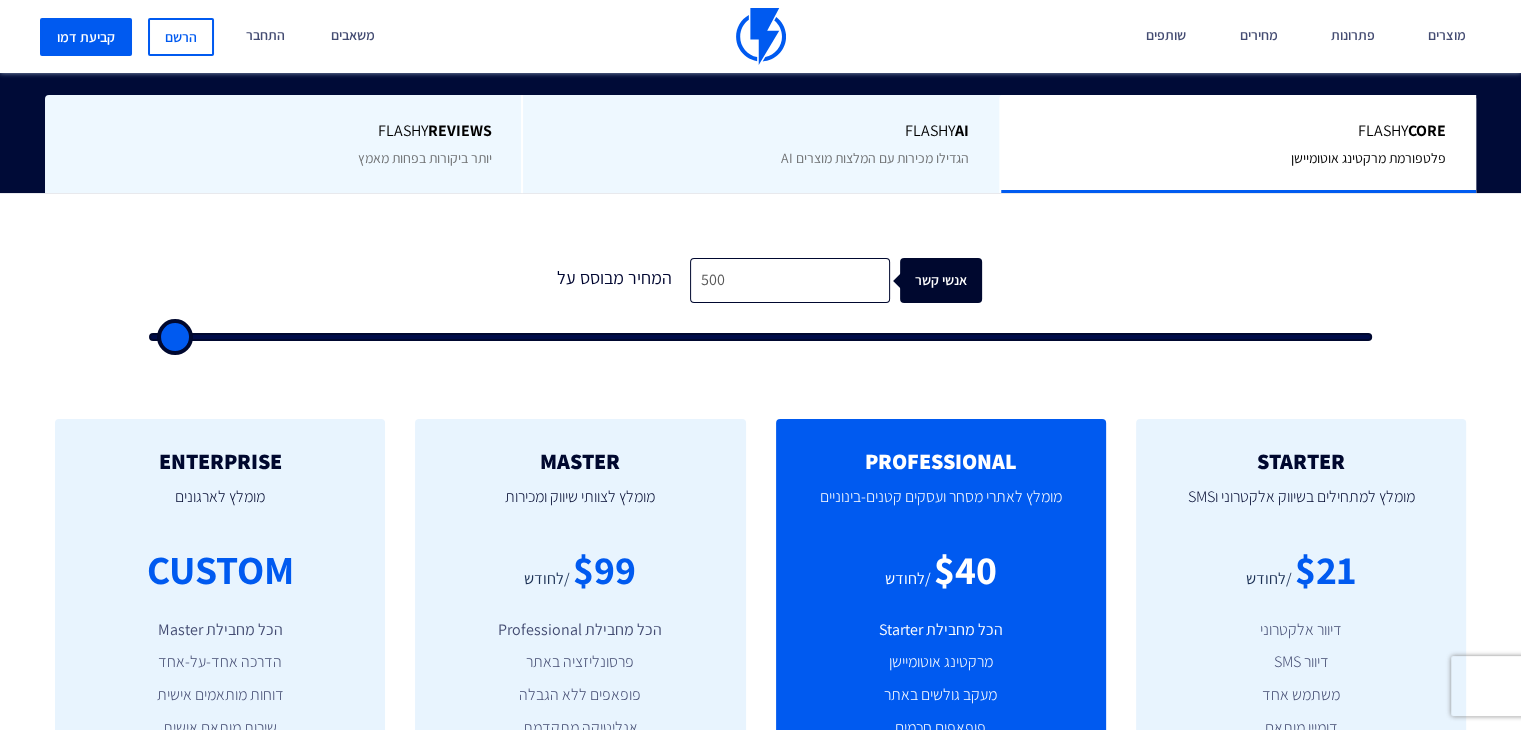 click at bounding box center (760, 337) 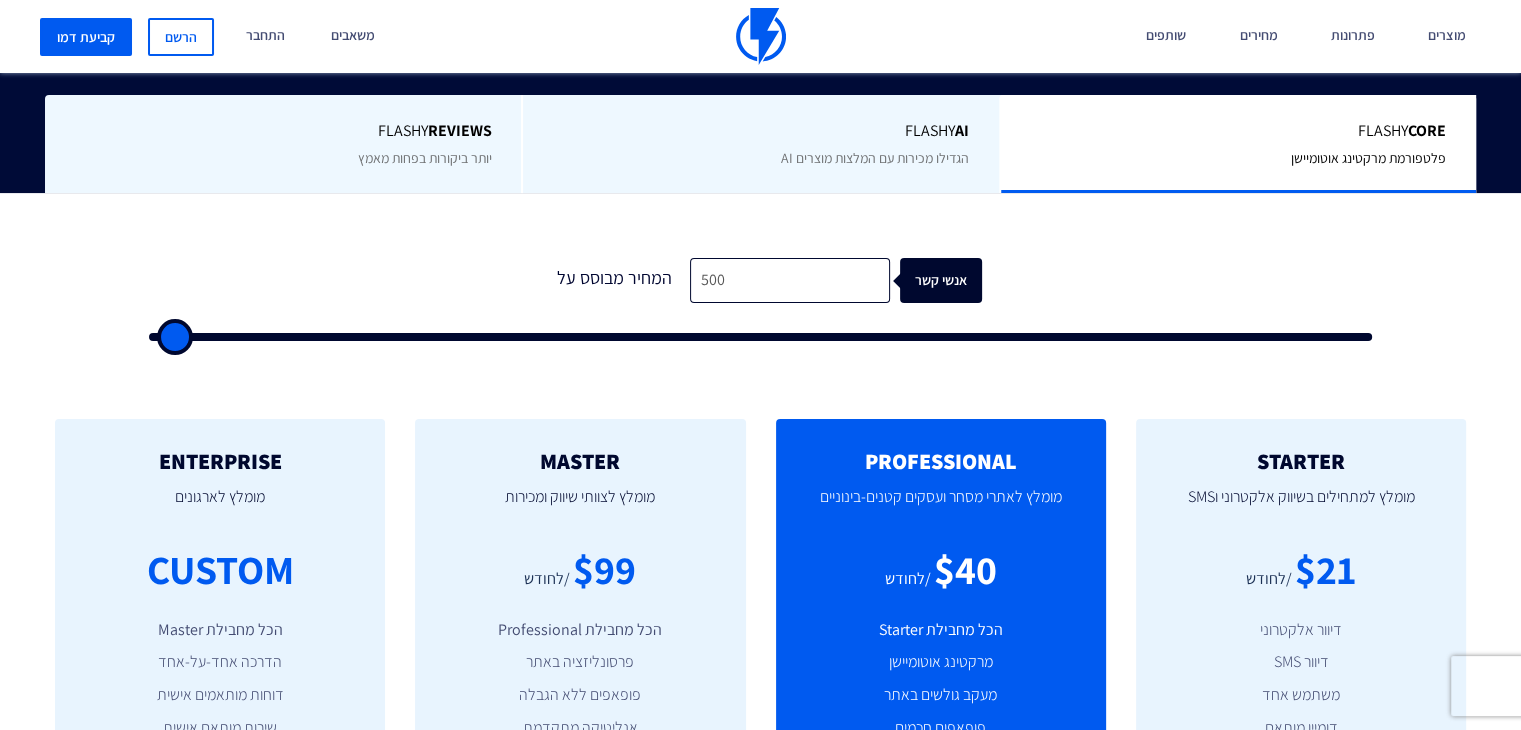 click on "1
המחיר מבוסס על
500
אנשי קשר" at bounding box center [760, 286] 